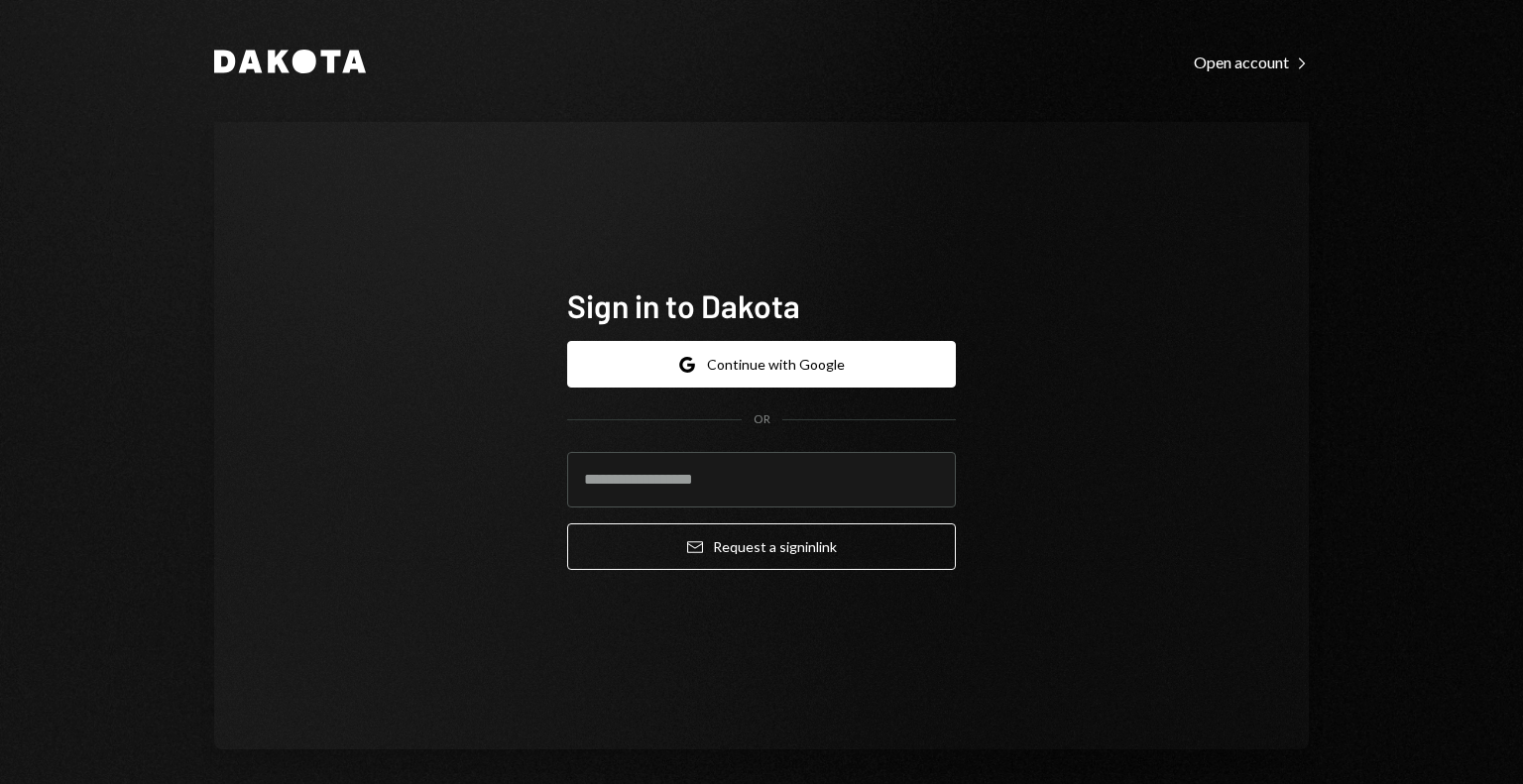 scroll, scrollTop: 0, scrollLeft: 0, axis: both 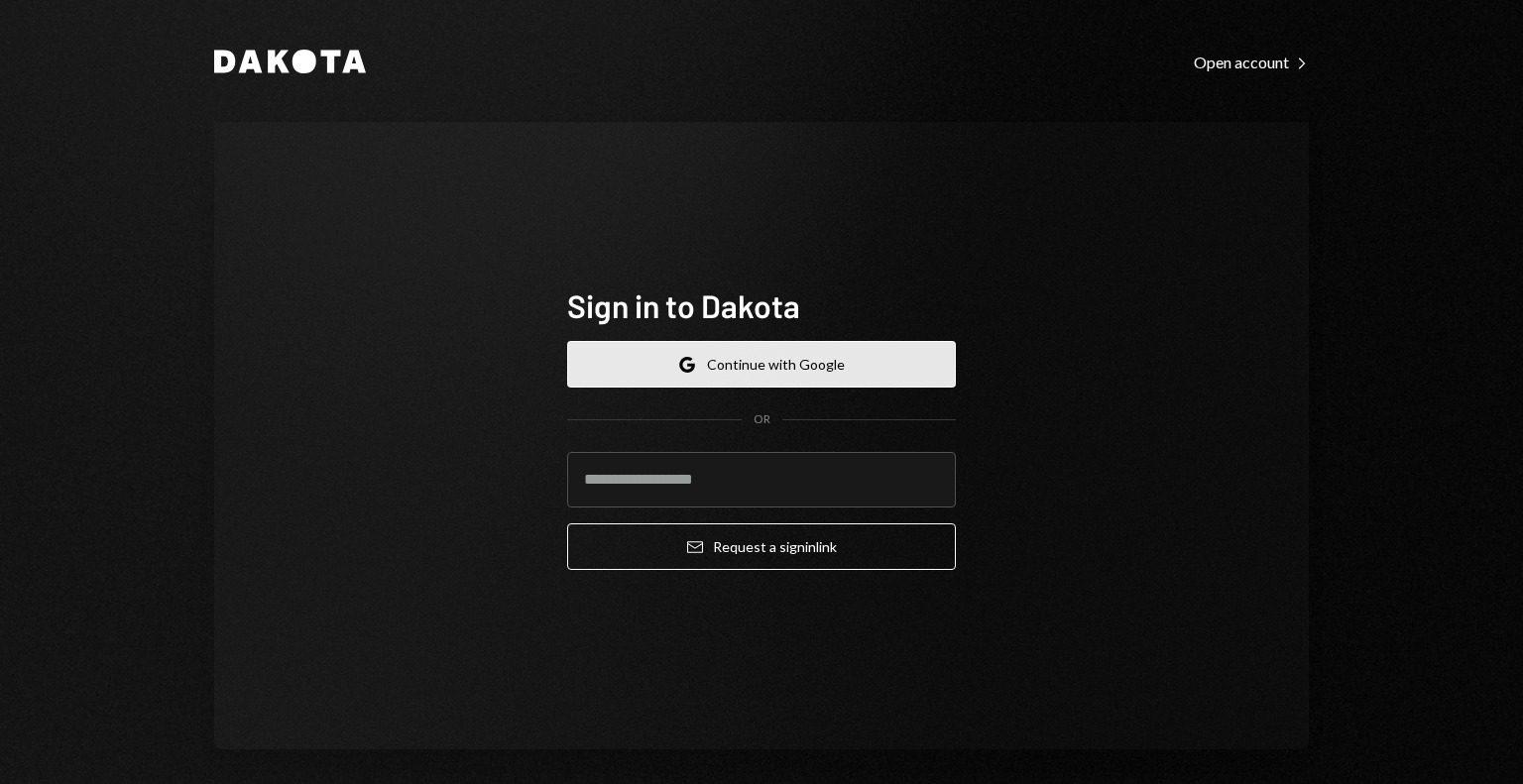 click on "Google  Continue with Google" at bounding box center (762, 364) 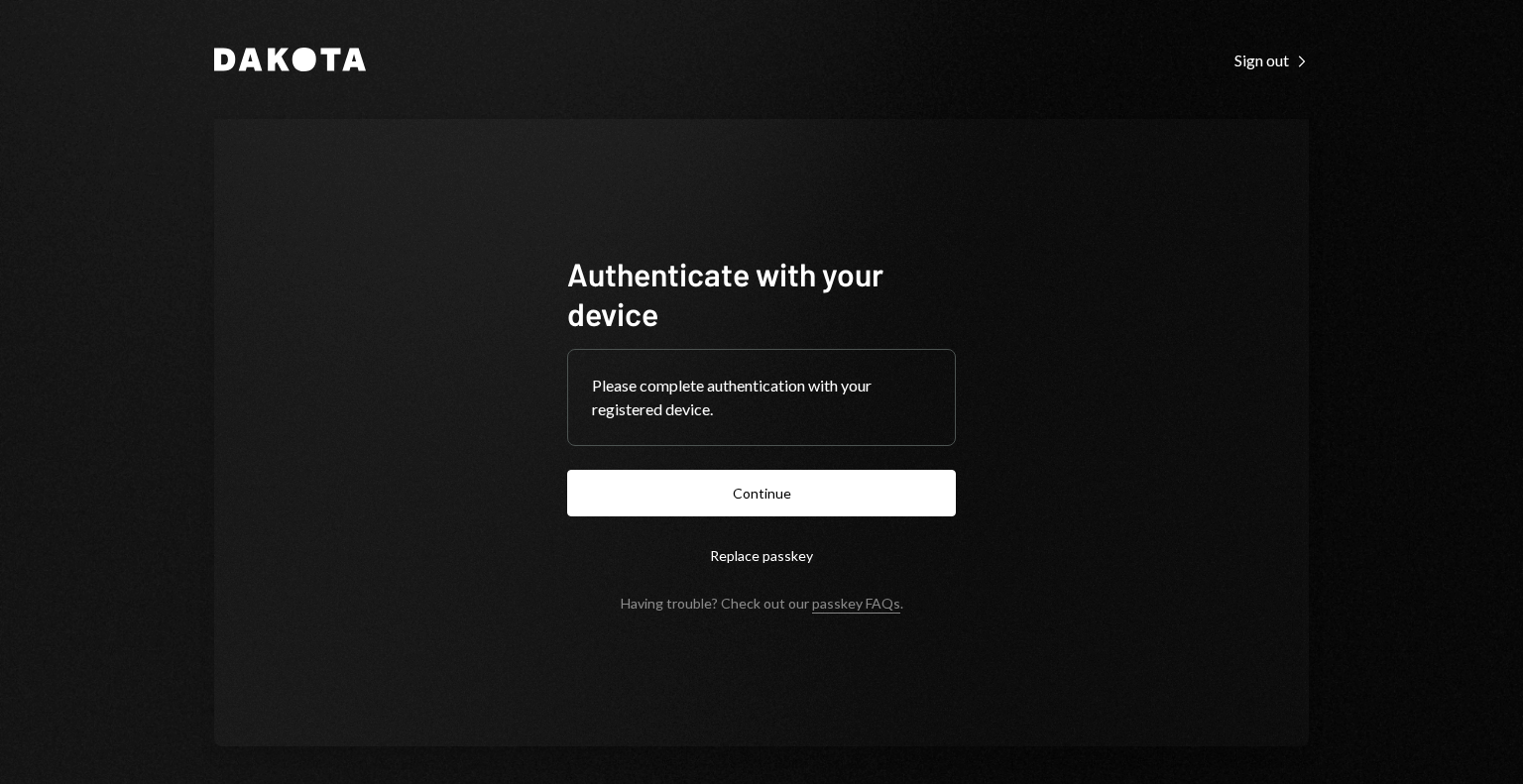 scroll, scrollTop: 0, scrollLeft: 0, axis: both 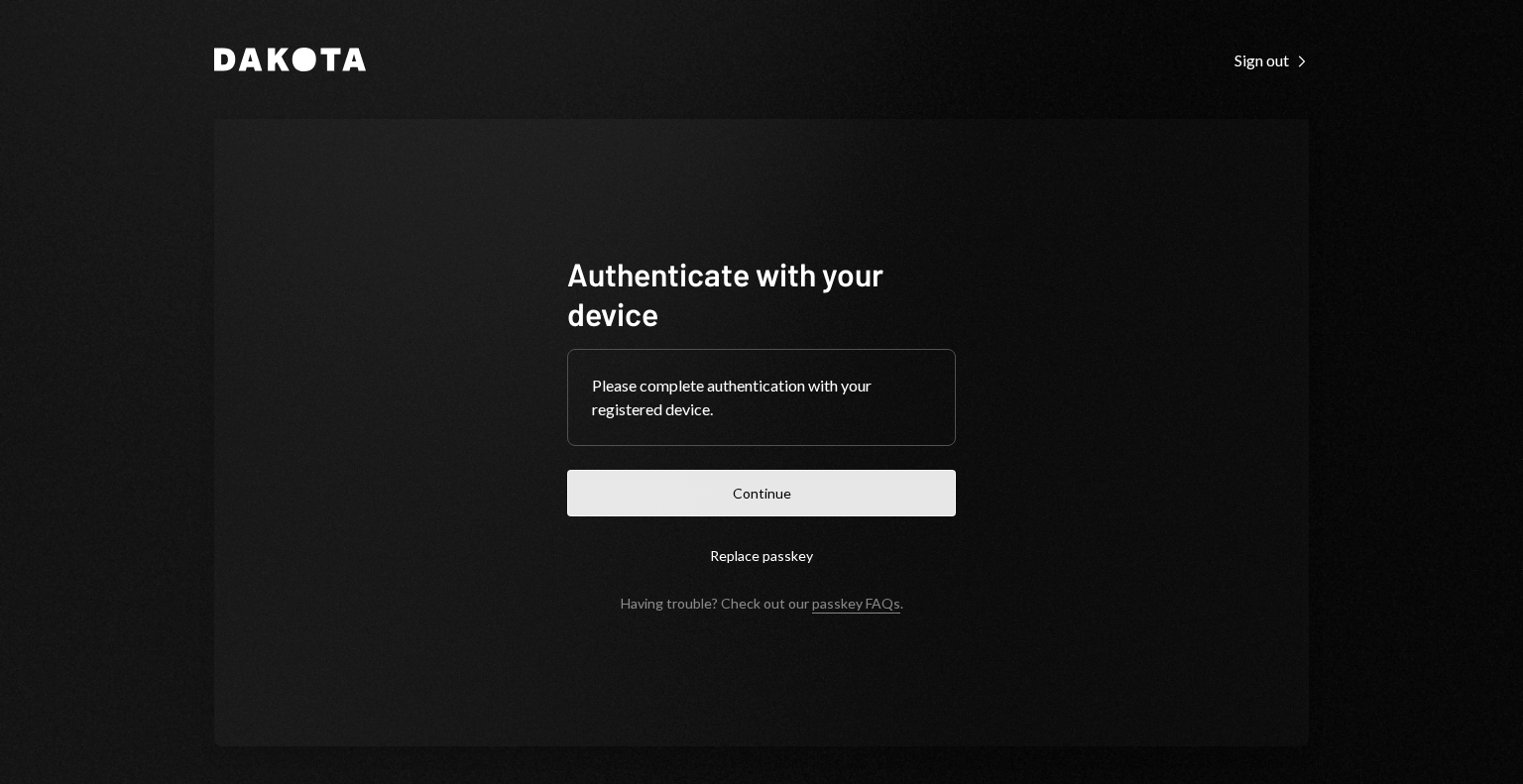 click on "Continue" at bounding box center [762, 493] 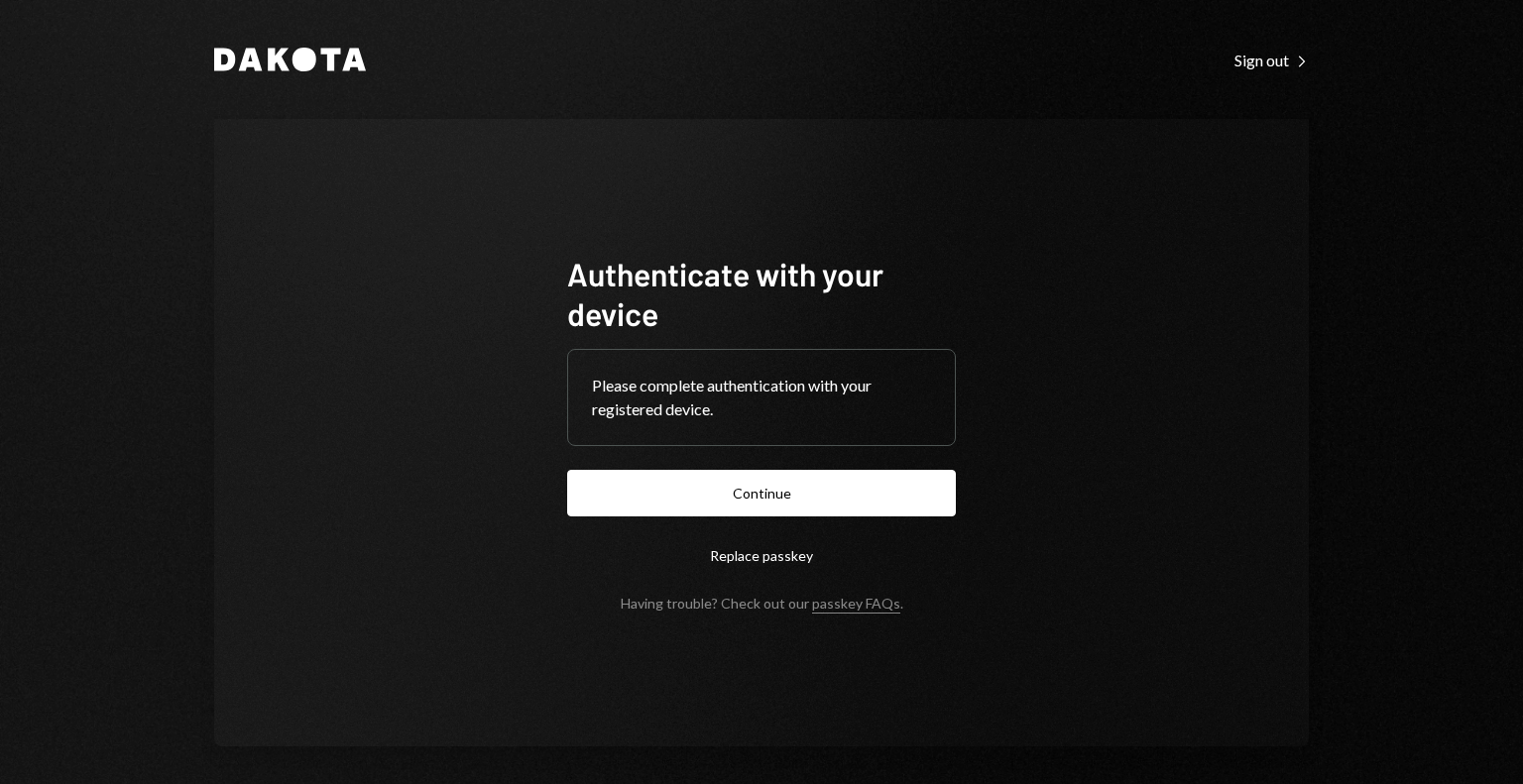 scroll, scrollTop: 0, scrollLeft: 0, axis: both 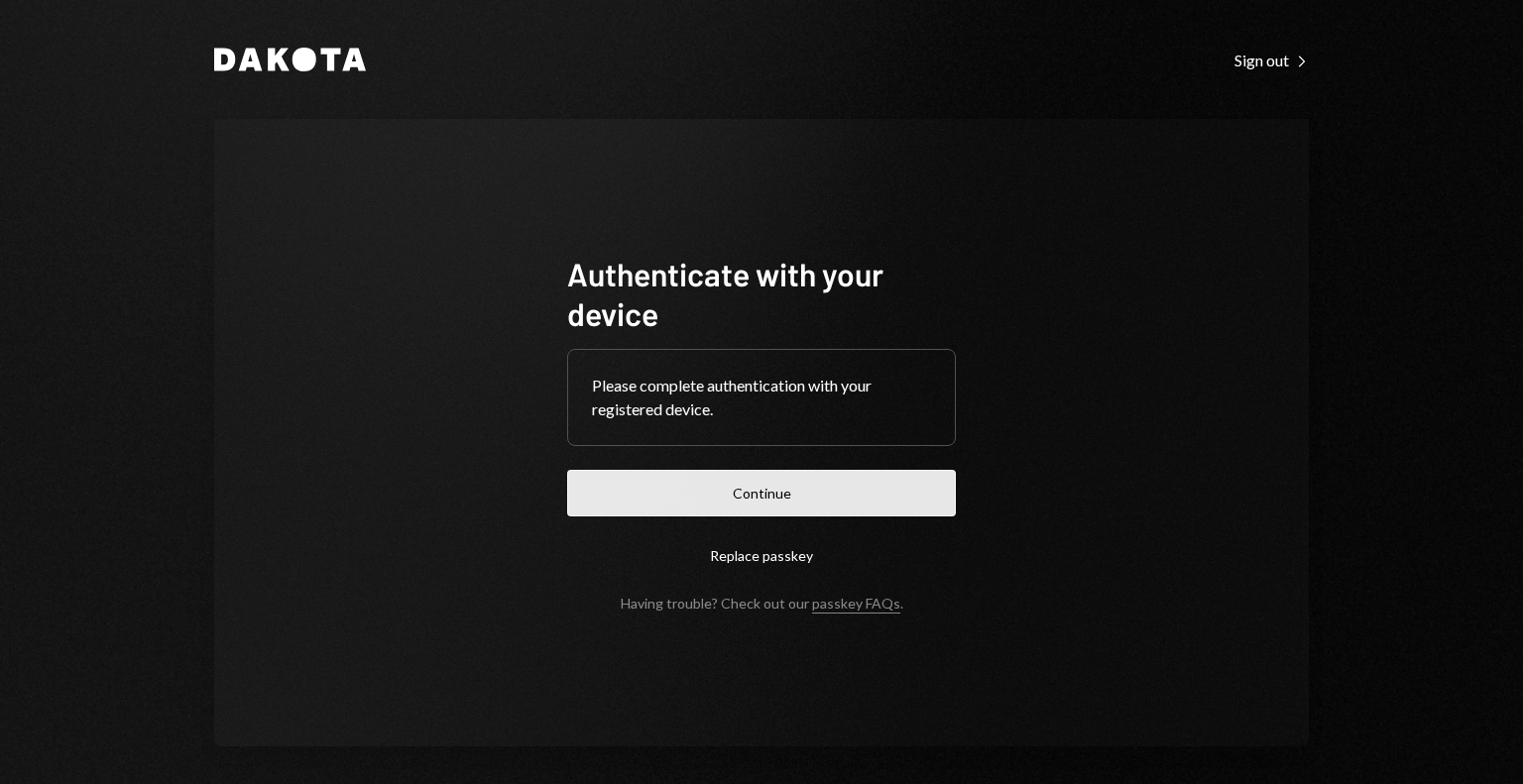 click on "Continue" at bounding box center (762, 493) 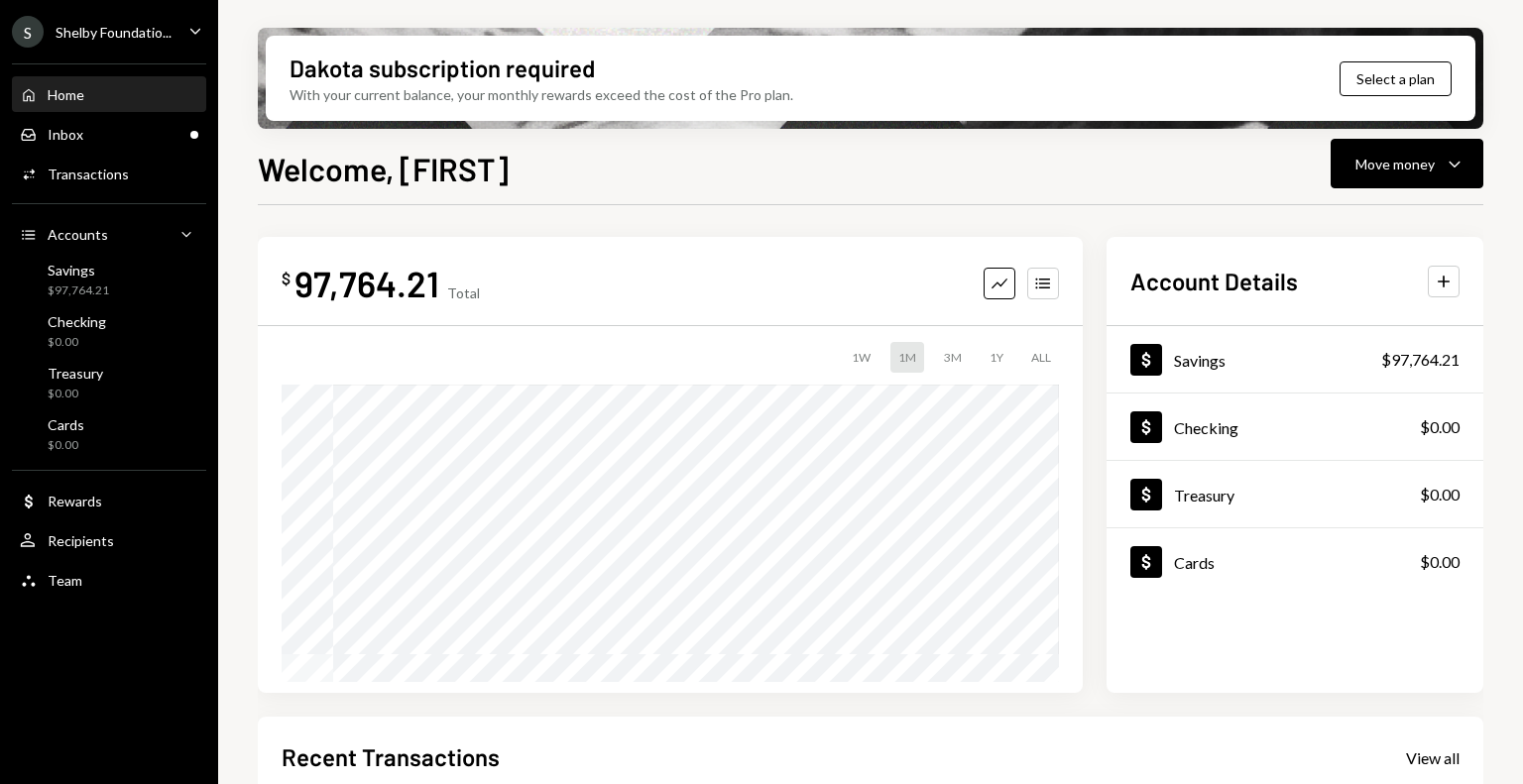 click on "Caret Down" 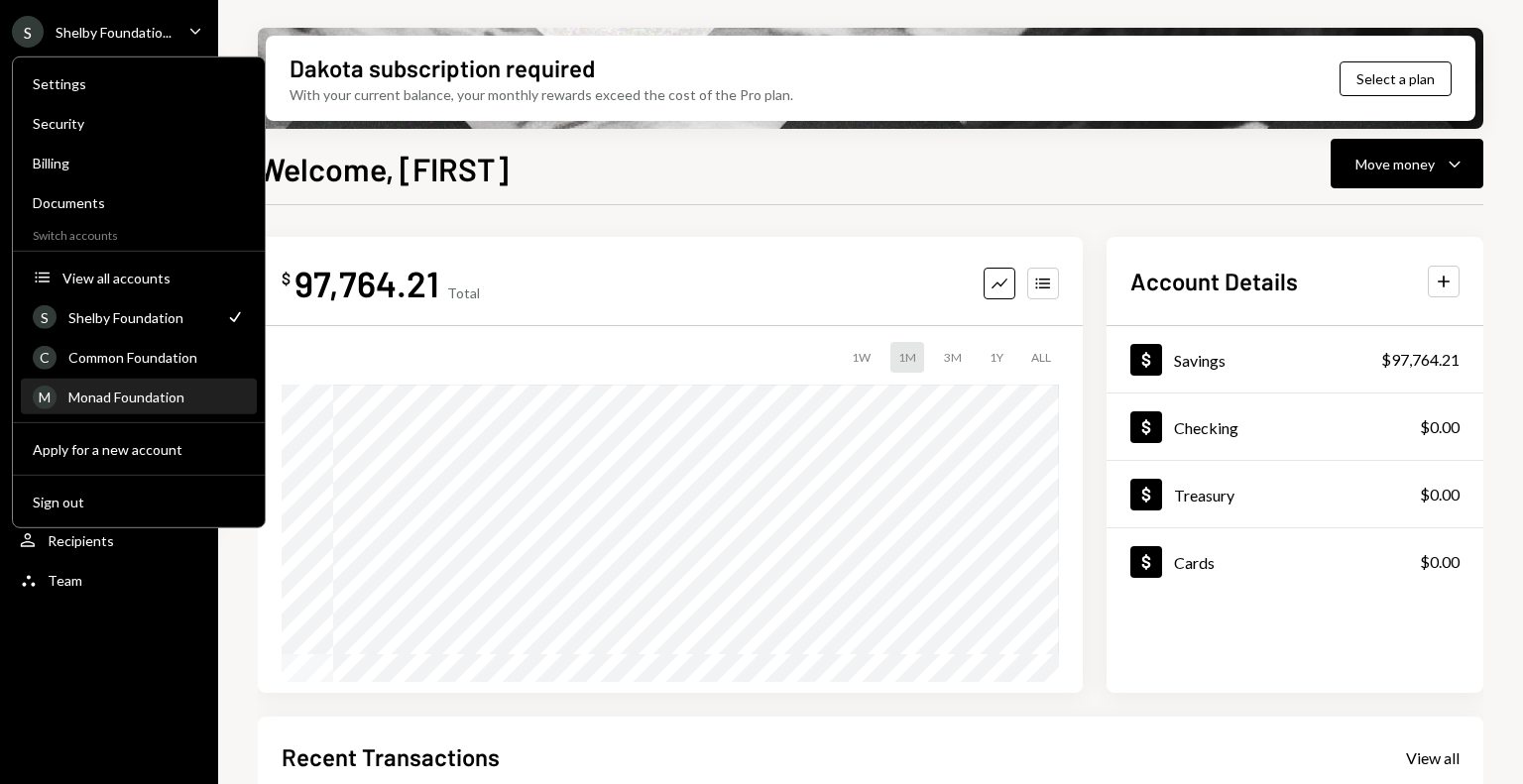 click on "Monad Foundation" at bounding box center [157, 396] 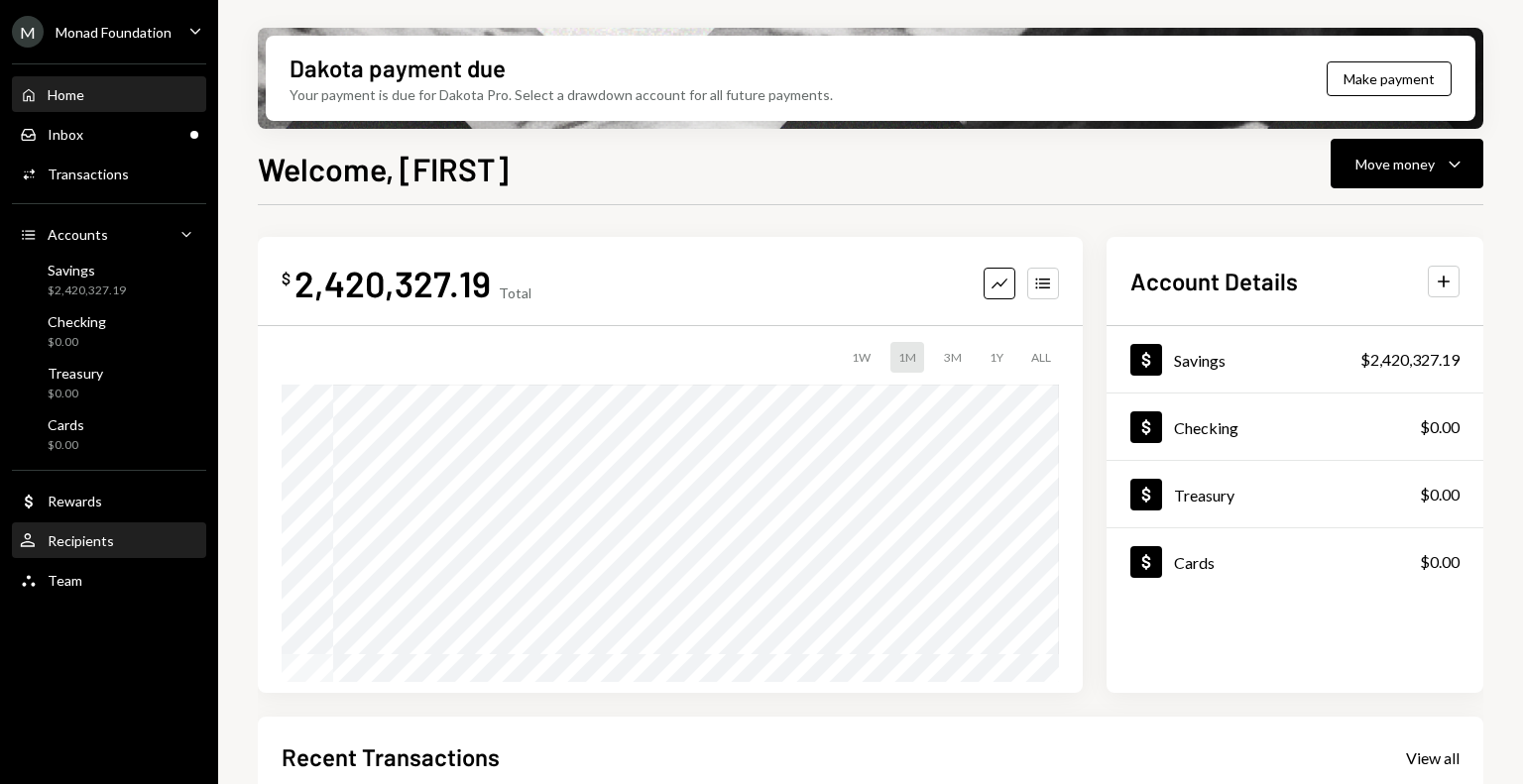 click on "User Recipients" at bounding box center [109, 541] 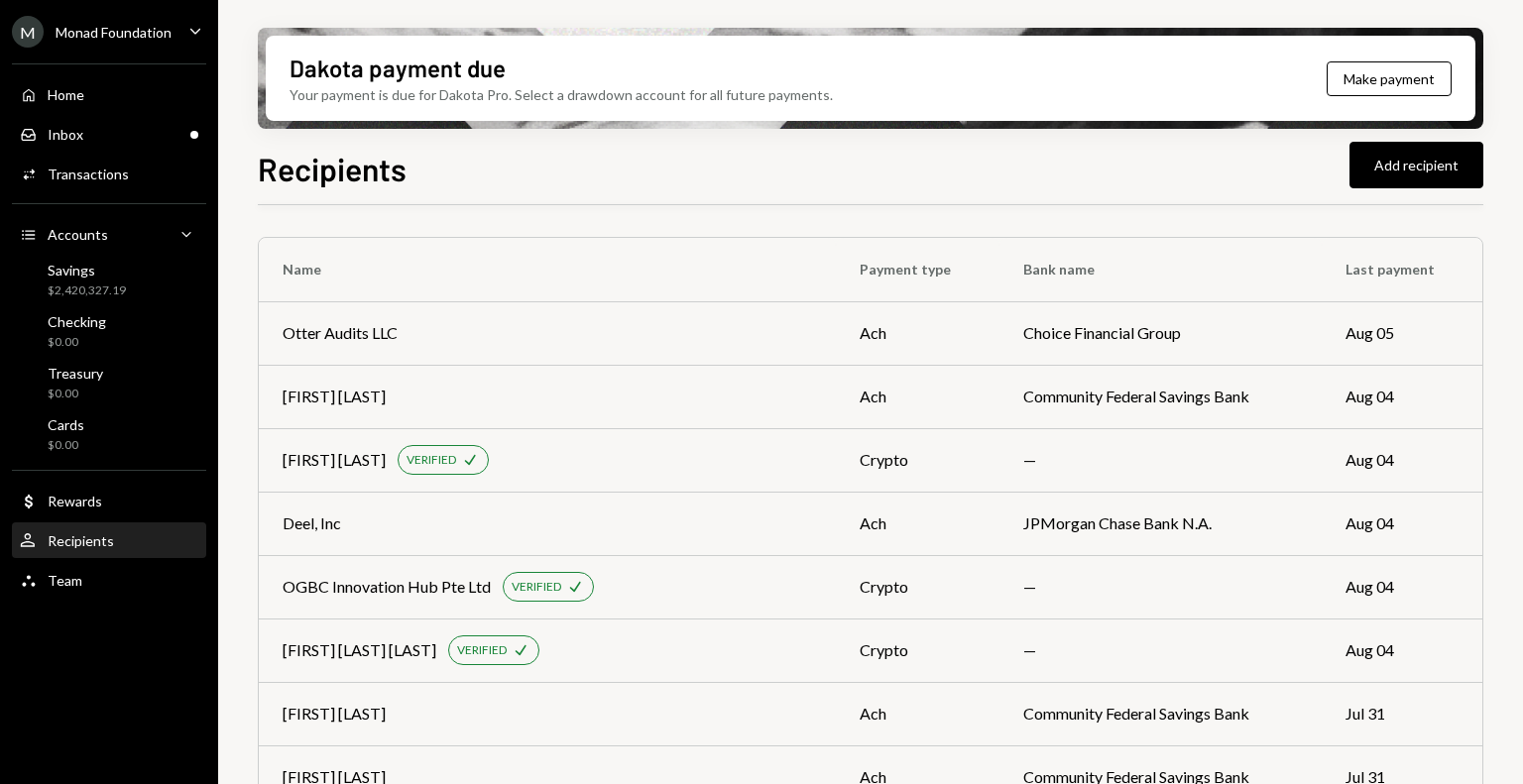 scroll, scrollTop: 4012, scrollLeft: 0, axis: vertical 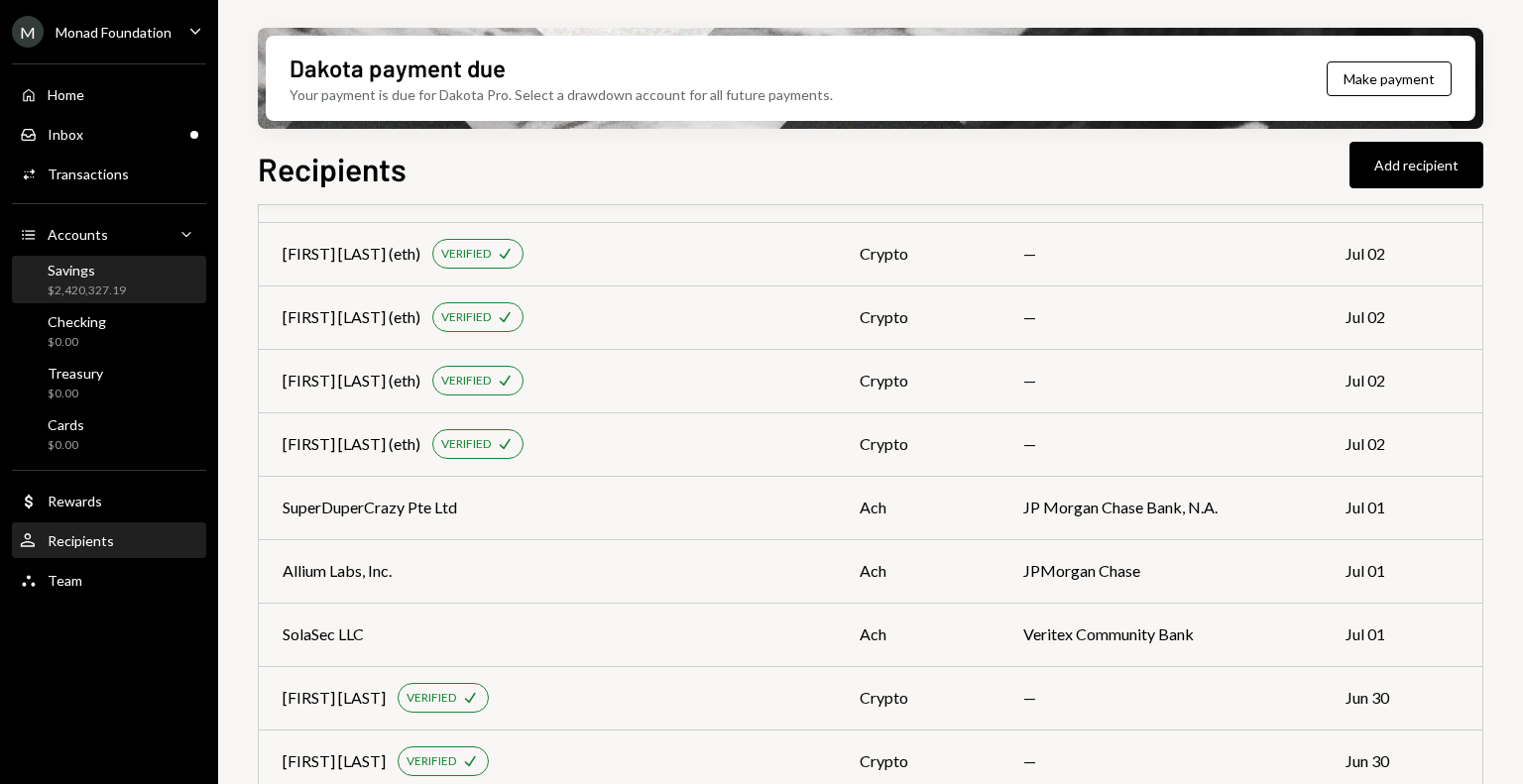 click on "Savings $2,420,327.19" at bounding box center [109, 280] 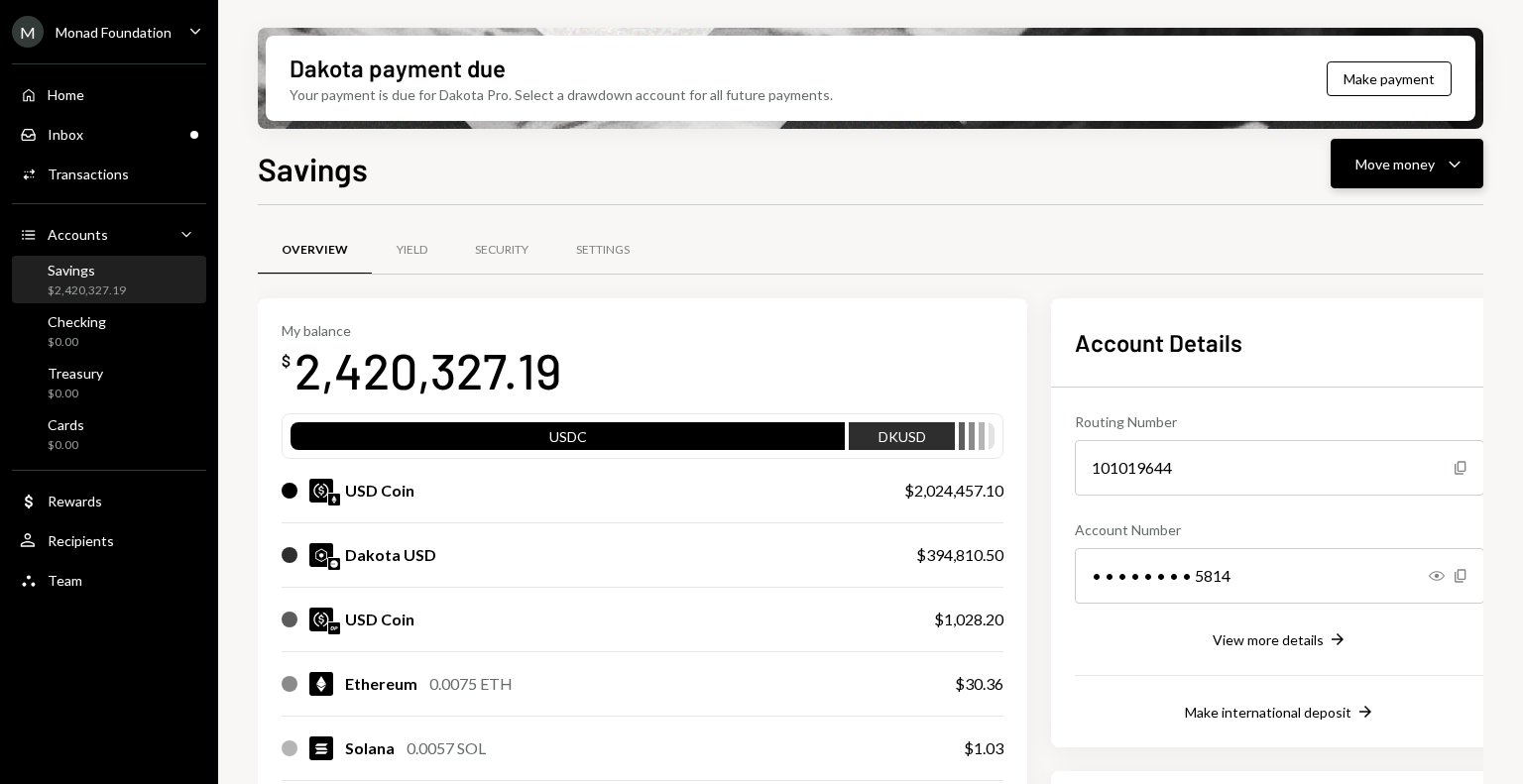 click on "Move money Caret Down" at bounding box center [1407, 164] 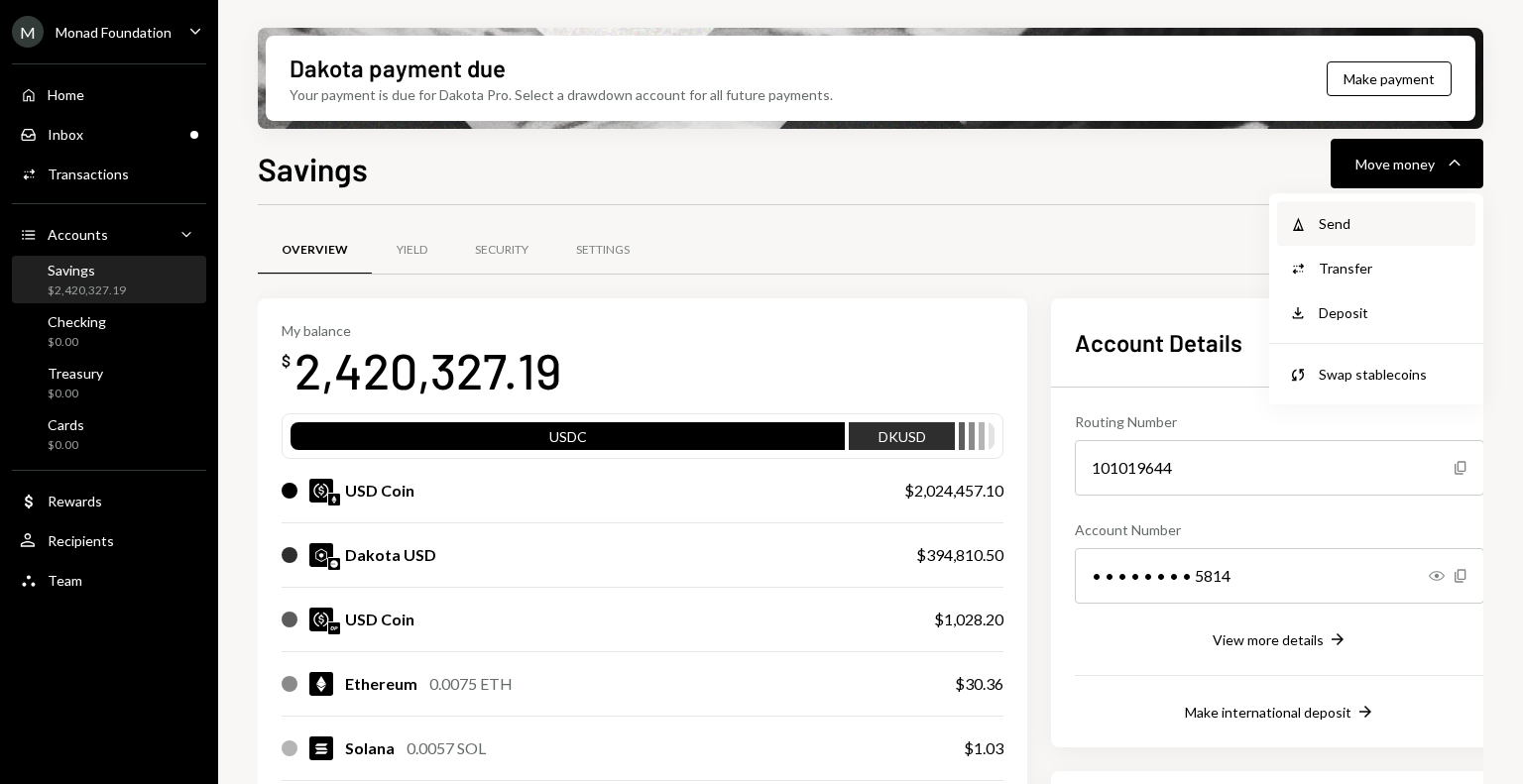 click on "Send" at bounding box center (1391, 223) 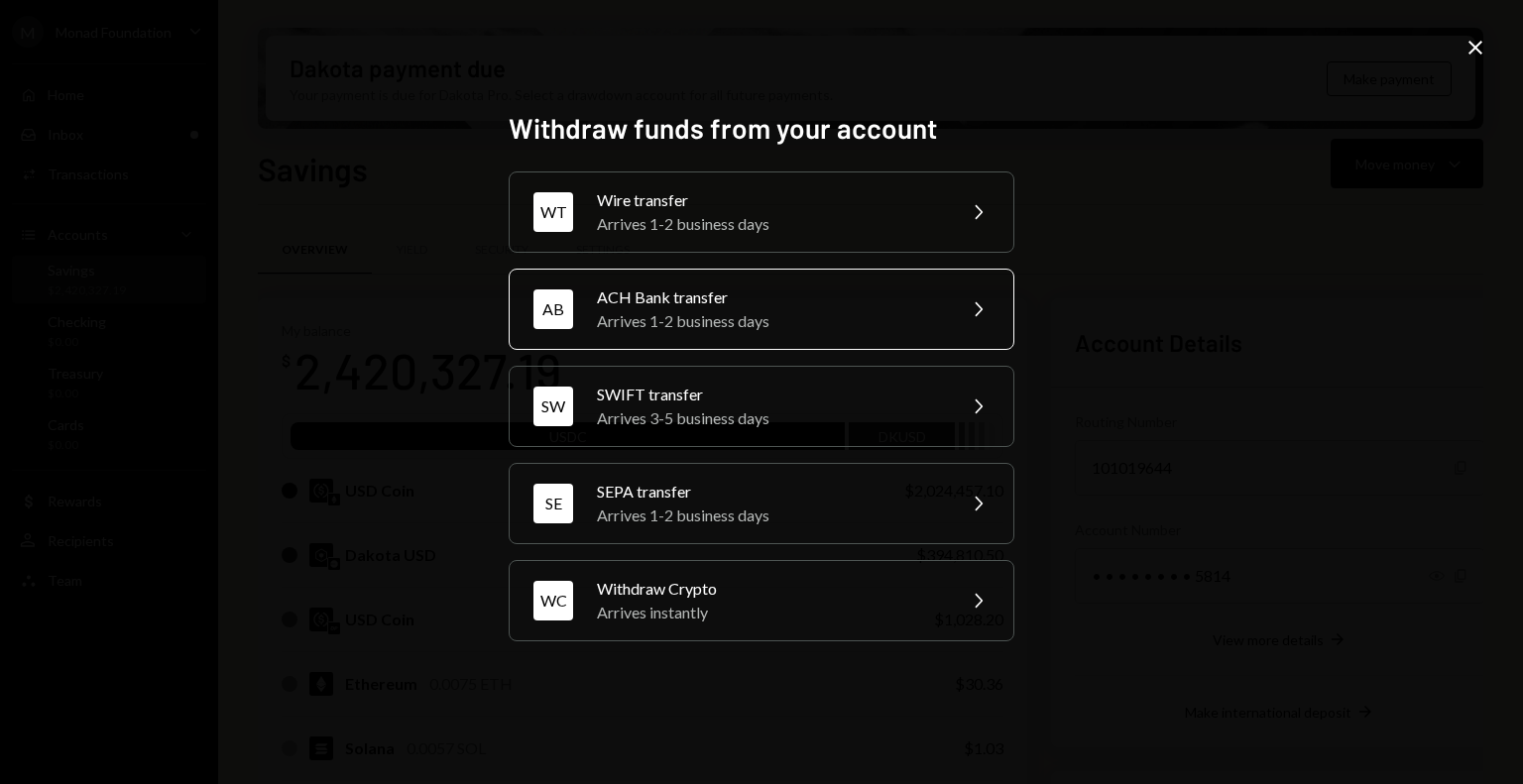 click on "Arrives 1-2 business days" at bounding box center (769, 321) 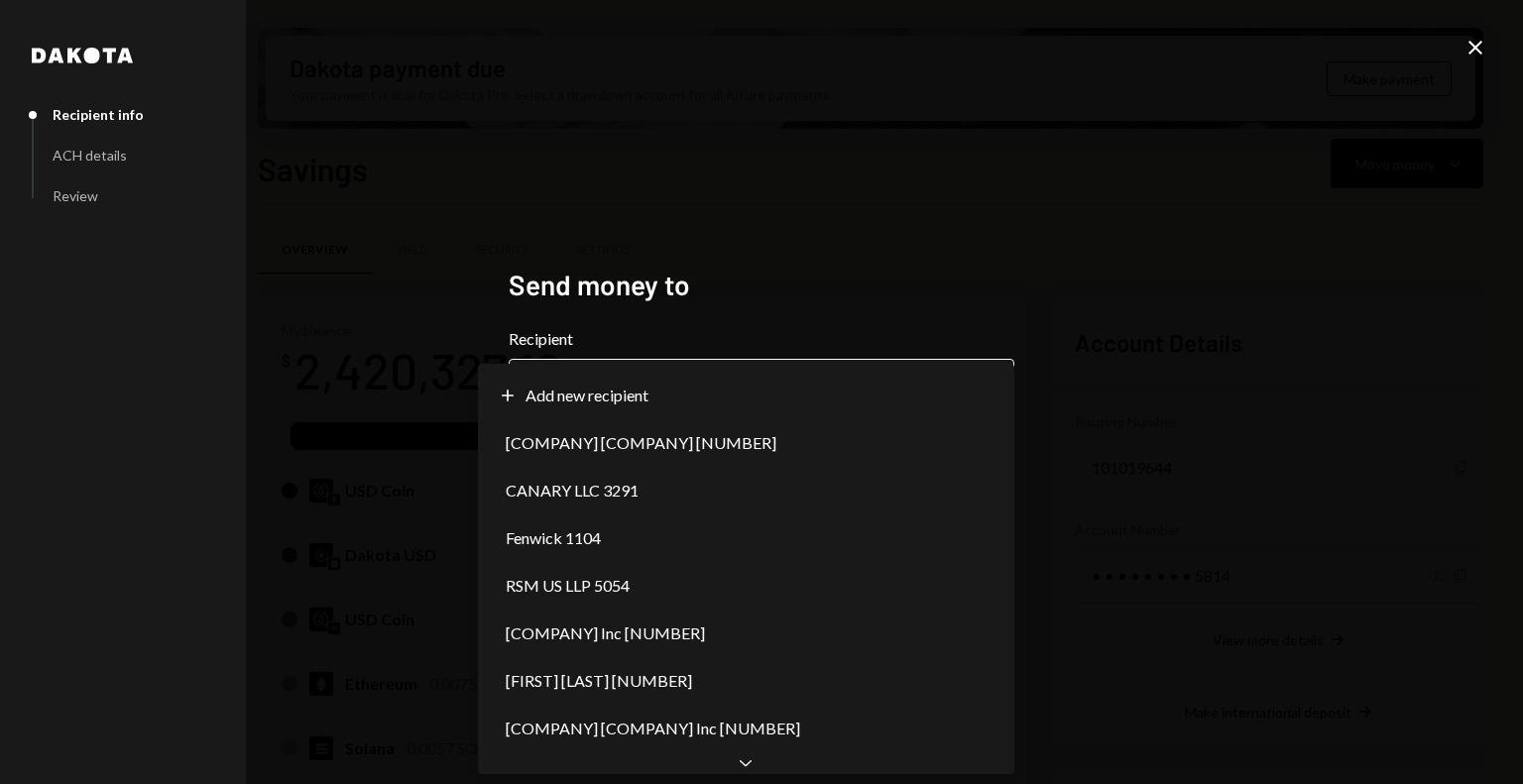 click on "M Monad Foundation Caret Down Home Home Inbox Inbox Activities Transactions Accounts Accounts Caret Down Savings $2,420,327.19 Checking $0.00 Treasury $0.00 Cards $0.00 Dollar Rewards User Recipients Team Team Dakota payment due Your payment is due for Dakota Pro. Select a drawdown account for all future payments. Make payment Savings Move money Caret Down Overview Yield Security Settings My balance $ 2,420,327.19 USDC DKUSD USD Coin $2,024,457.10 Dakota USD $394,810.50 USD Coin $1,028.20 Ethereum 0.0075  ETH $30.36 Solana 0.0057  SOL $1.03 USD Coin $0.00 Recent Transactions View all Type Initiated By Initiated At Status Bank Payment $12,320.59 Philip Jacobs 08/08/25 4:11 PM Review Right Arrow Bank Payment $21,340.68 Octavia Tenga 08/08/25 2:20 PM Review Right Arrow Bank Payment $14,069.05 Octavia Tenga 08/08/25 2:02 PM Review Right Arrow Withdrawal 1,664,532  USDC Octavia Tenga 08/08/25 1:50 PM Review Right Arrow Stablecoin Conversion $15,000.00 Octavia Tenga 08/08/25 11:56 AM Review Right Arrow 101019644" at bounding box center (762, 392) 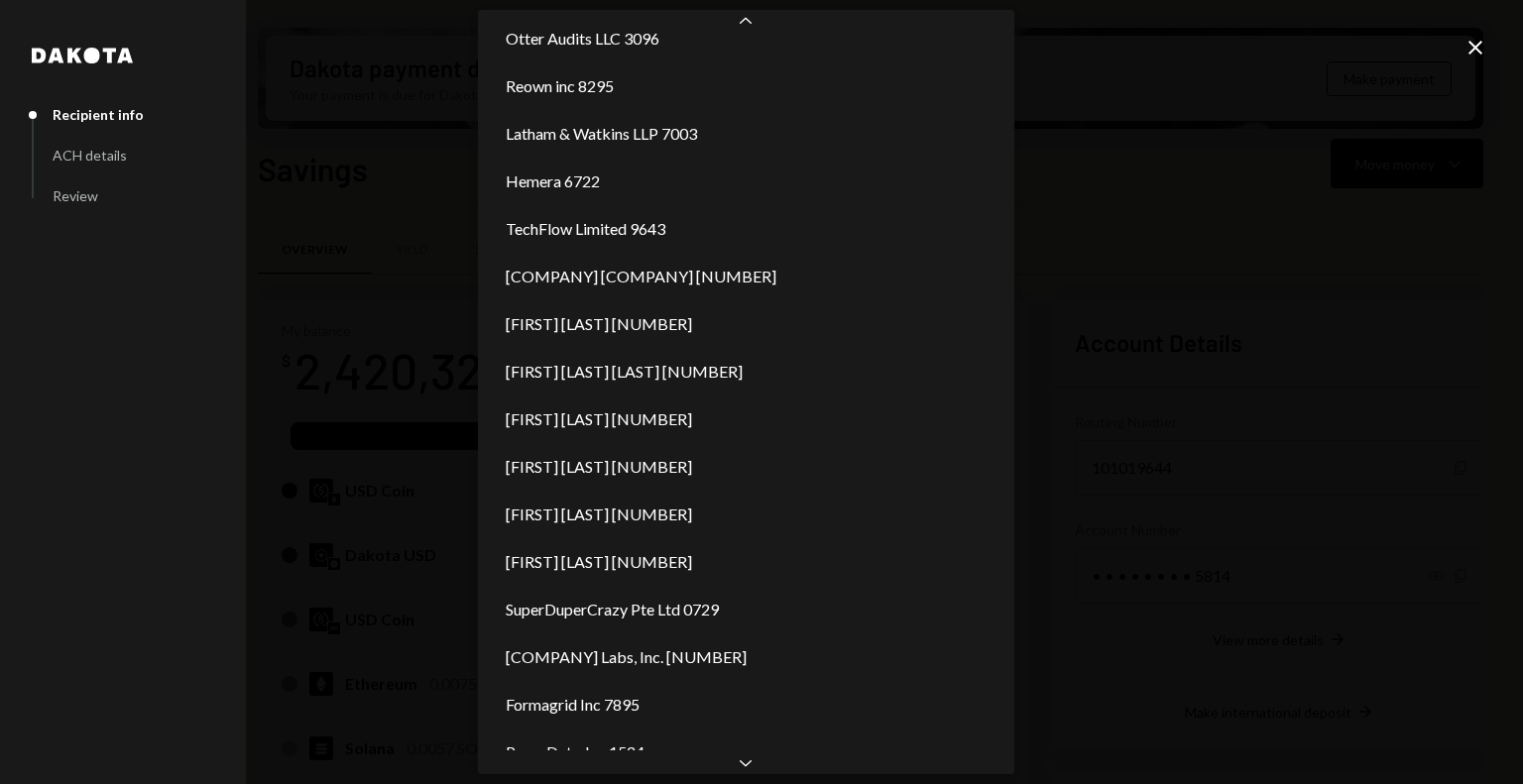 scroll, scrollTop: 598, scrollLeft: 0, axis: vertical 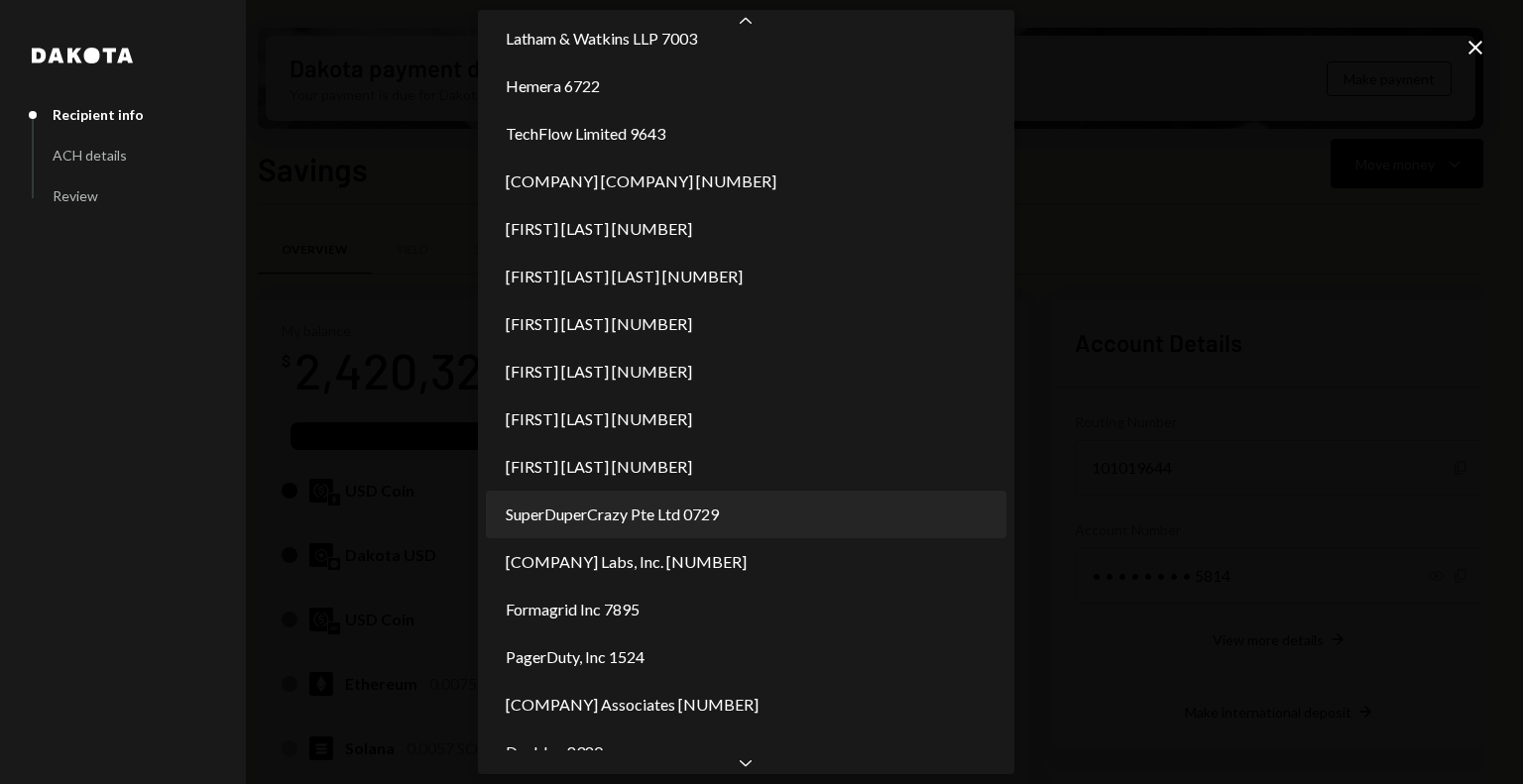 select on "**********" 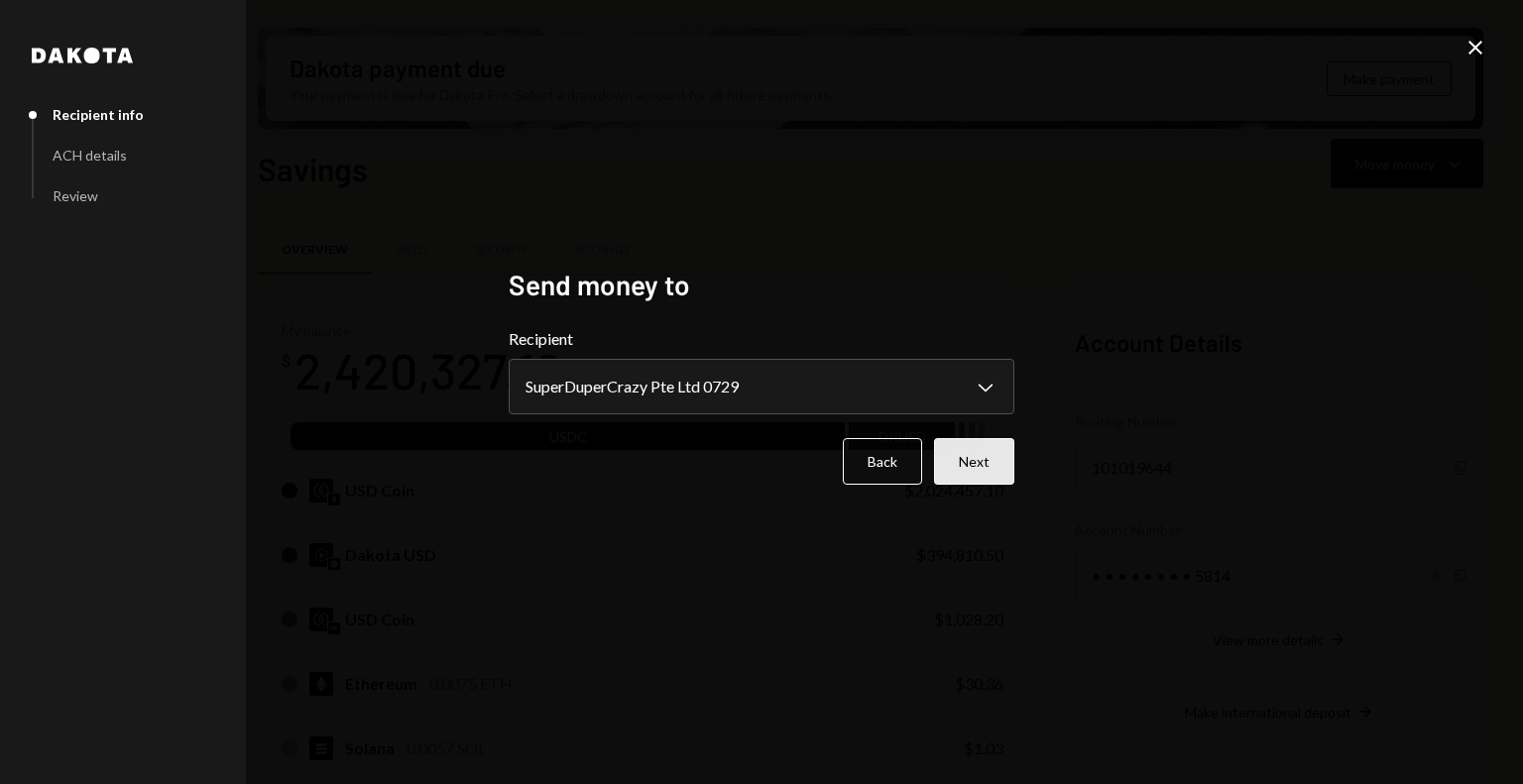click on "Next" at bounding box center [974, 461] 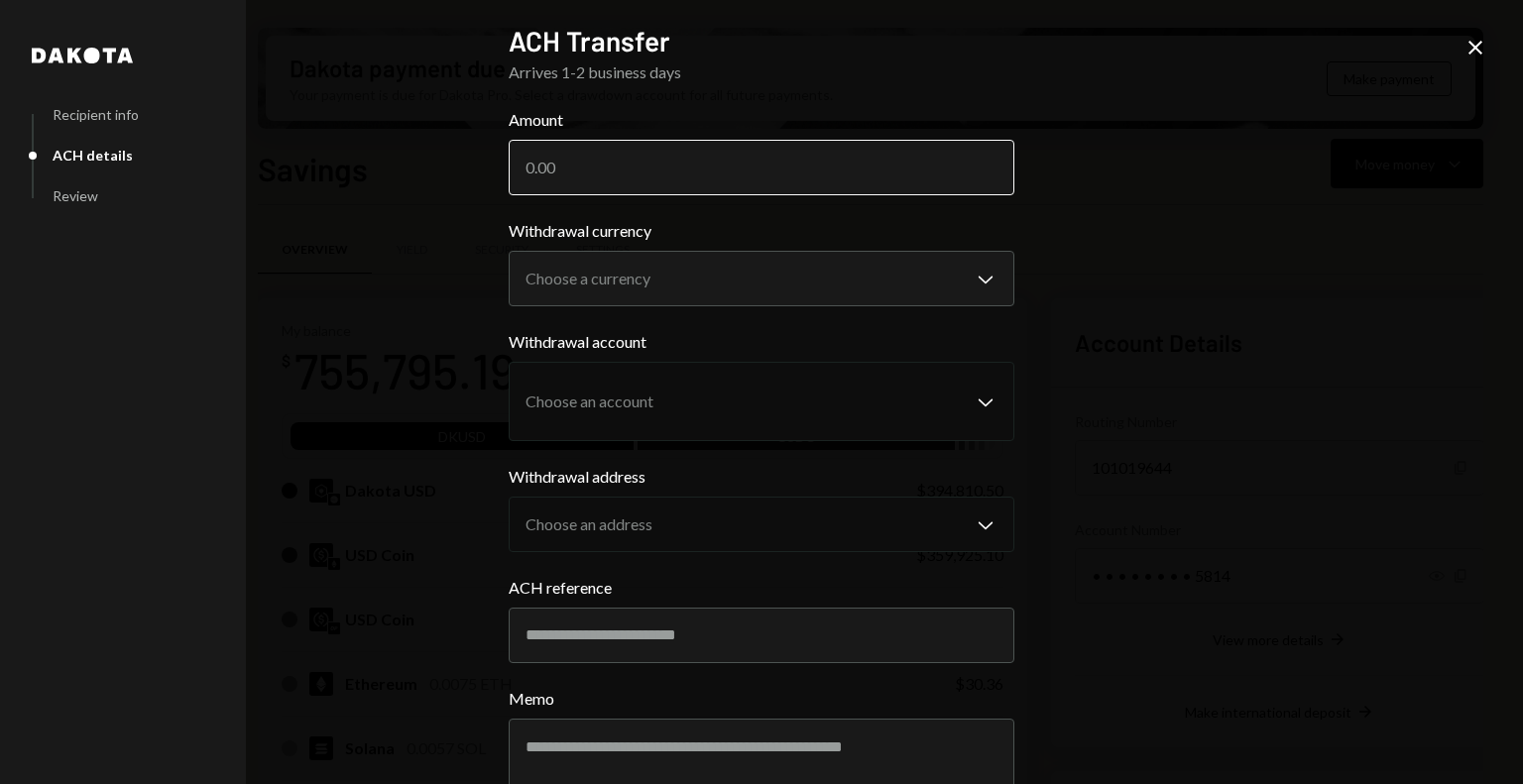 click on "Amount" at bounding box center (762, 168) 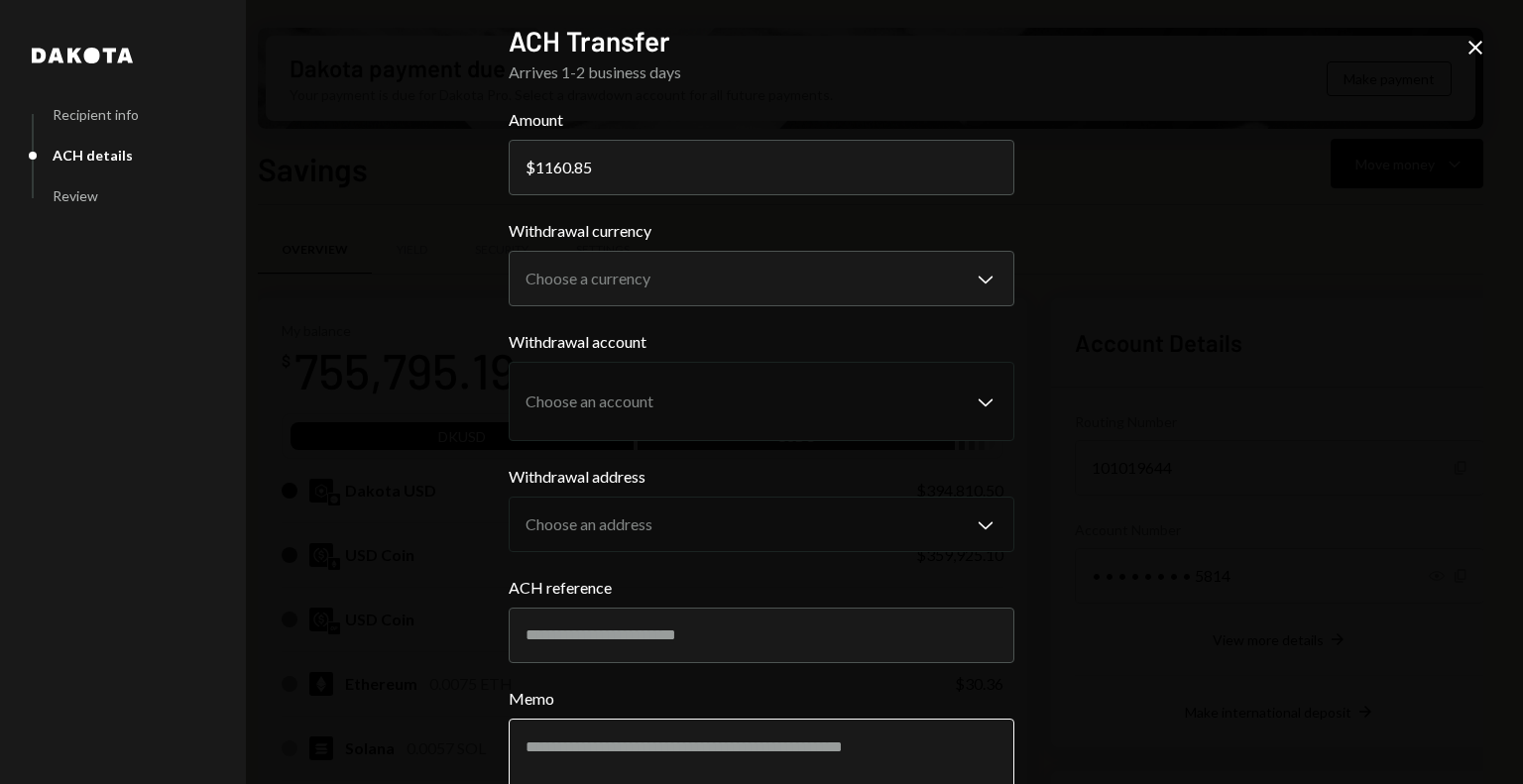 type on "1160.85" 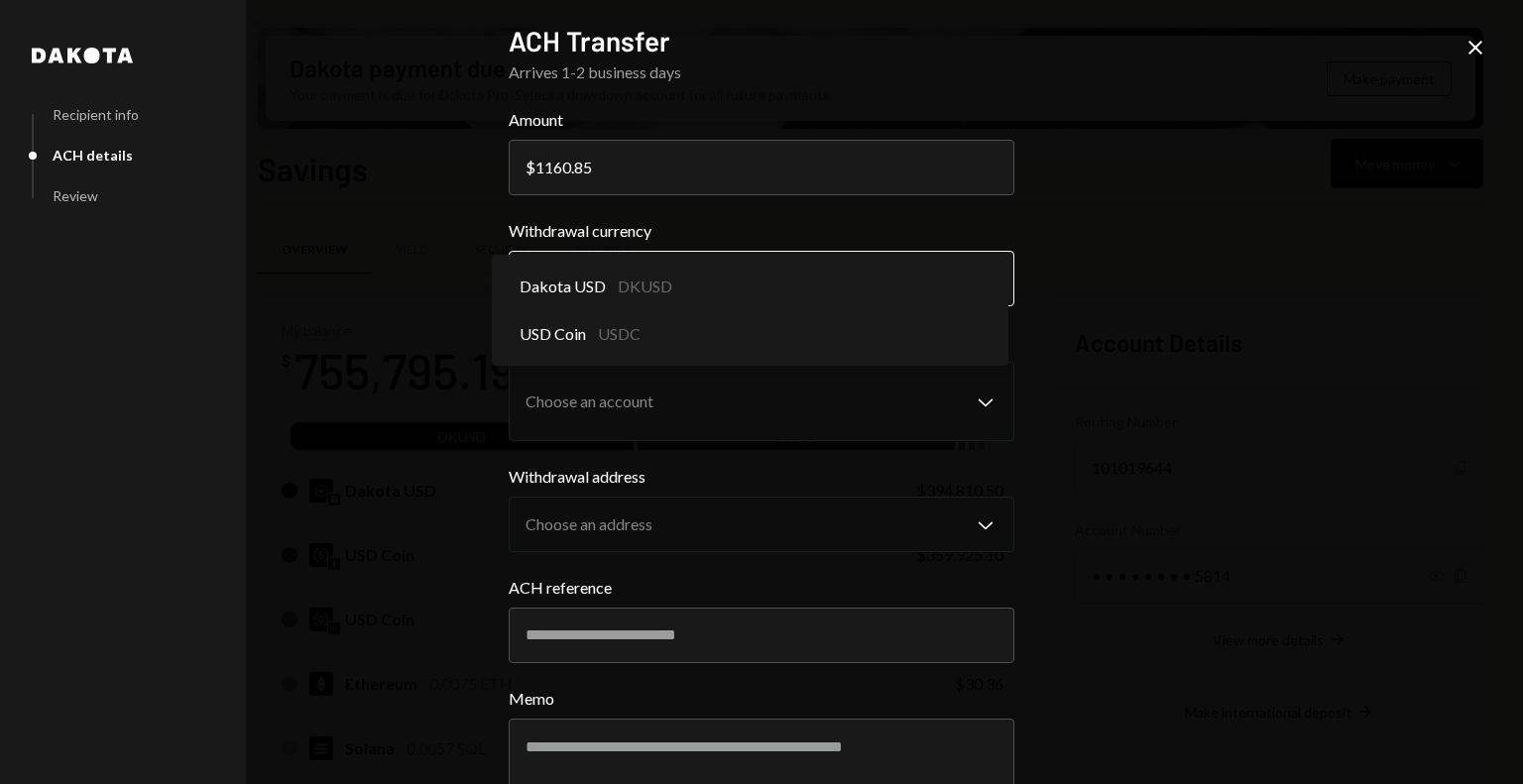 click on "M Monad Foundation Caret Down Home Home Inbox Inbox Activities Transactions Accounts Accounts Caret Down Savings $755,795.19 Checking $0.00 Treasury $0.00 Cards $0.00 Dollar Rewards User Recipients Team Team Dakota payment due Your payment is due for Dakota Pro. Select a drawdown account for all future payments. Make payment Savings Move money Caret Down Overview Yield Security Settings My balance $ 755,795.19 DKUSD USDC Dakota USD $394,810.50 USD Coin $359,925.10 USD Coin $1,028.20 Ethereum 0.0075  ETH $30.36 Solana 0.0057  SOL $1.03 USD Coin $0.00 Recent Transactions View all Type Initiated By Initiated At Status Bank Payment $12,320.59 Philip Jacobs 08/08/25 4:11 PM Review Right Arrow Bank Payment $21,340.68 Octavia Tenga 08/08/25 2:20 PM Review Right Arrow Bank Payment $14,069.05 Octavia Tenga 08/08/25 2:02 PM Review Right Arrow Withdrawal 1,664,532  USDC Octavia Tenga 08/08/25 1:50 PM Completed Stablecoin Conversion $15,000.00 Octavia Tenga 08/08/25 11:56 AM Review Right Arrow Account Details 101019644 $" at bounding box center (762, 392) 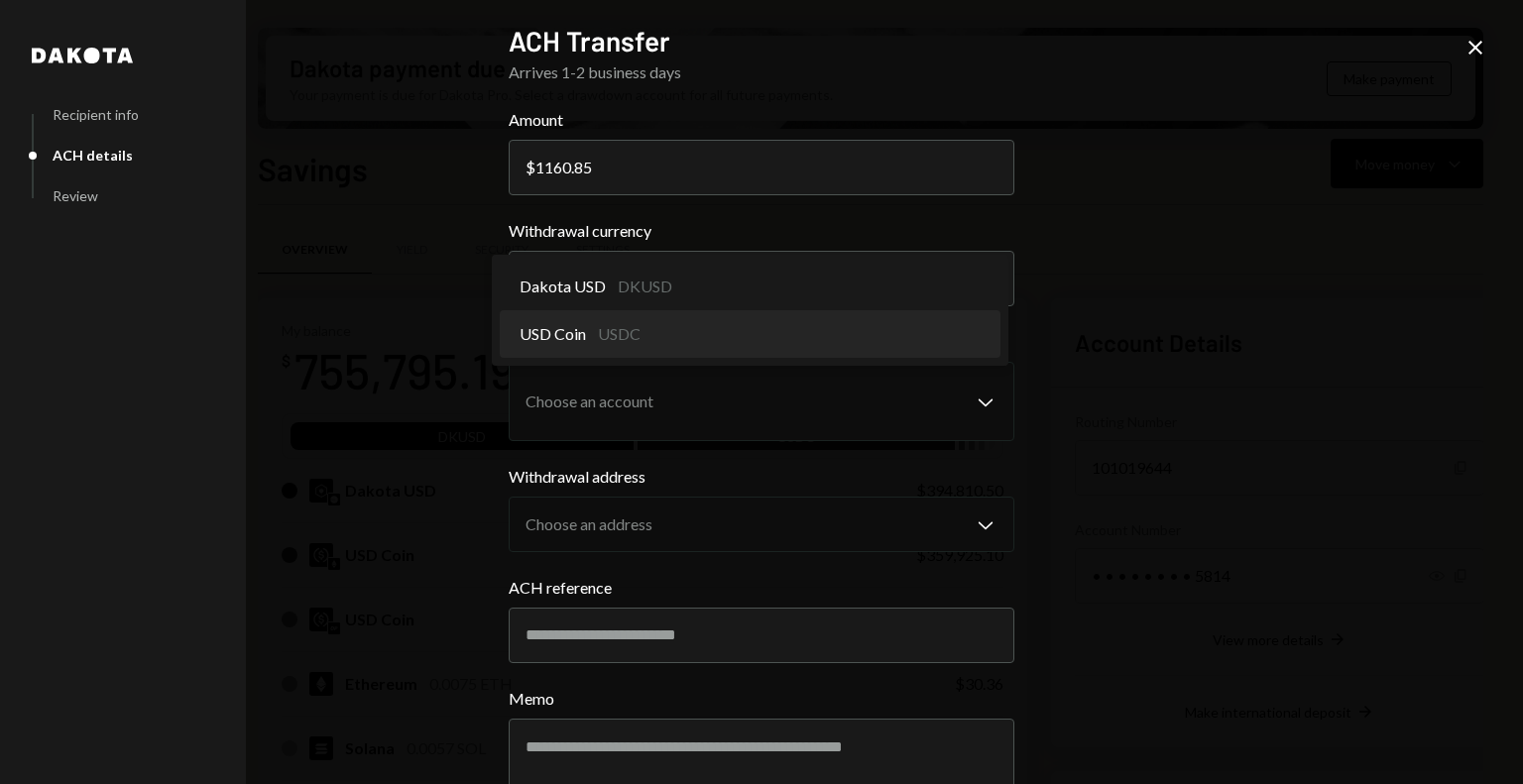select on "****" 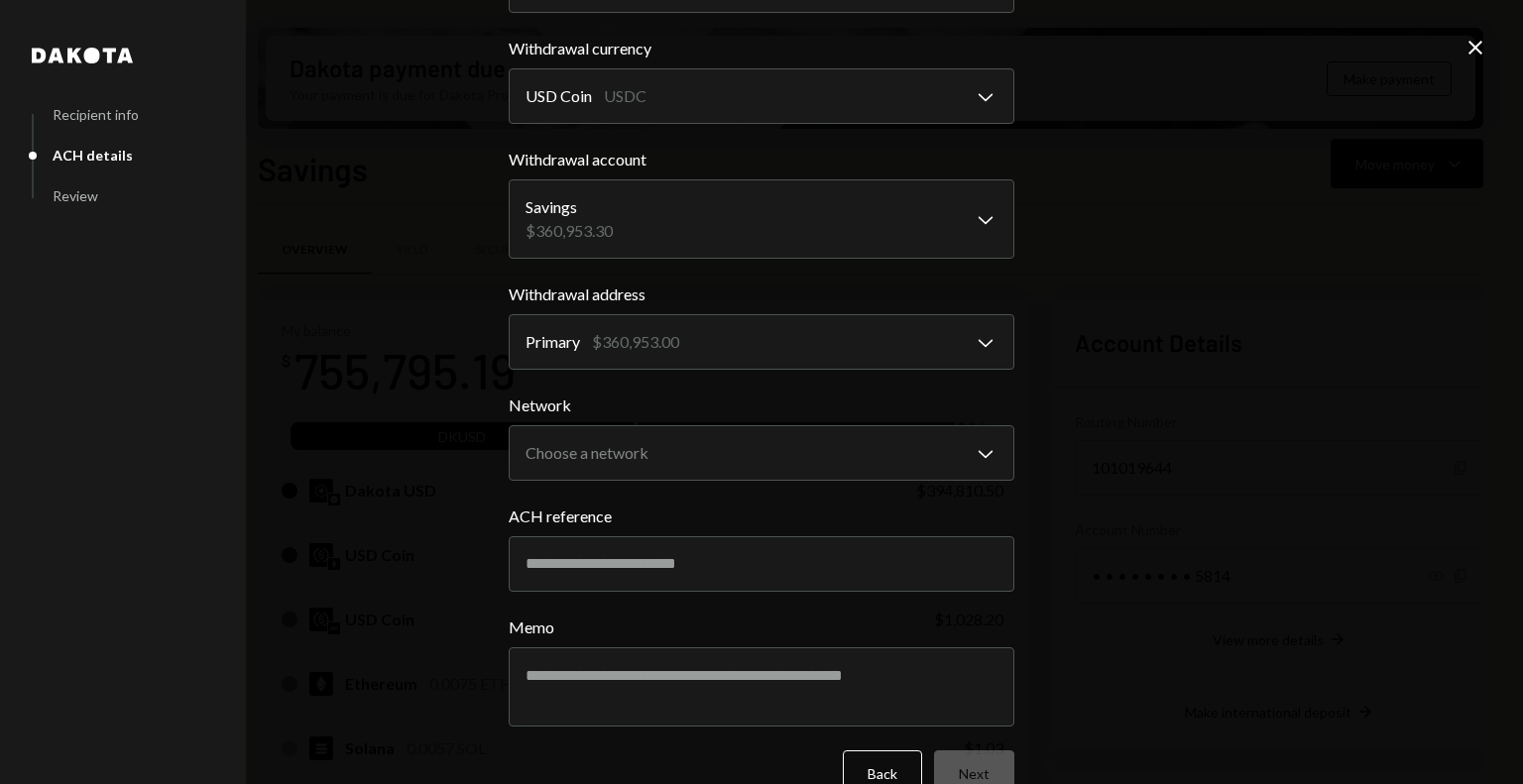 scroll, scrollTop: 198, scrollLeft: 0, axis: vertical 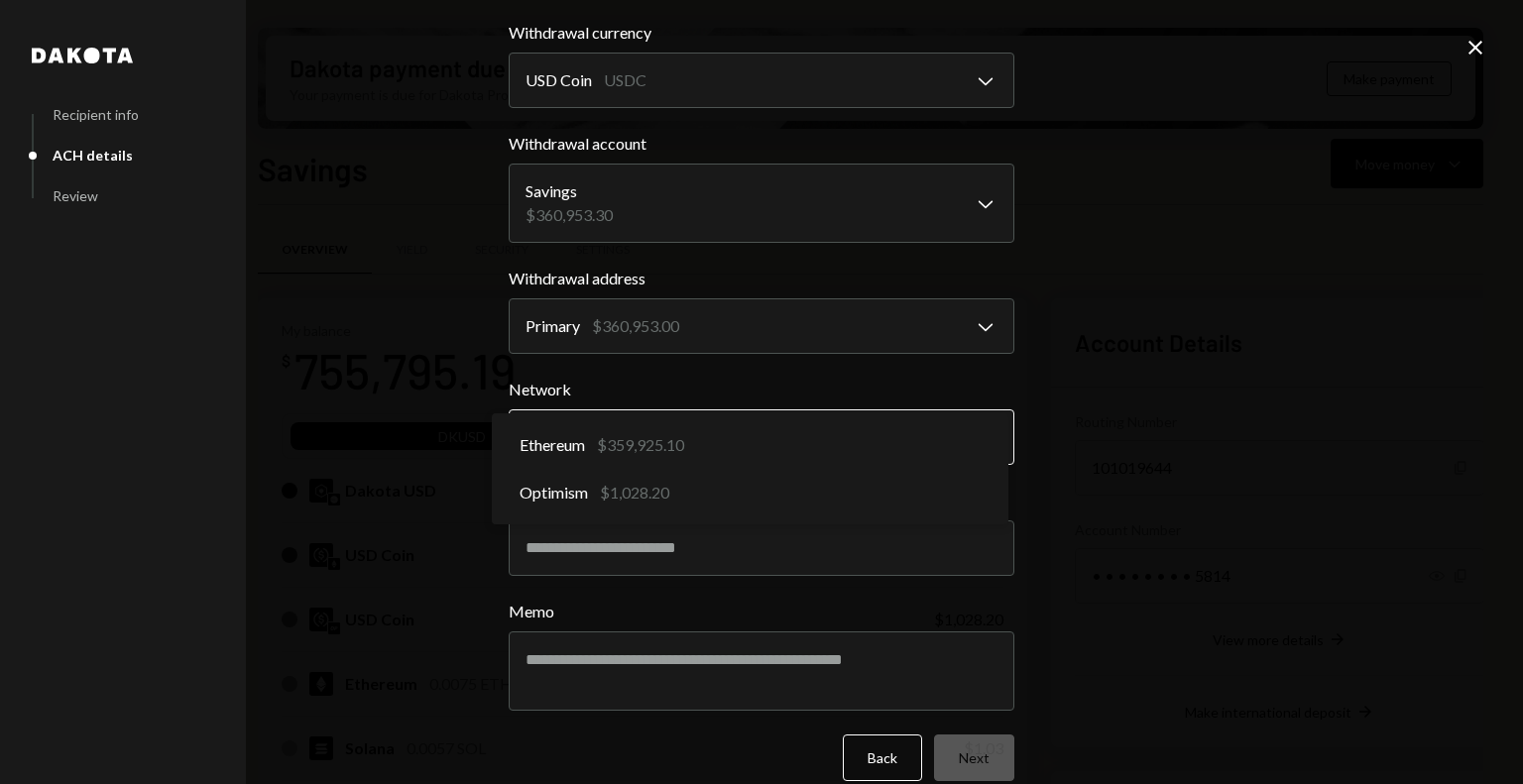 click on "M Monad Foundation Caret Down Home Home Inbox Inbox Activities Transactions Accounts Accounts Caret Down Savings $755,795.19 Checking $0.00 Treasury $0.00 Cards $0.00 Dollar Rewards User Recipients Team Team Dakota payment due Your payment is due for Dakota Pro. Select a drawdown account for all future payments. Make payment Savings Move money Caret Down Overview Yield Security Settings My balance $ 755,795.19 DKUSD USDC Dakota USD $394,810.50 USD Coin $359,925.10 USD Coin $1,028.20 Ethereum 0.0075  ETH $30.36 Solana 0.0057  SOL $1.03 USD Coin $0.00 Recent Transactions View all Type Initiated By Initiated At Status Bank Payment $12,320.59 Philip Jacobs 08/08/25 4:11 PM Review Right Arrow Bank Payment $21,340.68 Octavia Tenga 08/08/25 2:20 PM Review Right Arrow Bank Payment $14,069.05 Octavia Tenga 08/08/25 2:02 PM Review Right Arrow Withdrawal 1,664,532  USDC Octavia Tenga 08/08/25 1:50 PM Completed Stablecoin Conversion $15,000.00 Octavia Tenga 08/08/25 11:56 AM Review Right Arrow Account Details 101019644 $" at bounding box center (762, 392) 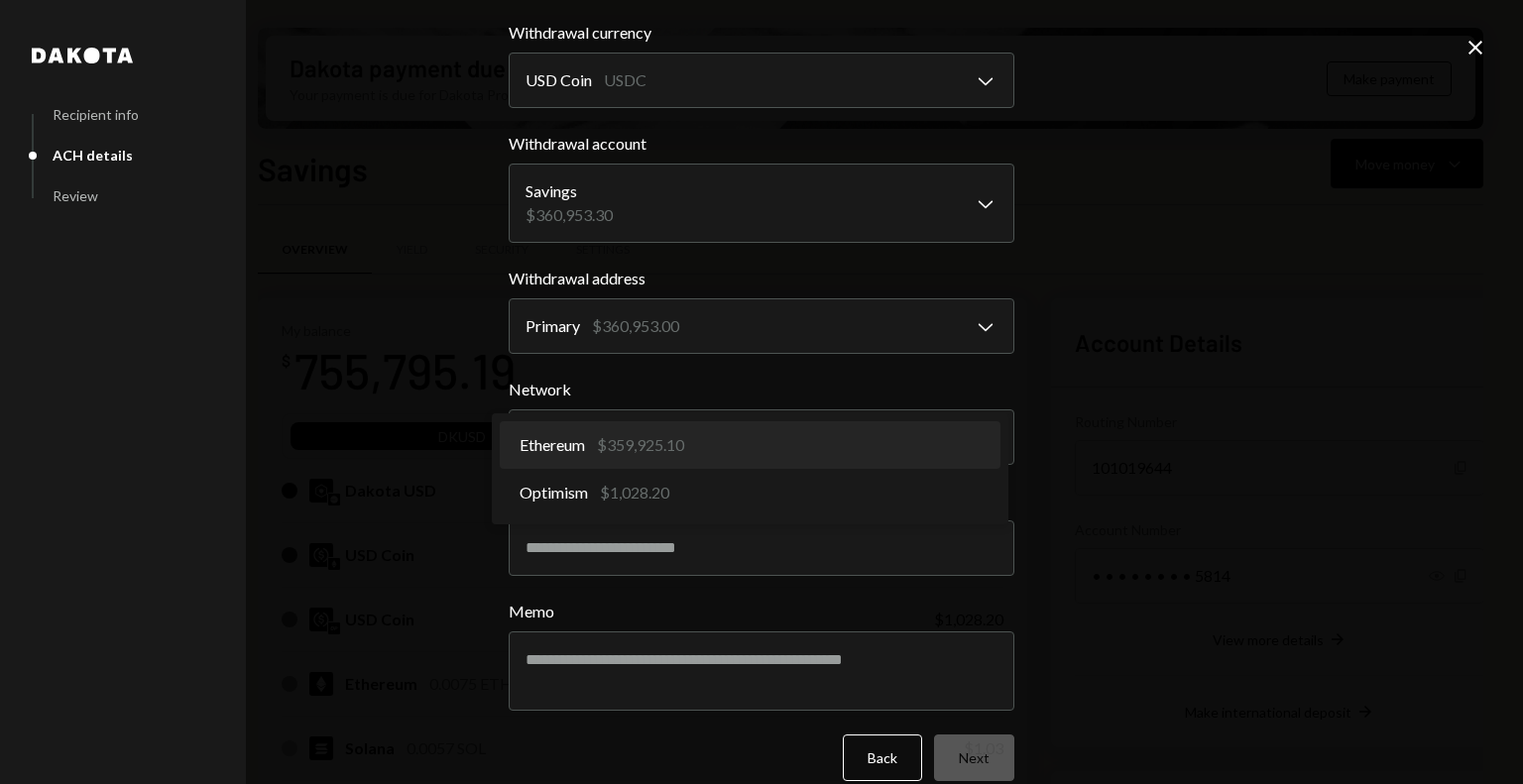 select on "**********" 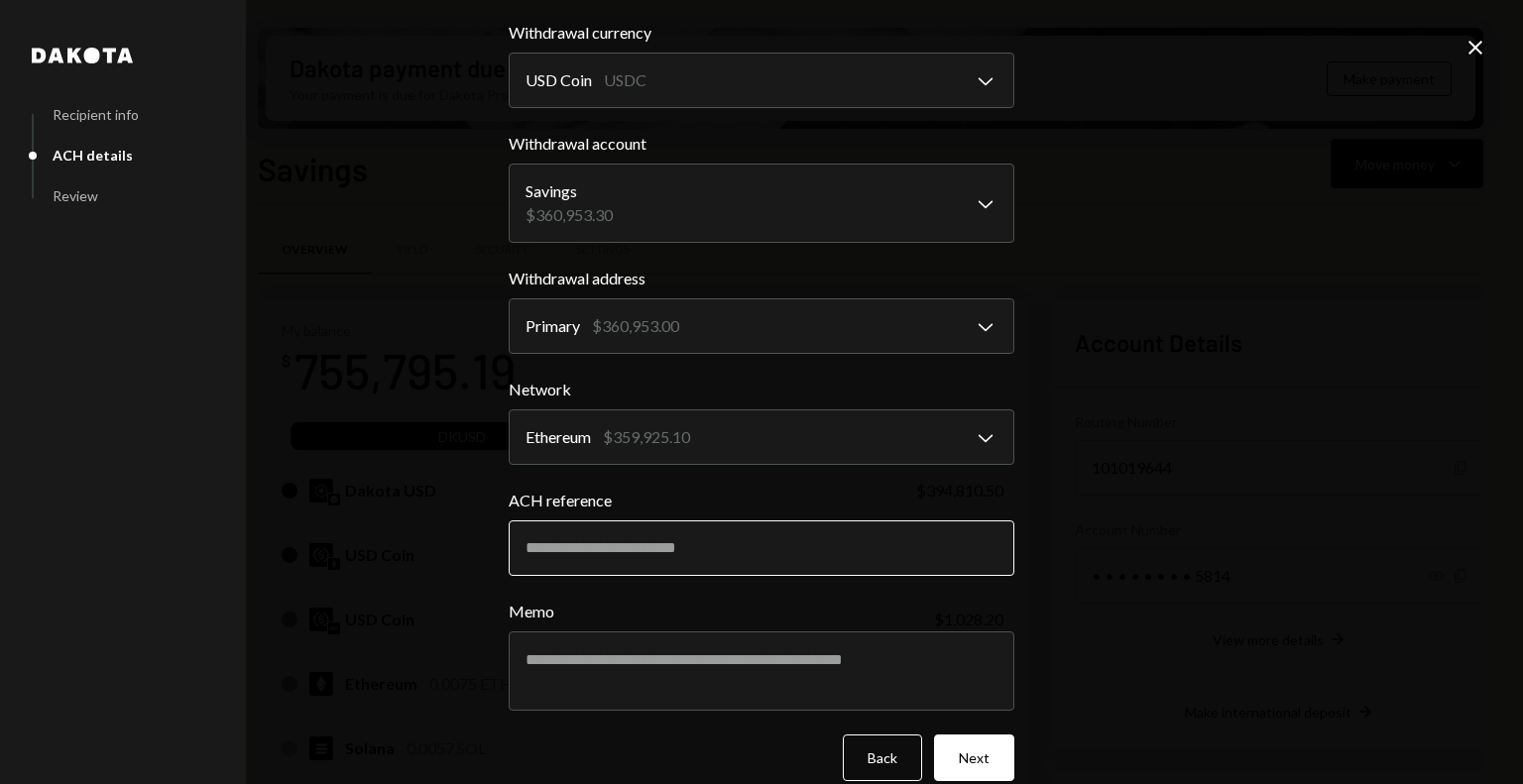 click on "ACH reference" at bounding box center [762, 548] 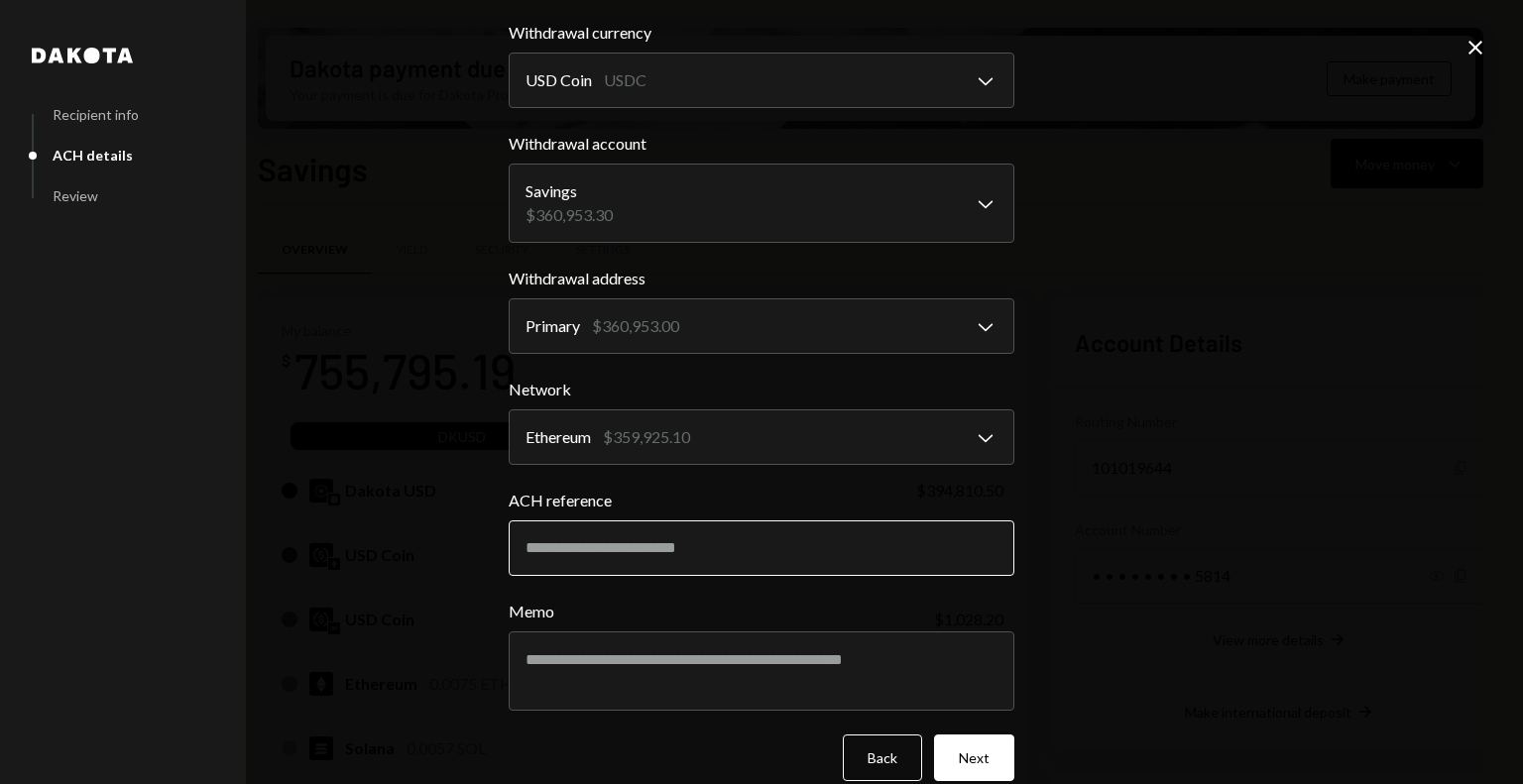 paste on "*********" 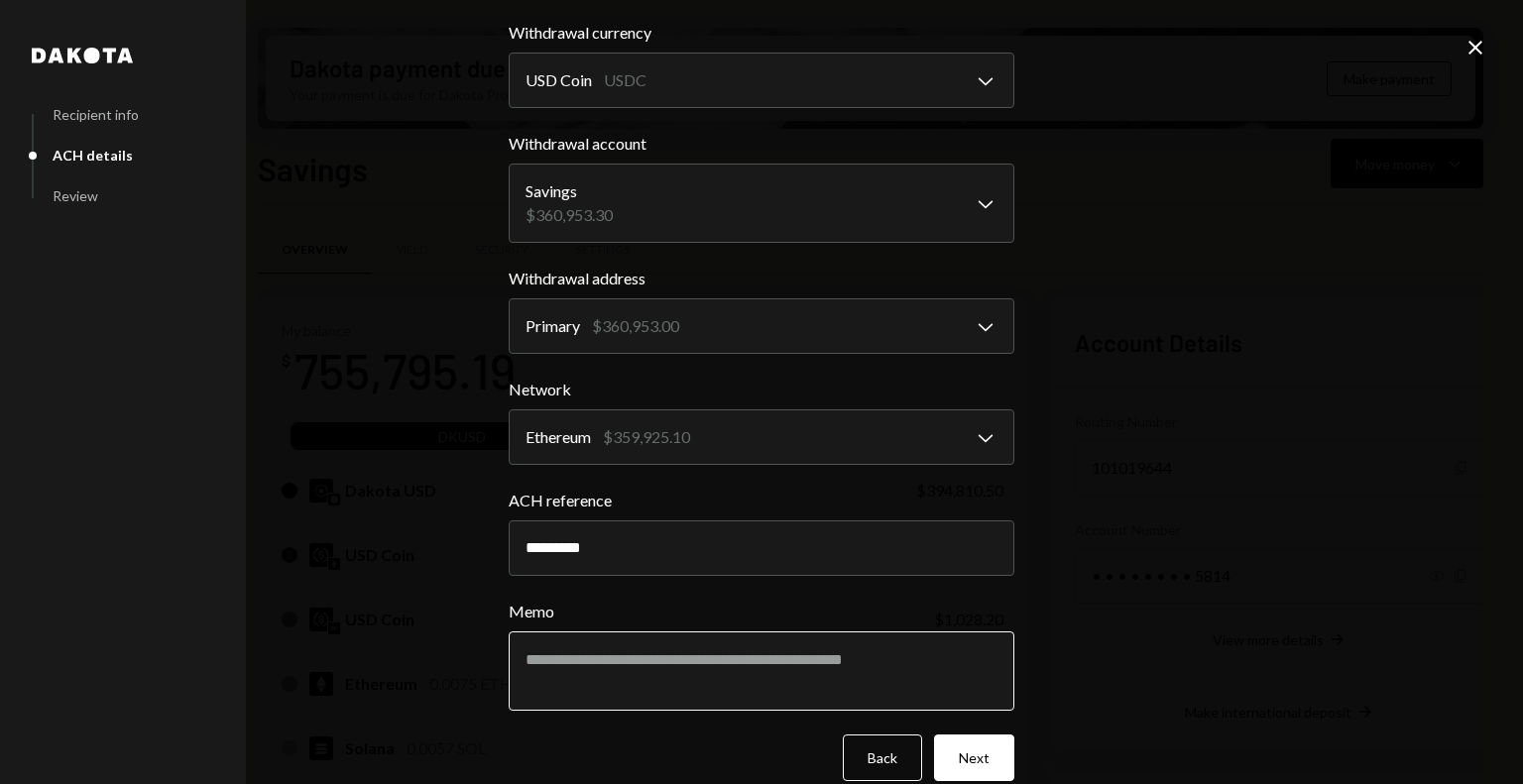 type on "*********" 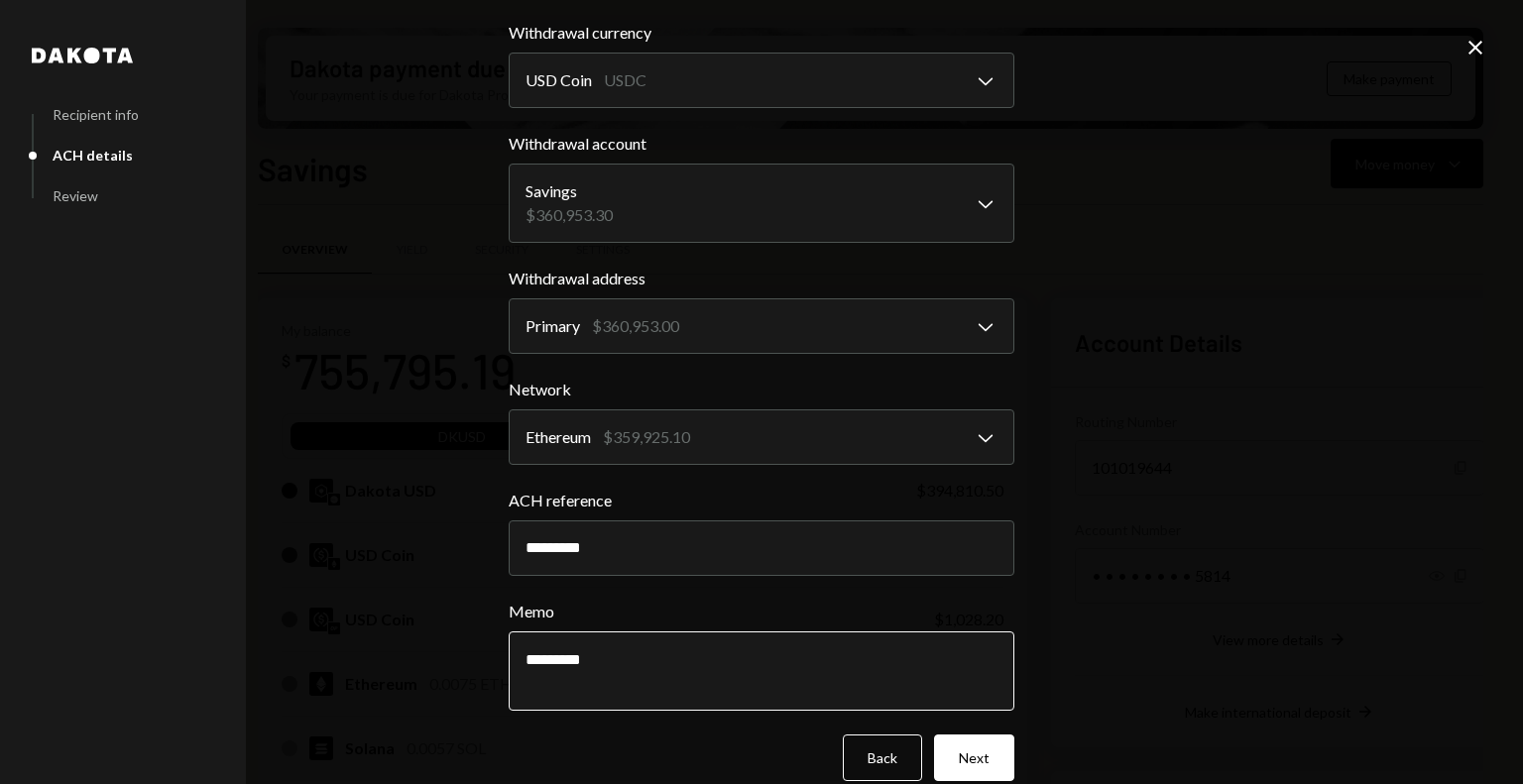click on "*********" at bounding box center (762, 671) 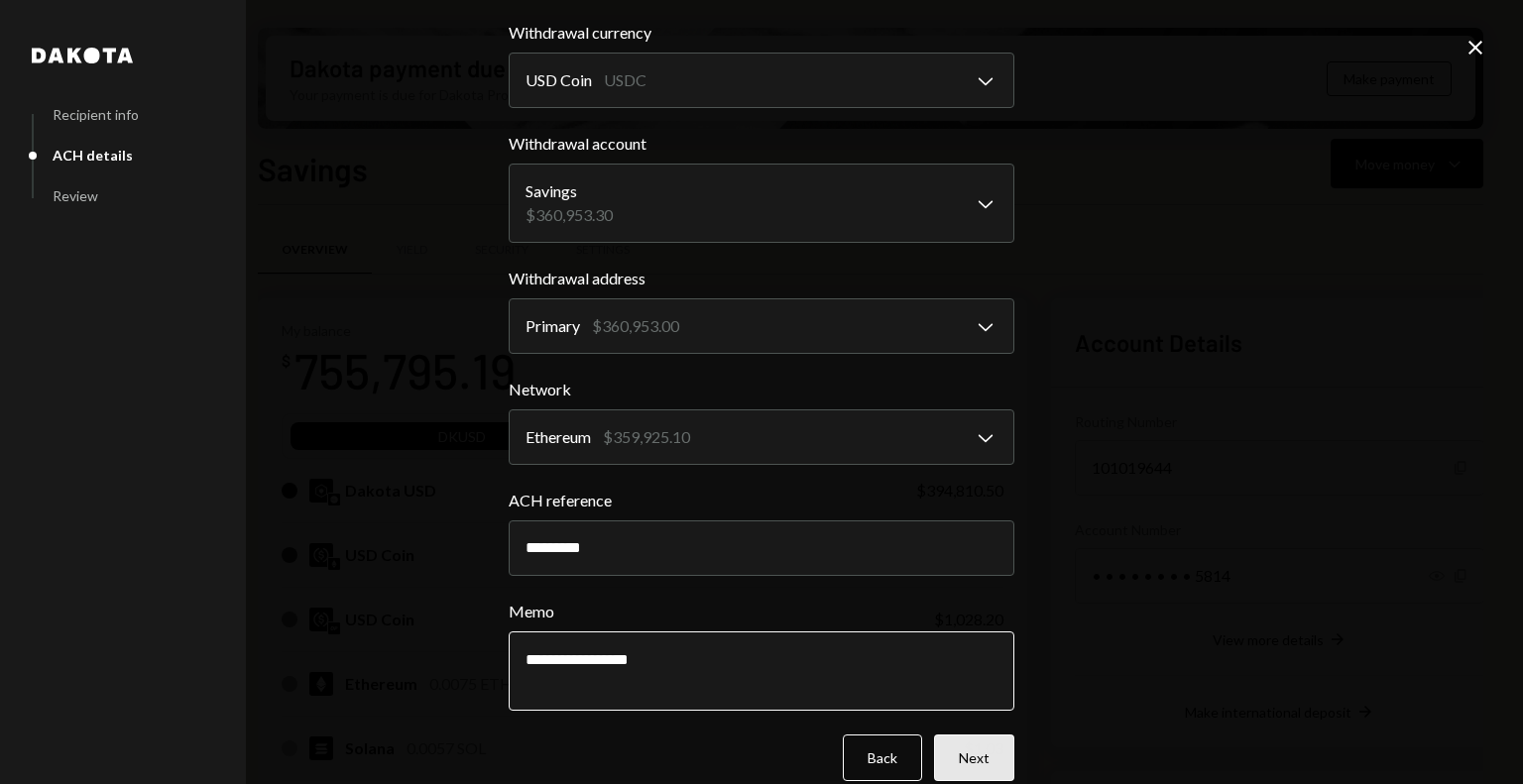 type on "**********" 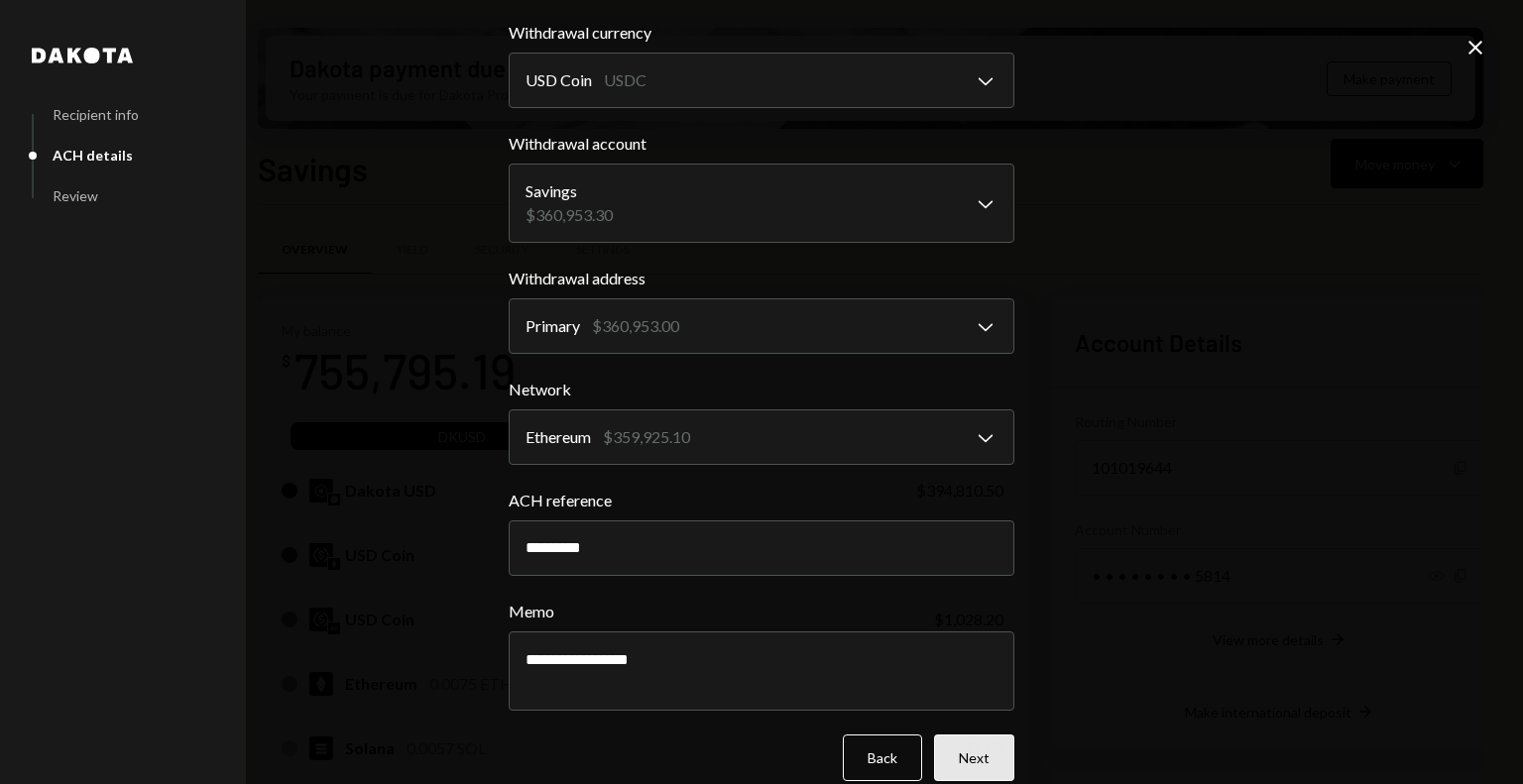 click on "Next" at bounding box center [974, 757] 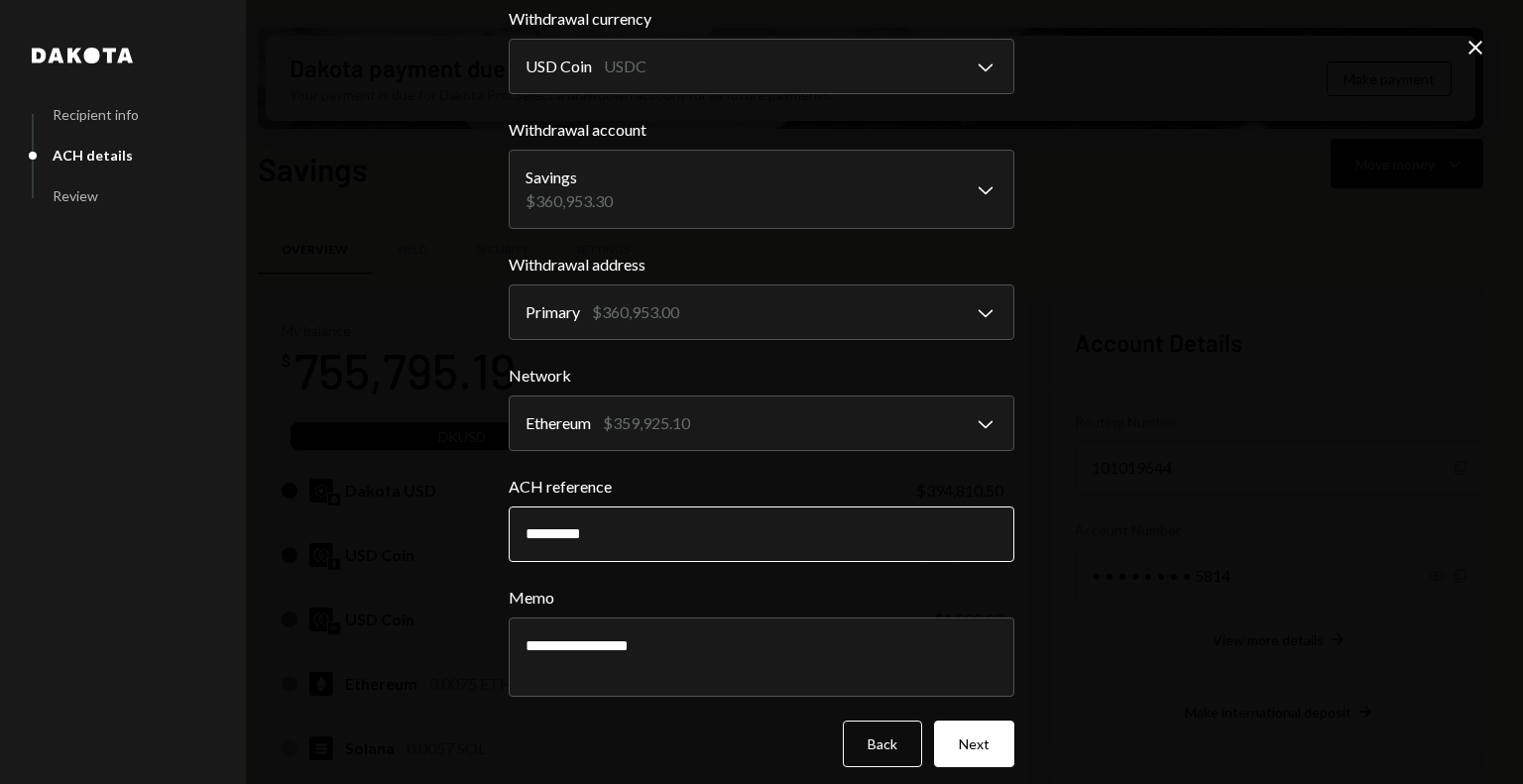 scroll, scrollTop: 308, scrollLeft: 0, axis: vertical 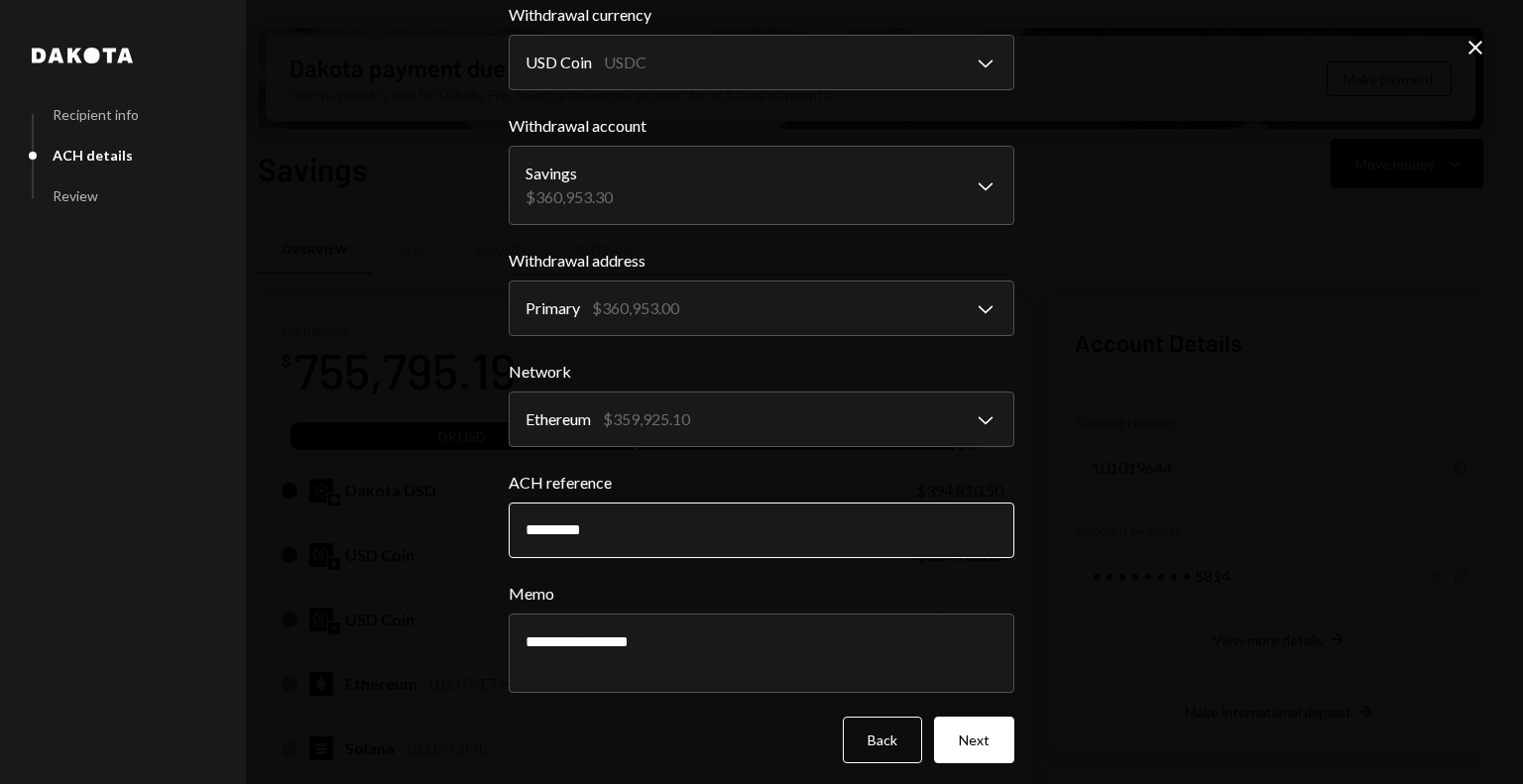 click on "*********" at bounding box center [762, 530] 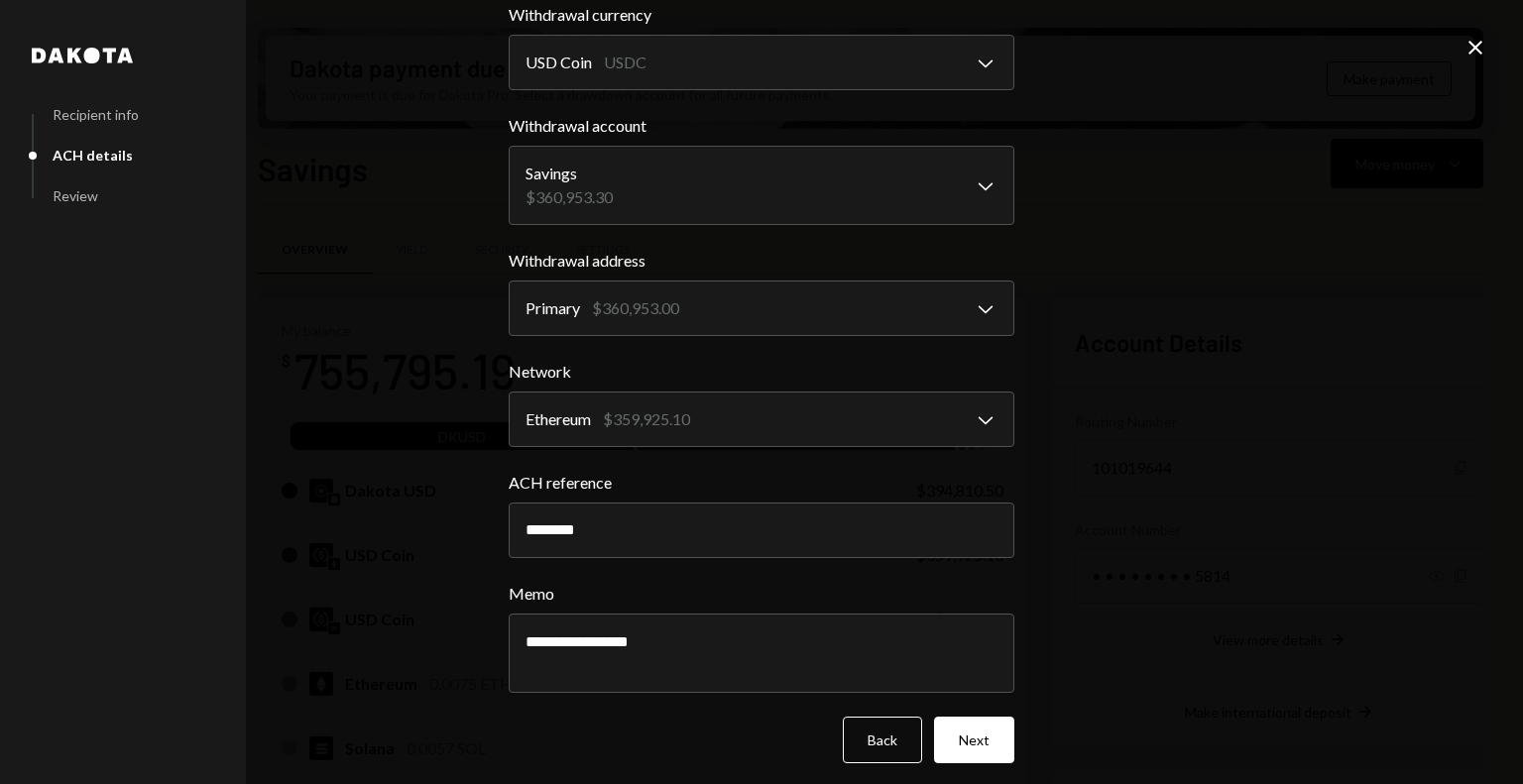 type on "********" 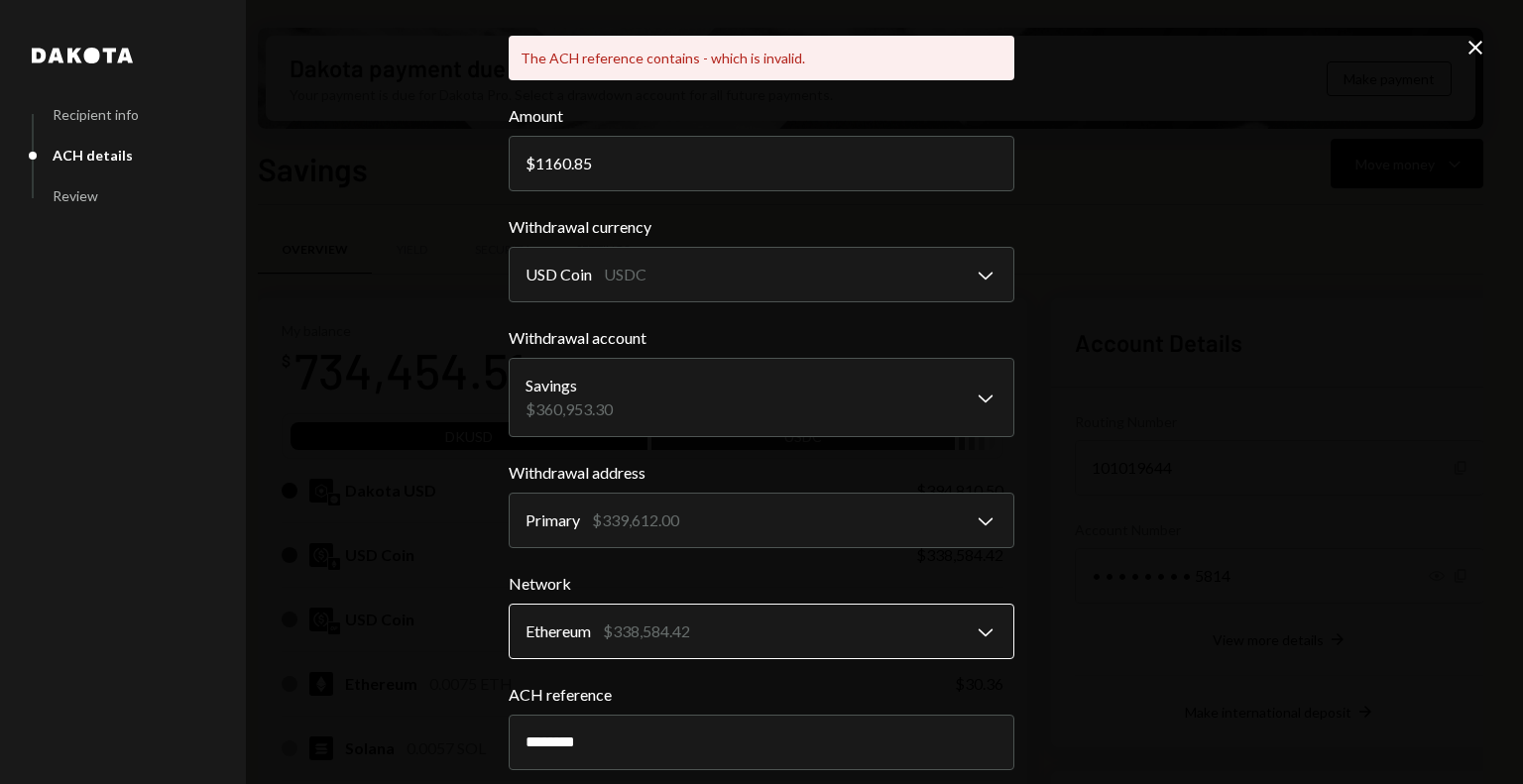 scroll, scrollTop: 95, scrollLeft: 0, axis: vertical 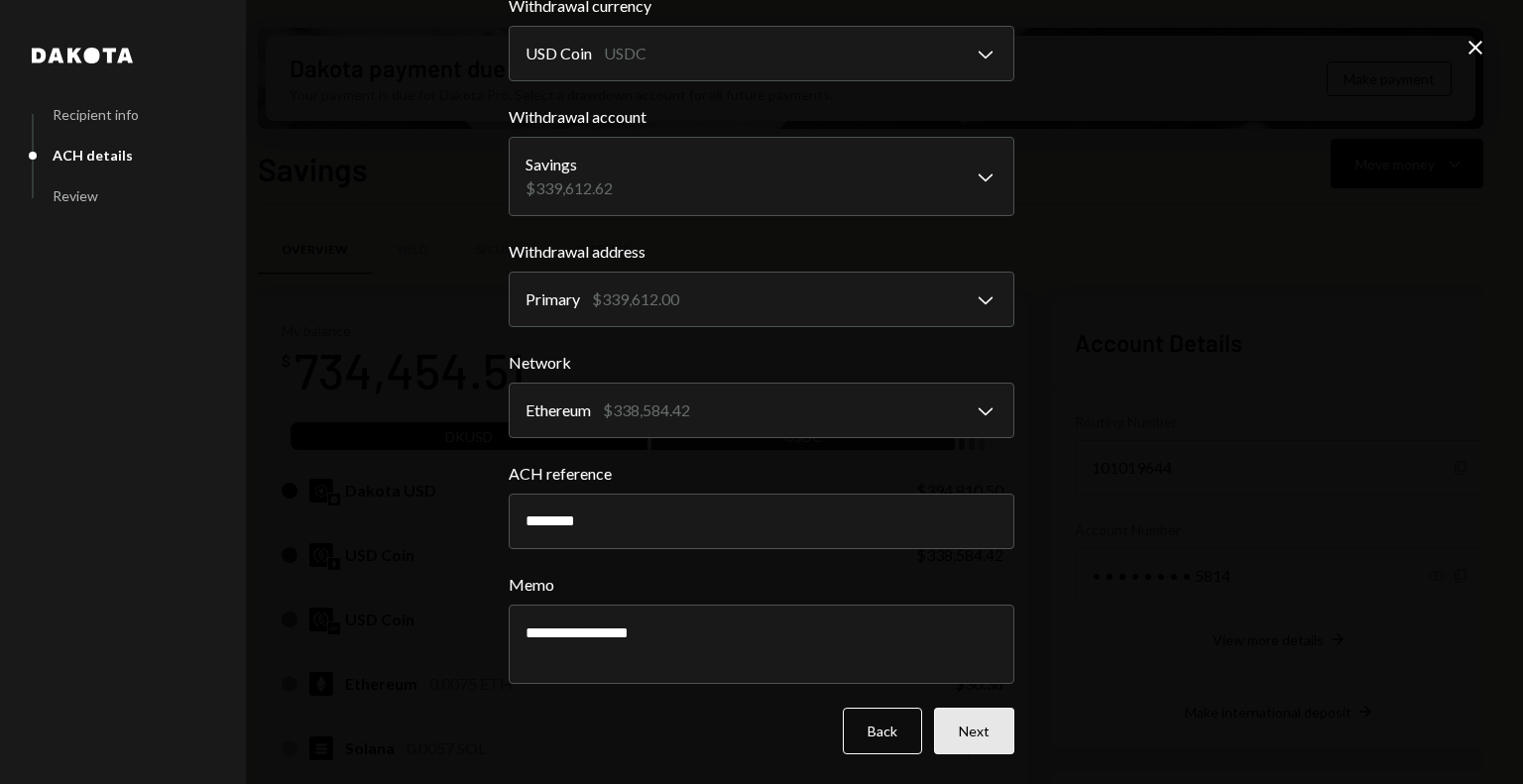 click on "Next" at bounding box center [974, 730] 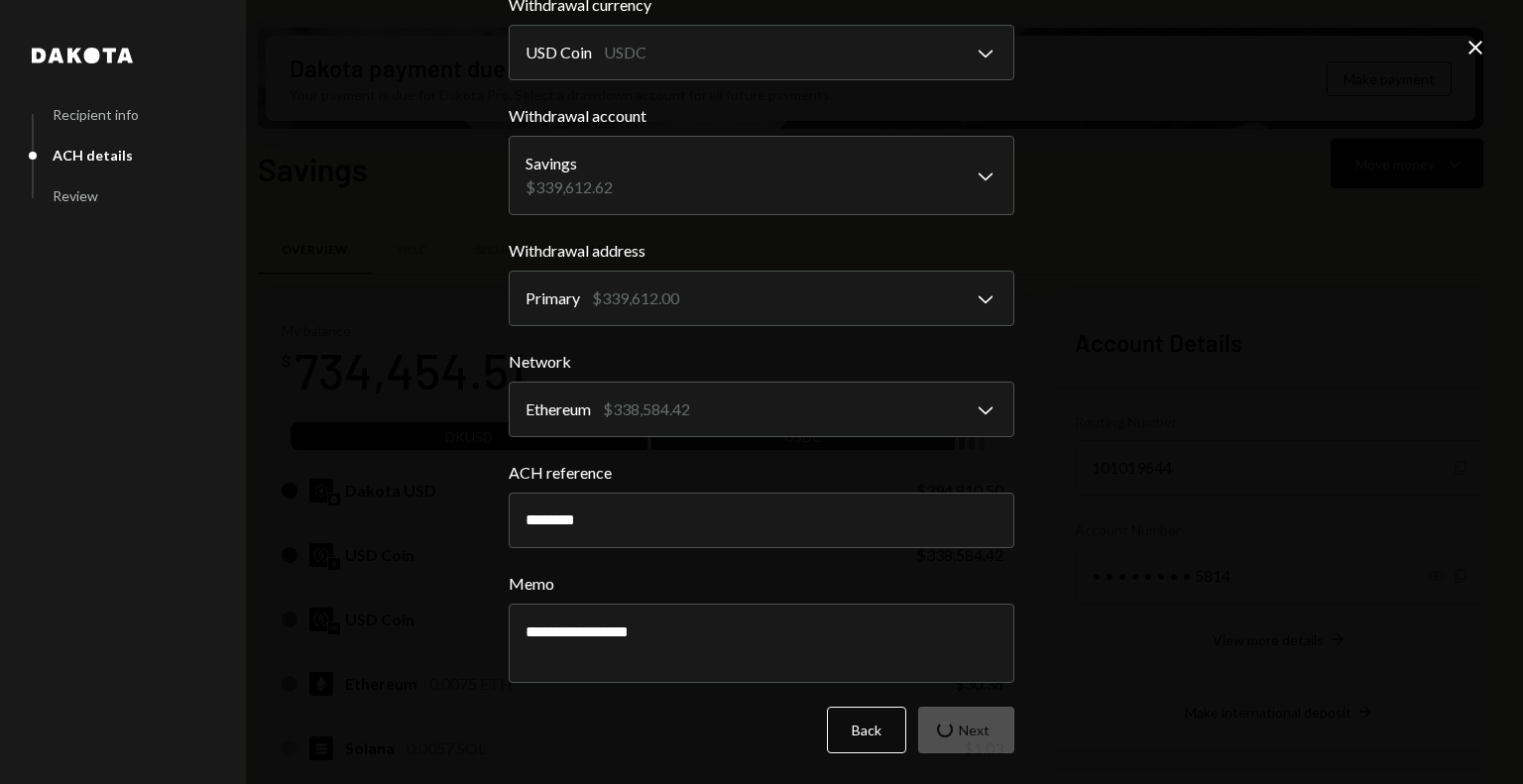 scroll, scrollTop: 0, scrollLeft: 0, axis: both 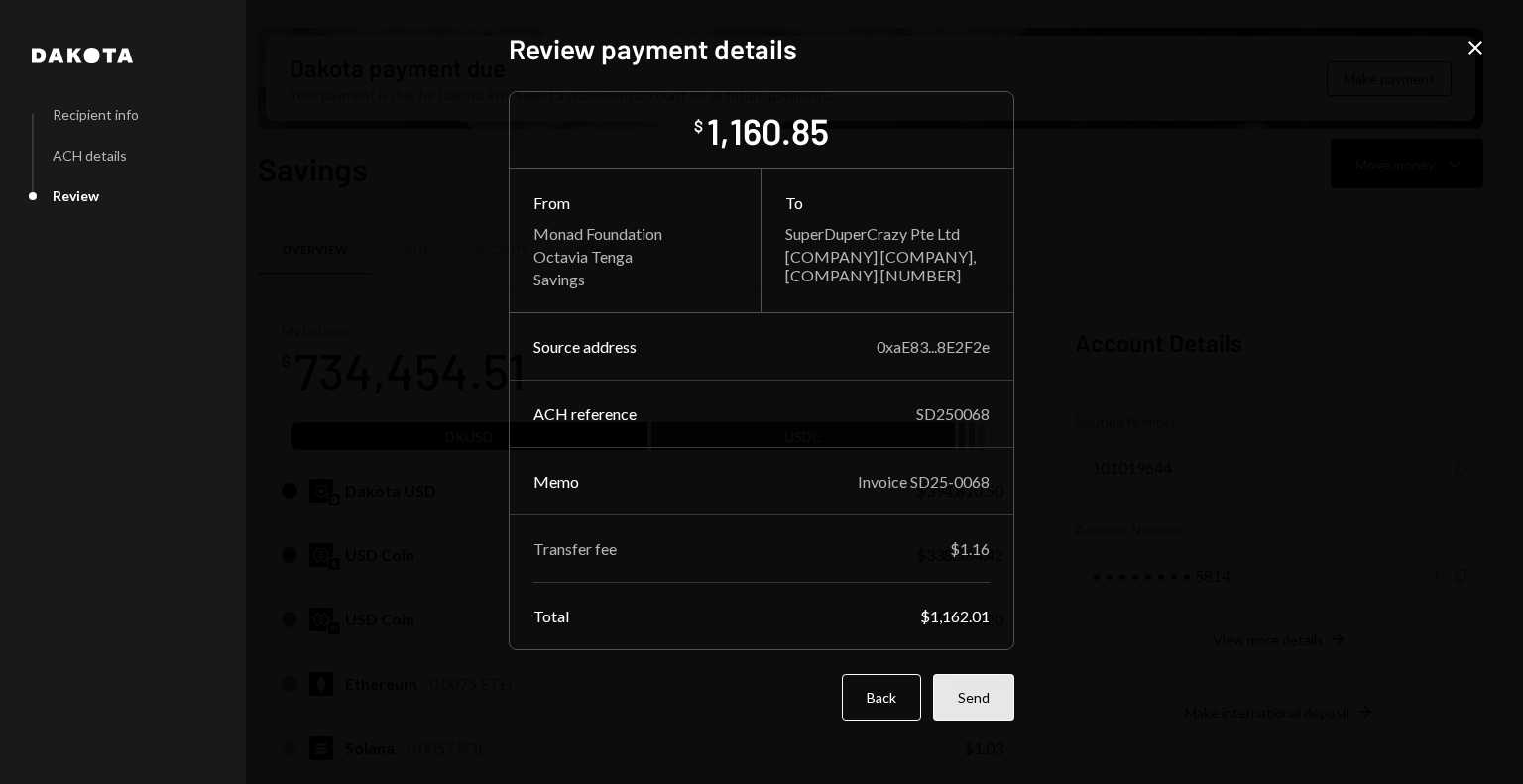 click on "Send" at bounding box center (974, 697) 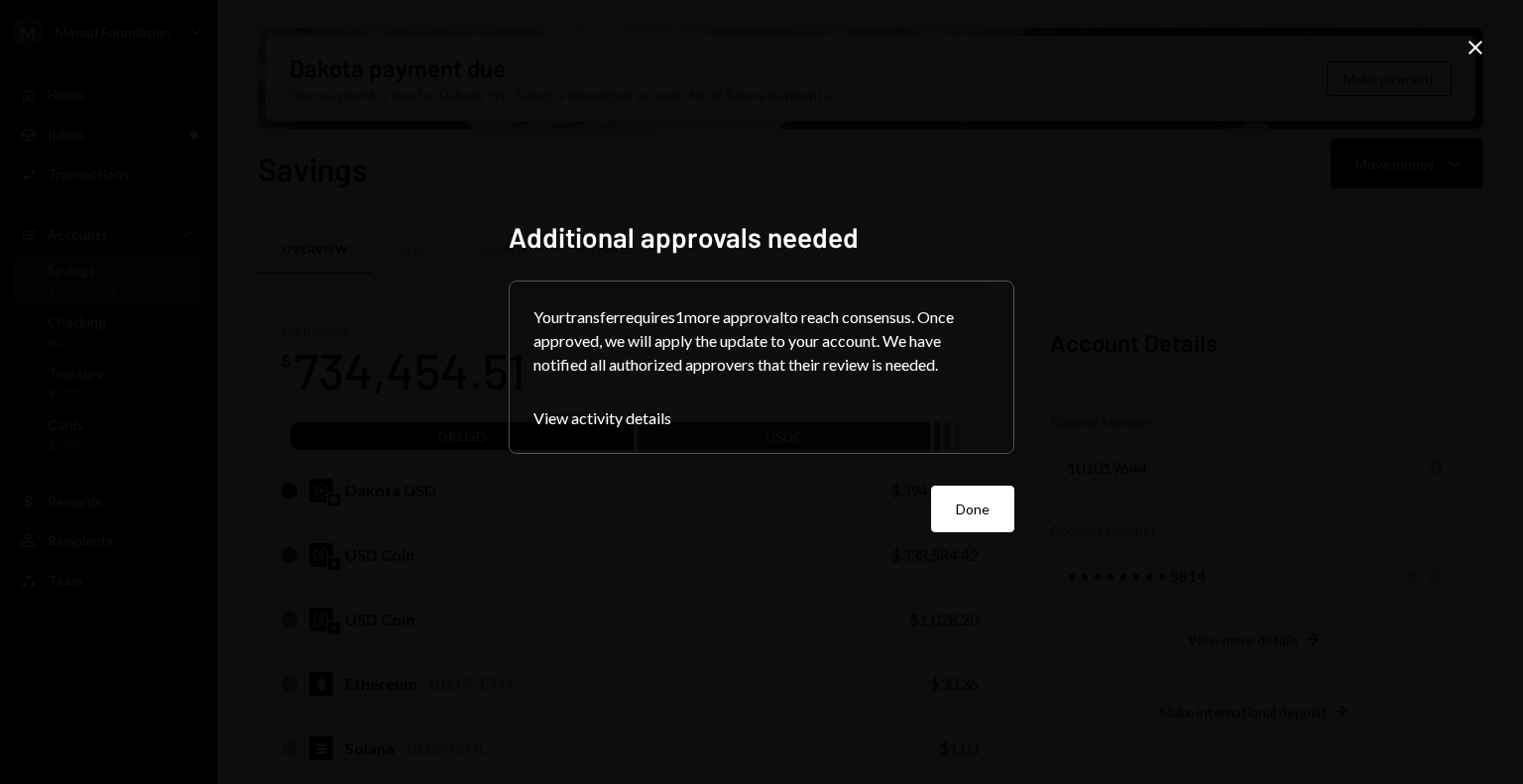 click on "View activity details" at bounding box center (602, 418) 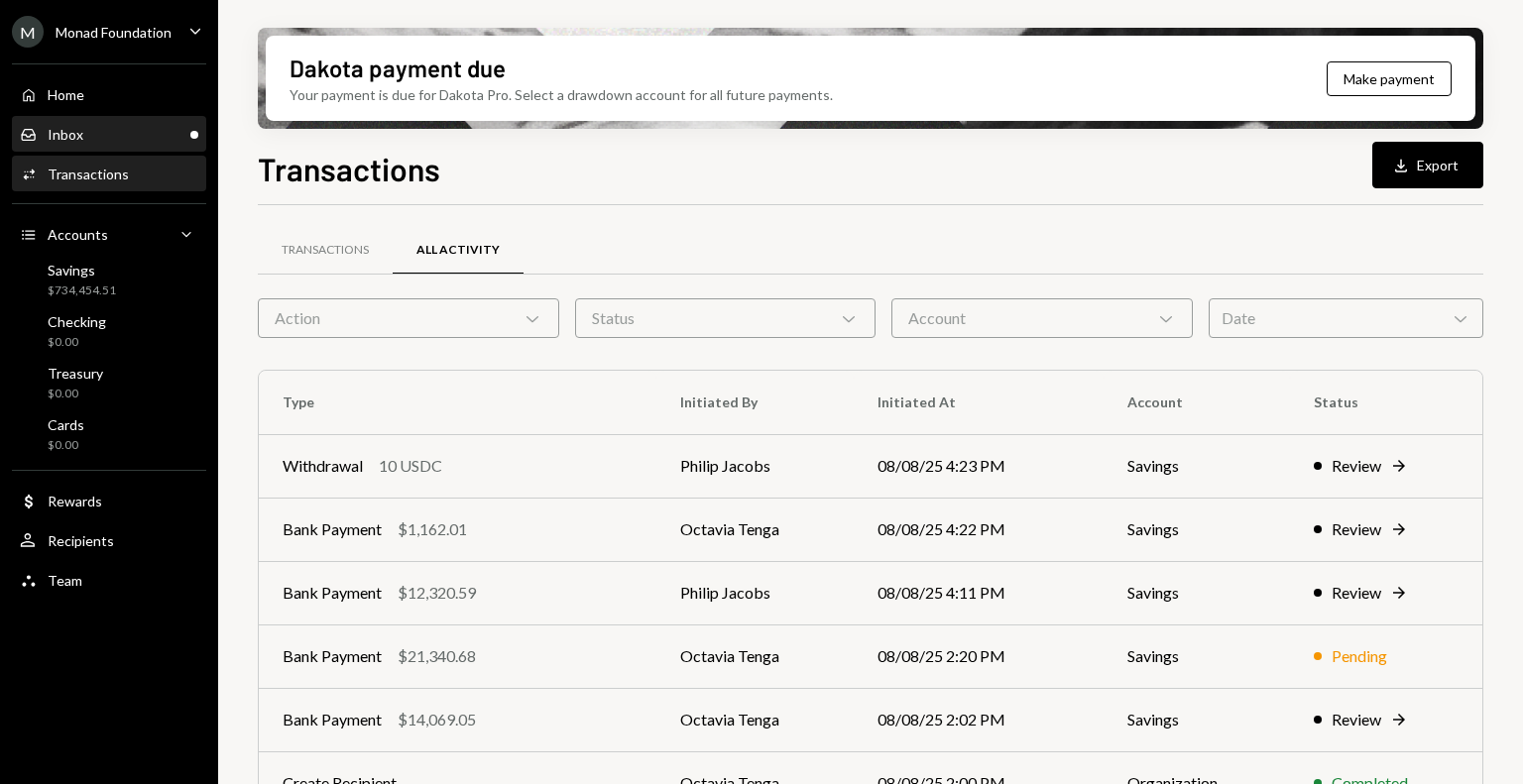 click on "Inbox Inbox" at bounding box center (109, 135) 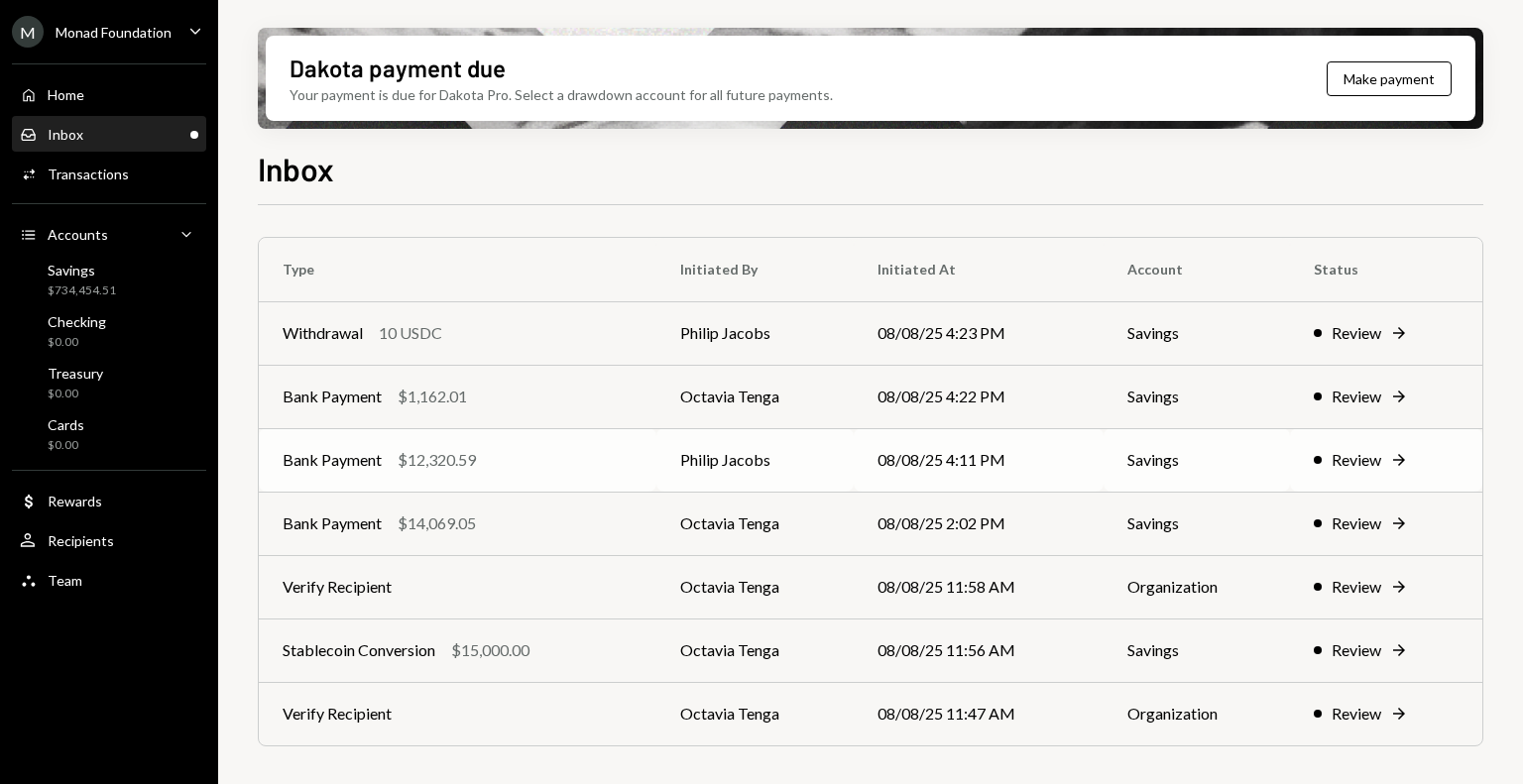 click on "$12,320.59" at bounding box center (436, 460) 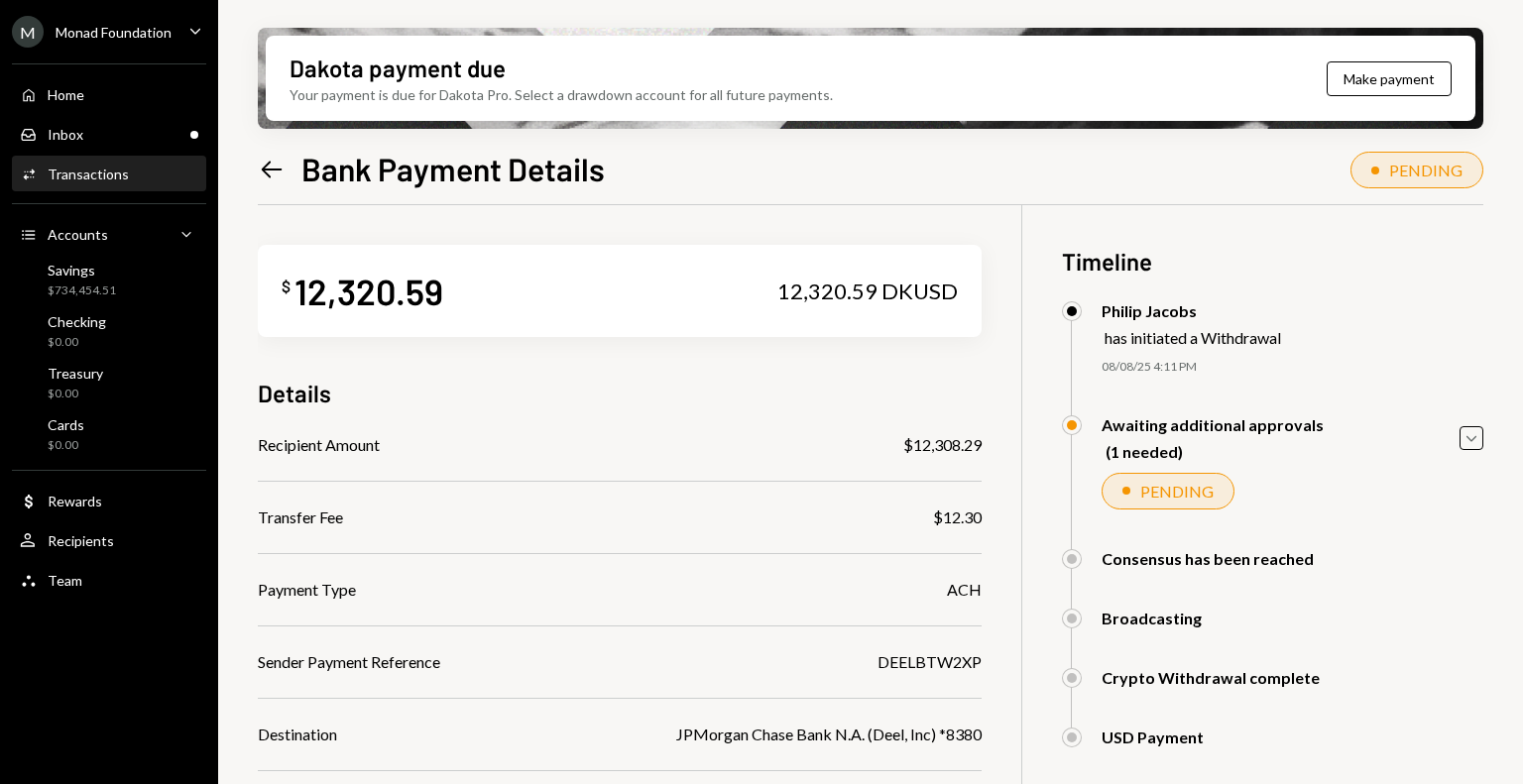 scroll, scrollTop: 0, scrollLeft: 0, axis: both 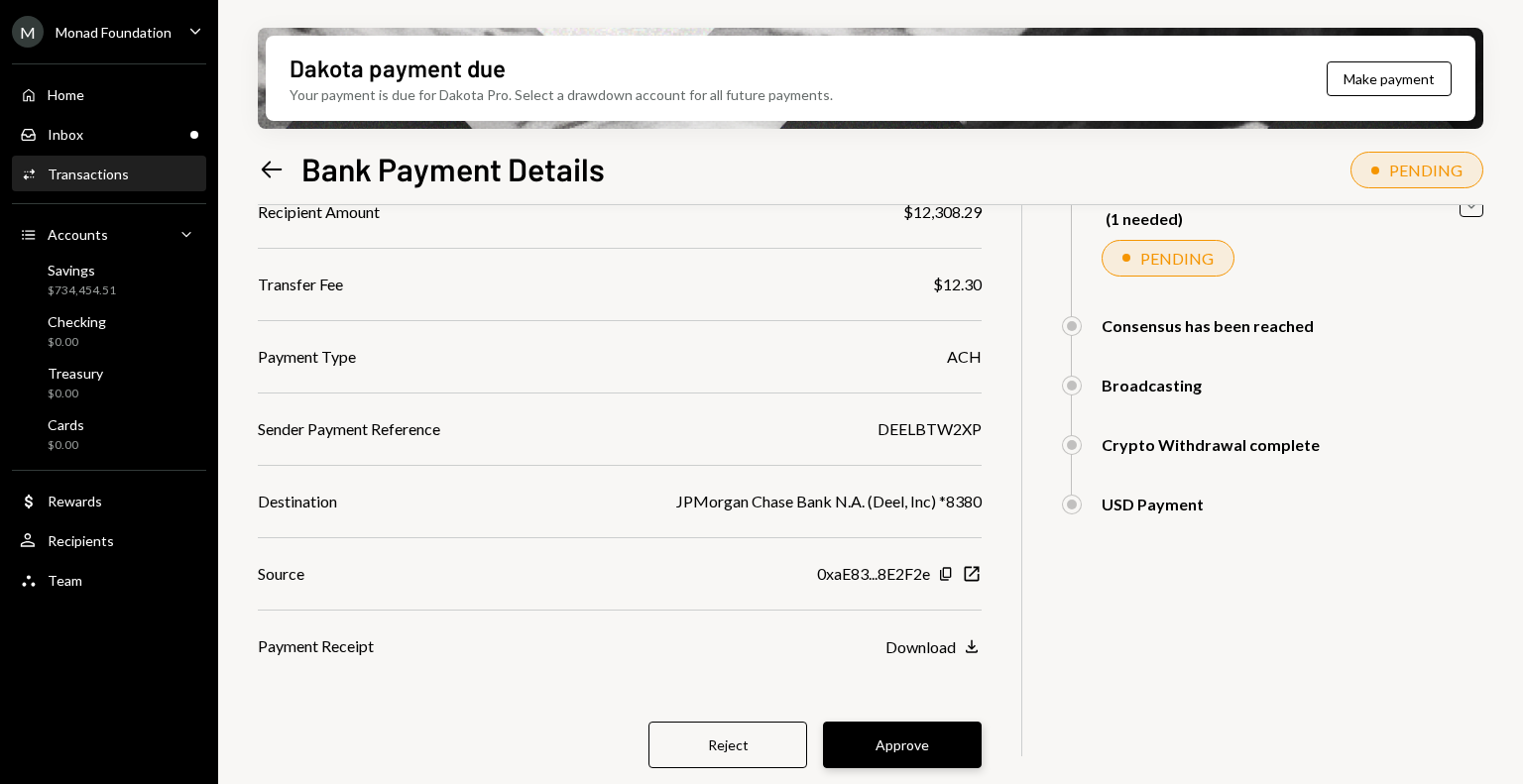 click on "Approve" at bounding box center [902, 744] 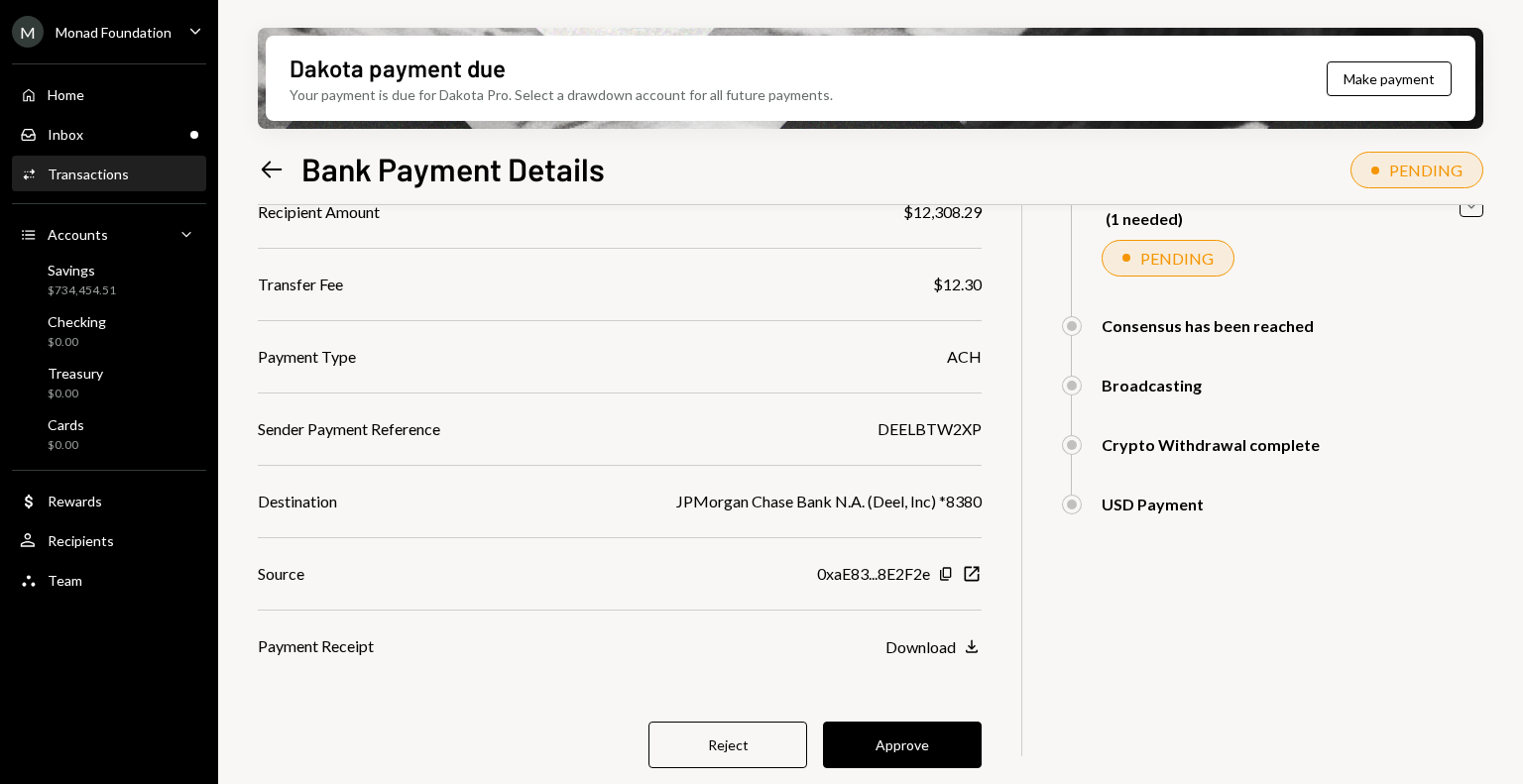scroll, scrollTop: 159, scrollLeft: 0, axis: vertical 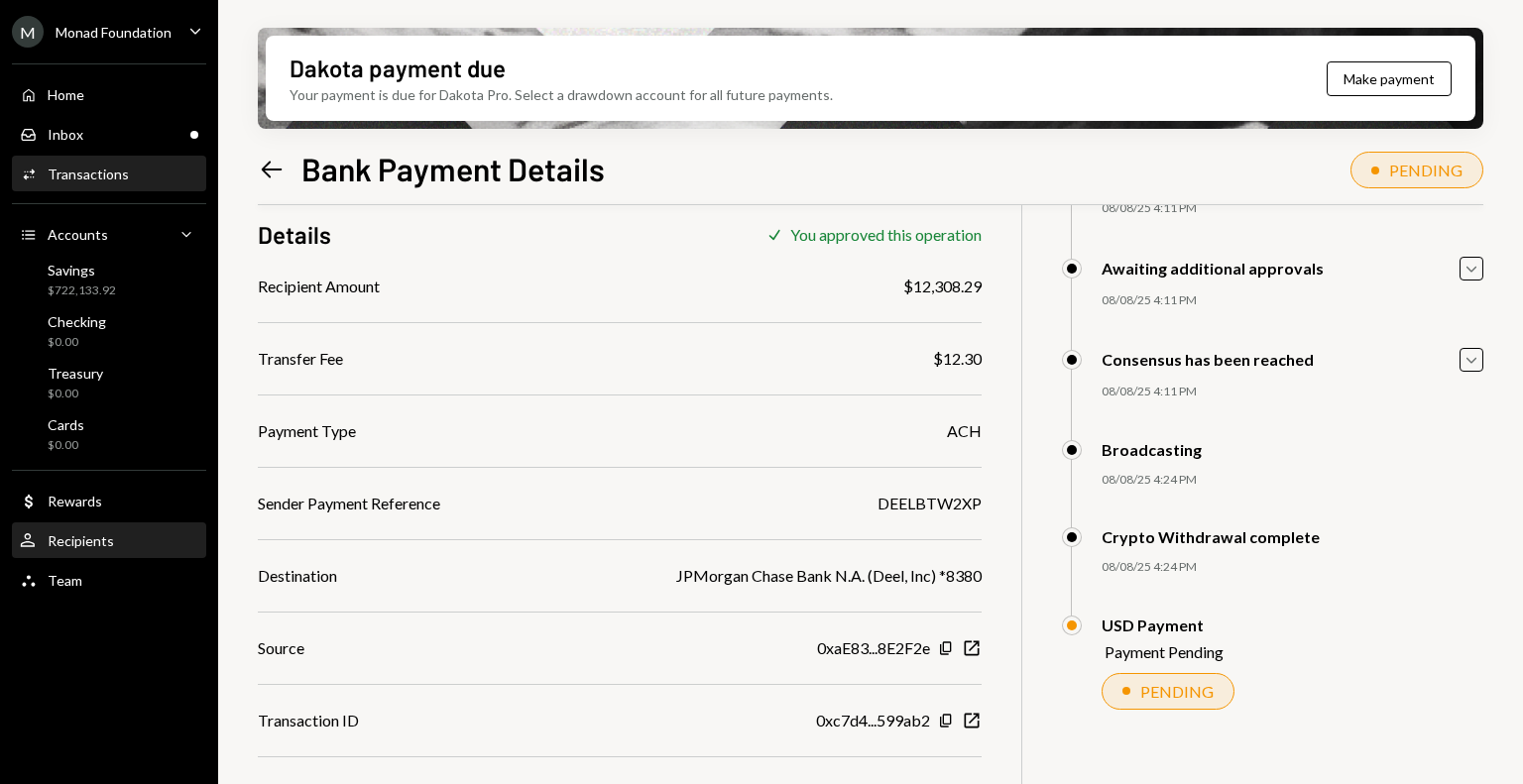 click on "Recipients" at bounding box center [80, 540] 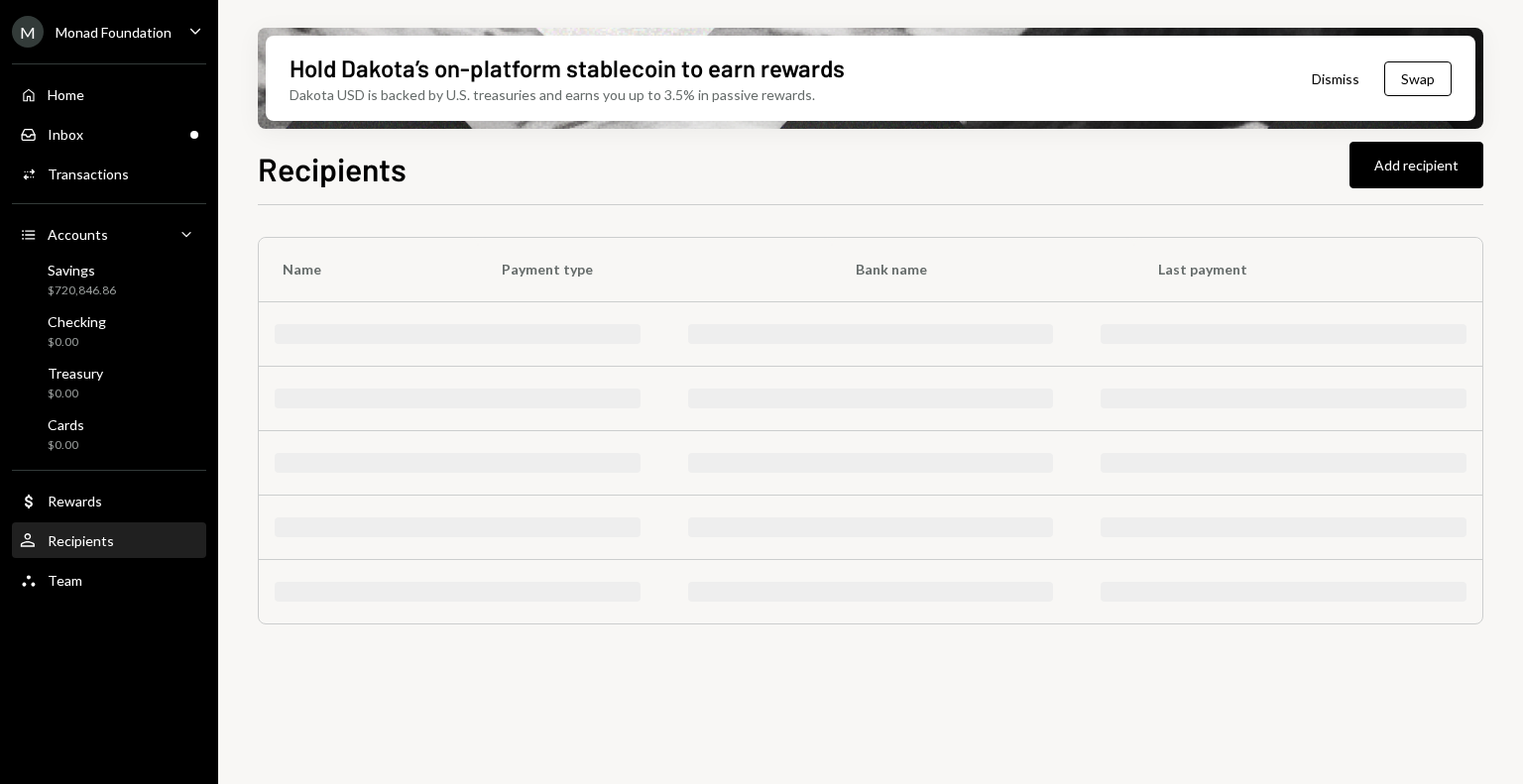 scroll, scrollTop: 0, scrollLeft: 0, axis: both 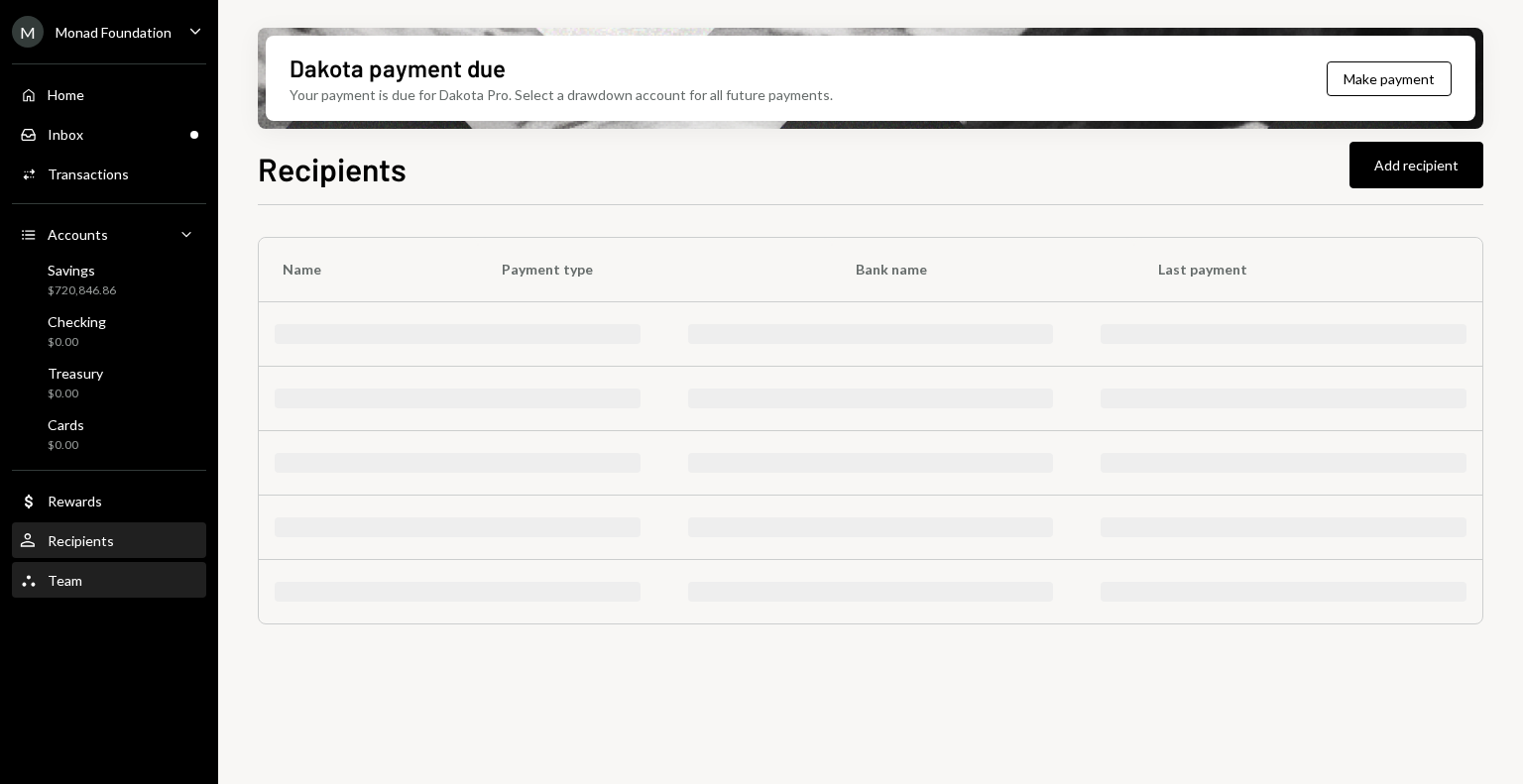 click on "Team Team" at bounding box center (109, 581) 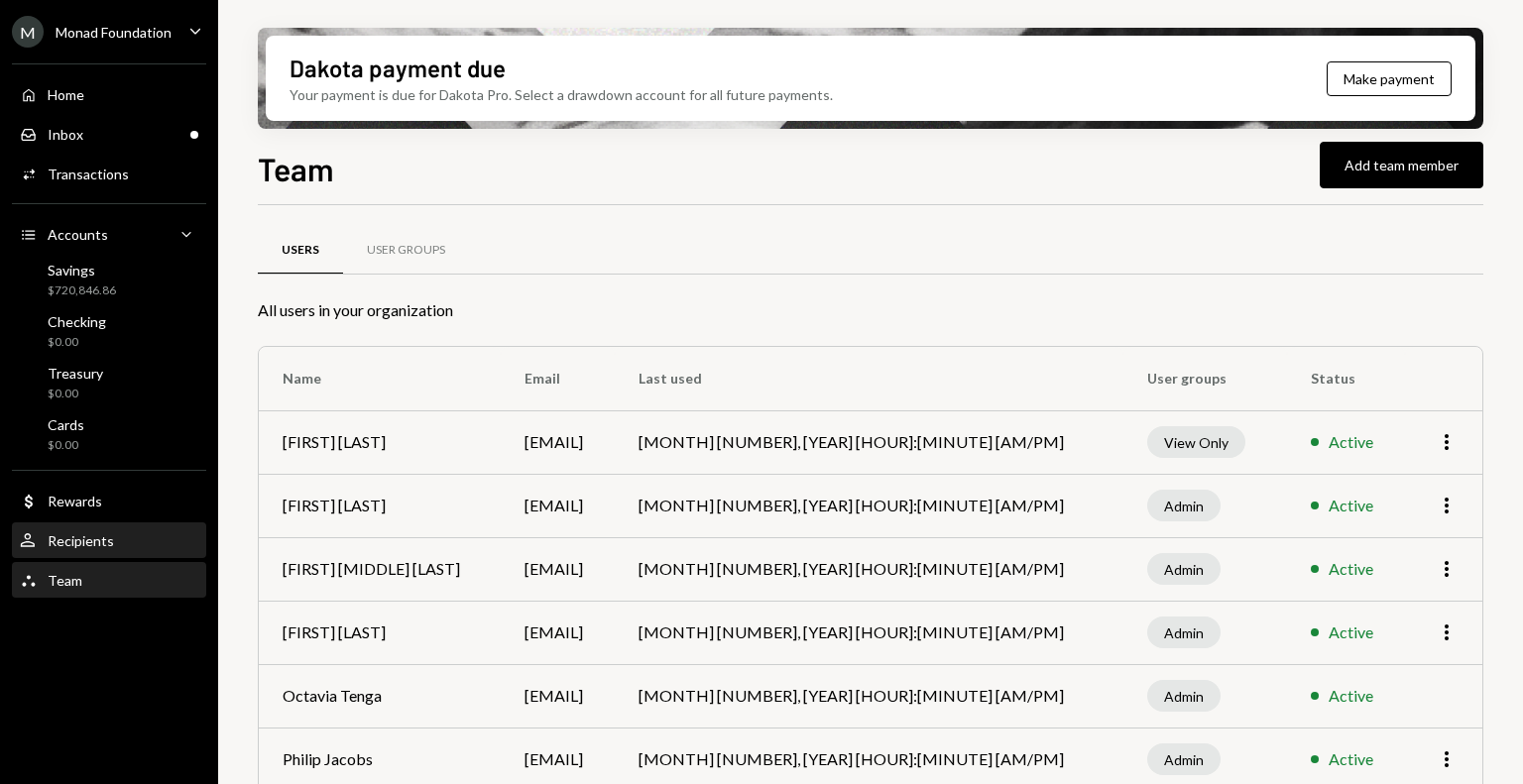 click on "User Recipients" at bounding box center [109, 541] 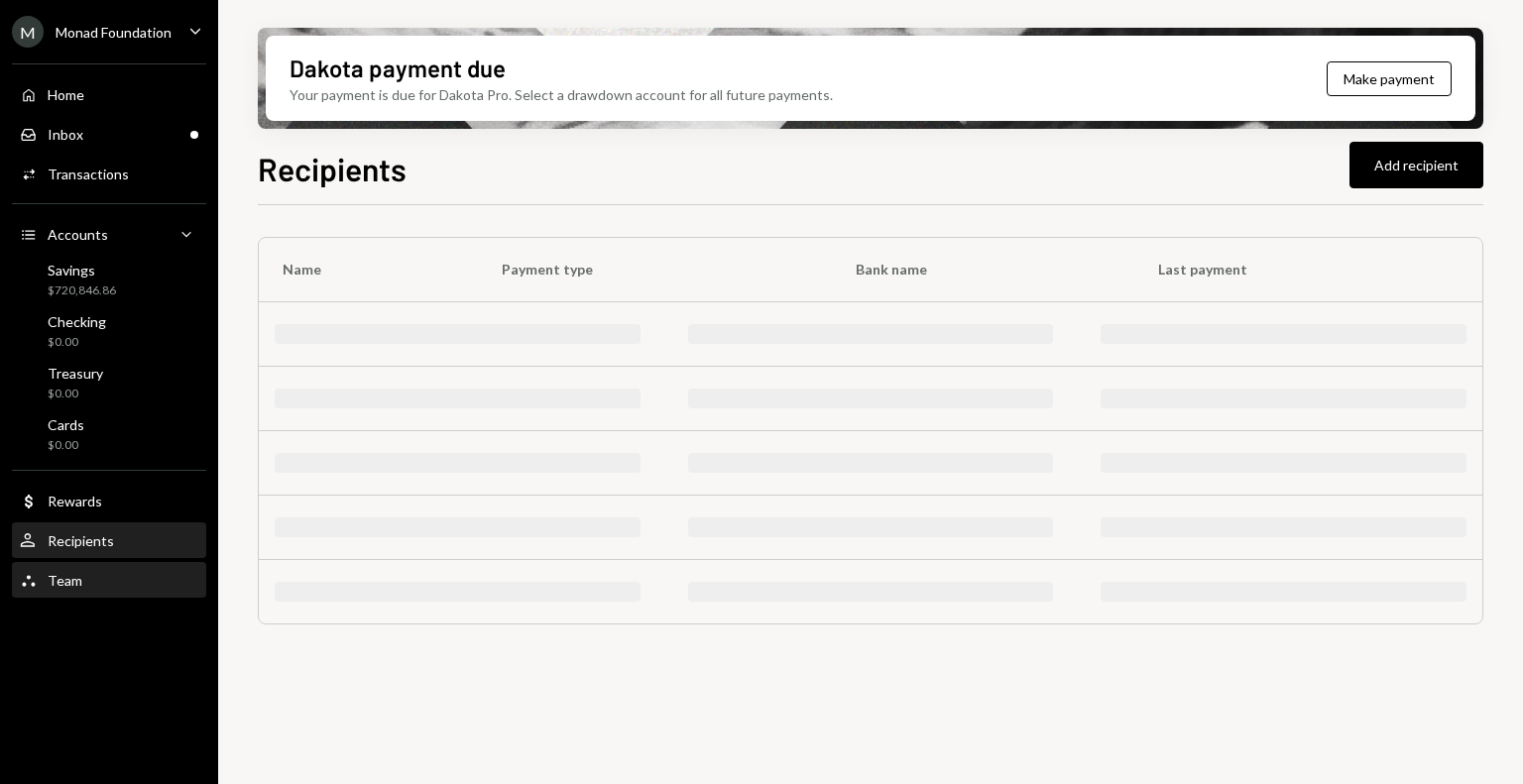 click on "Team Team" at bounding box center [109, 581] 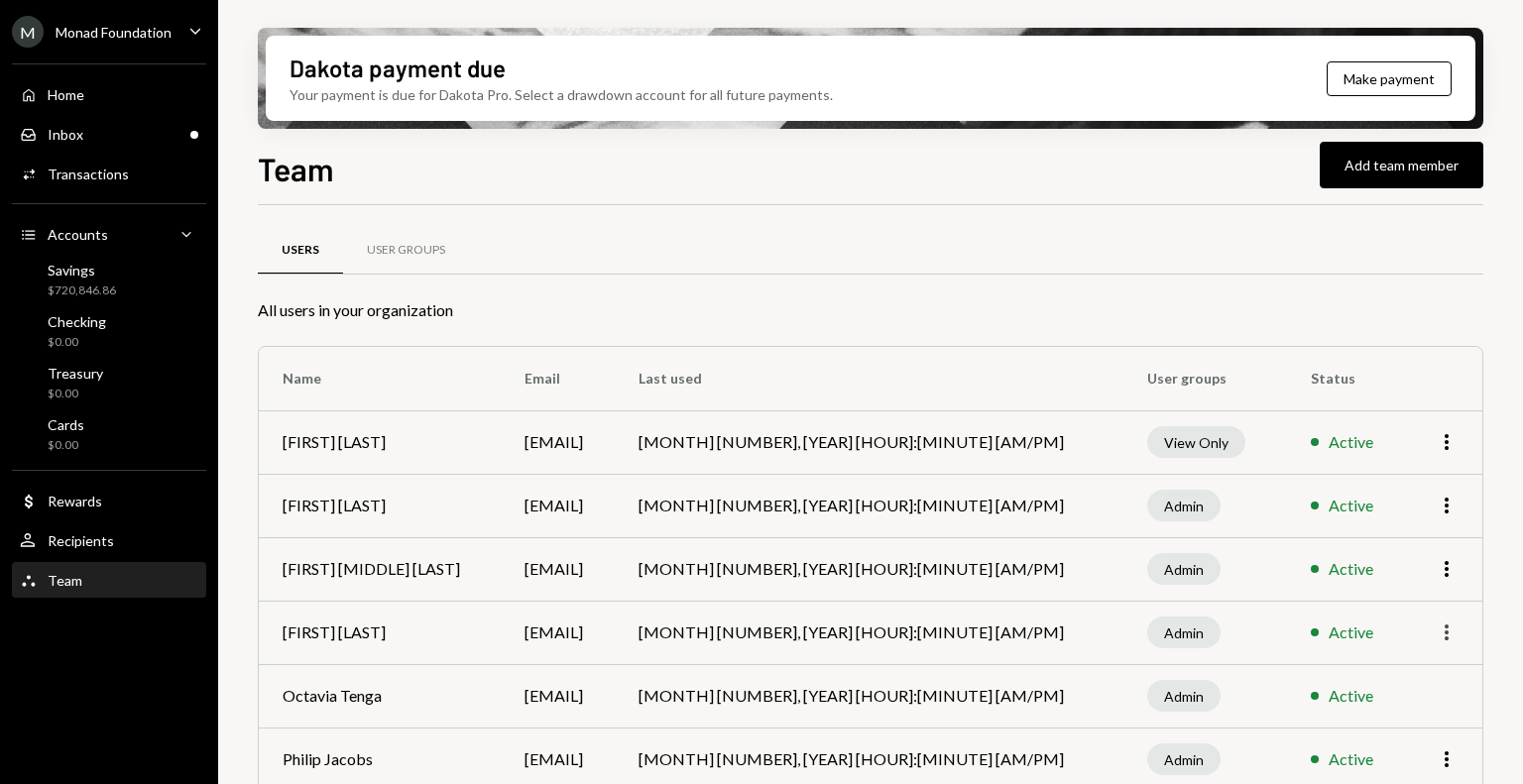 click on "More" 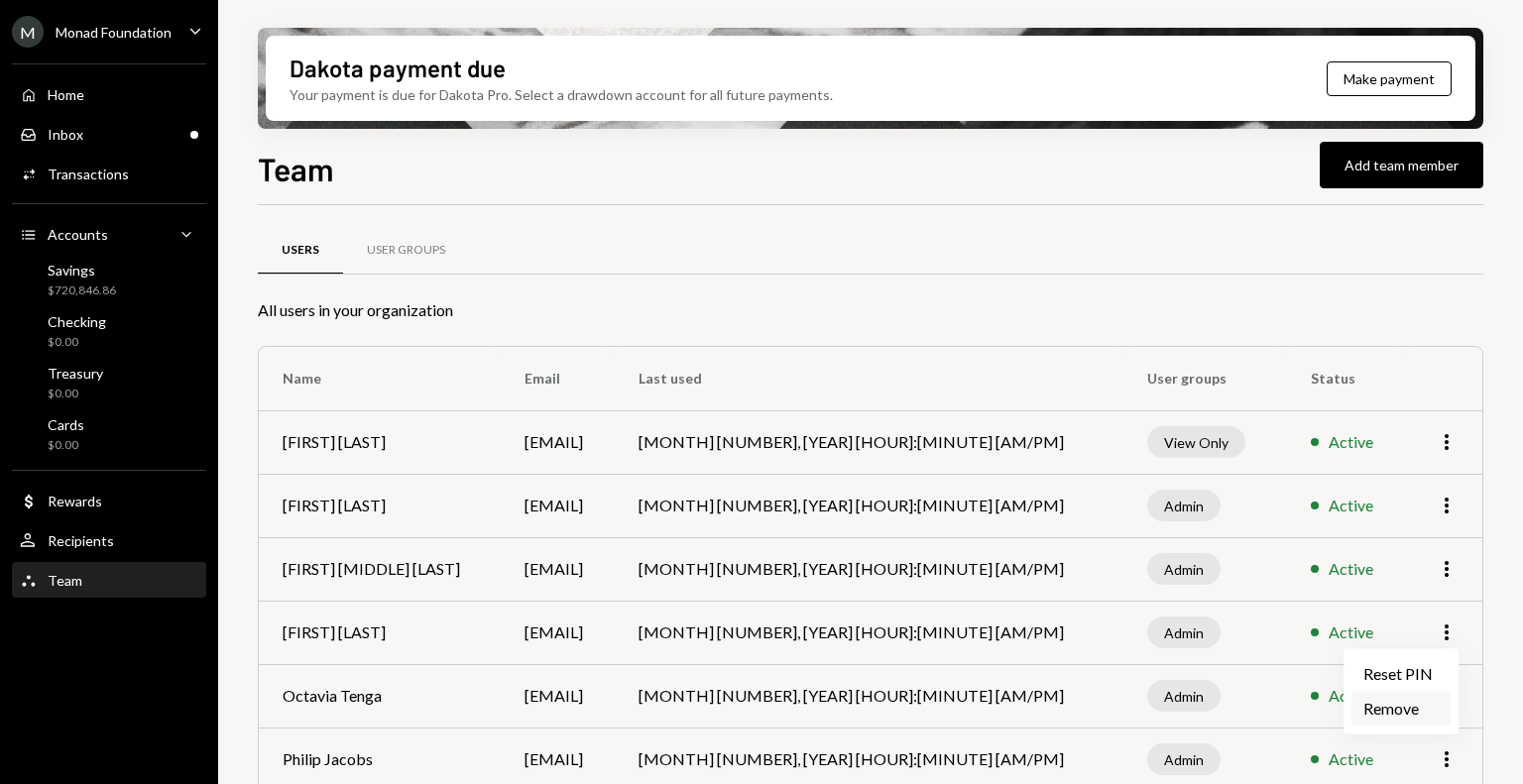 click on "Remove" at bounding box center [1401, 708] 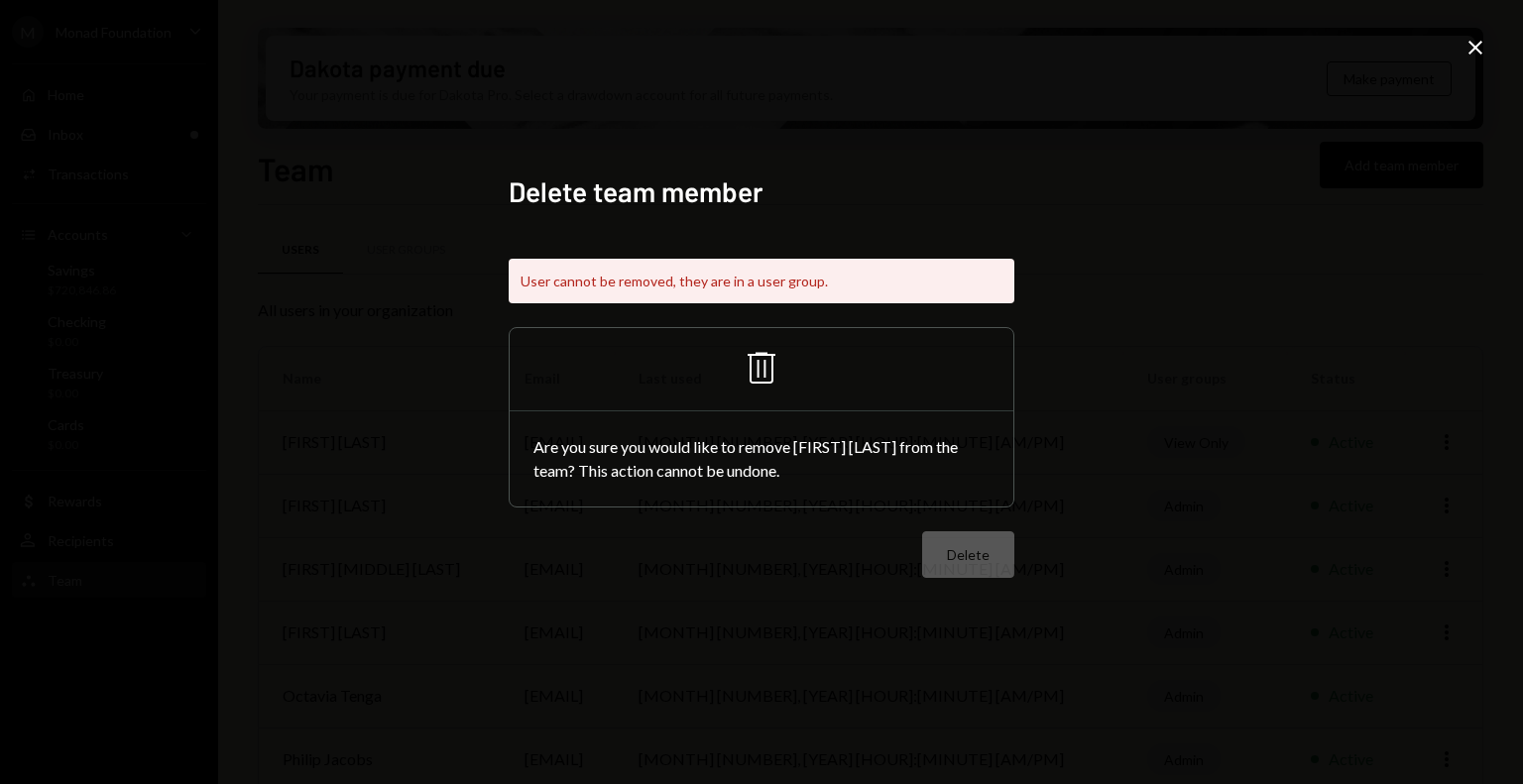 click 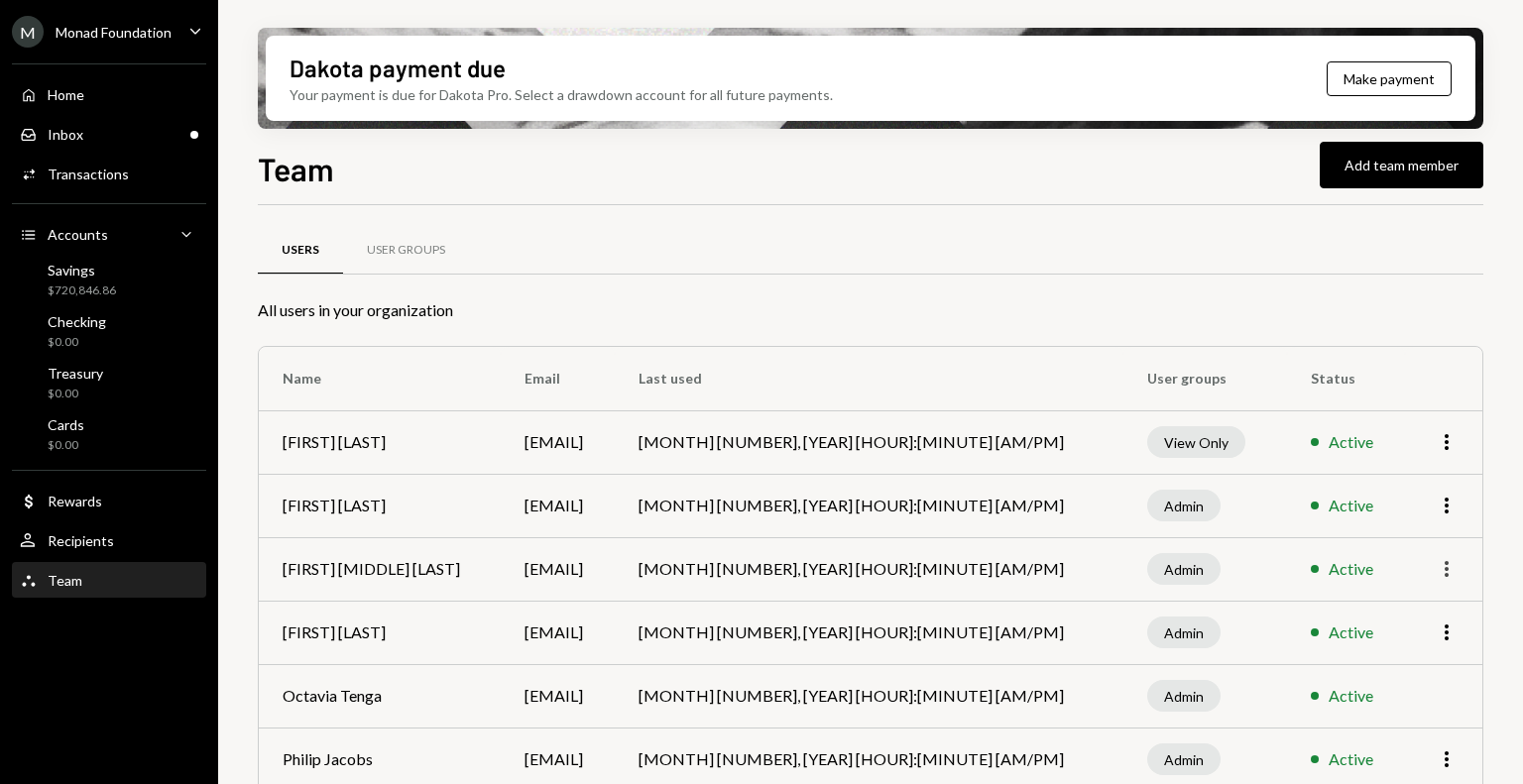 click on "More" 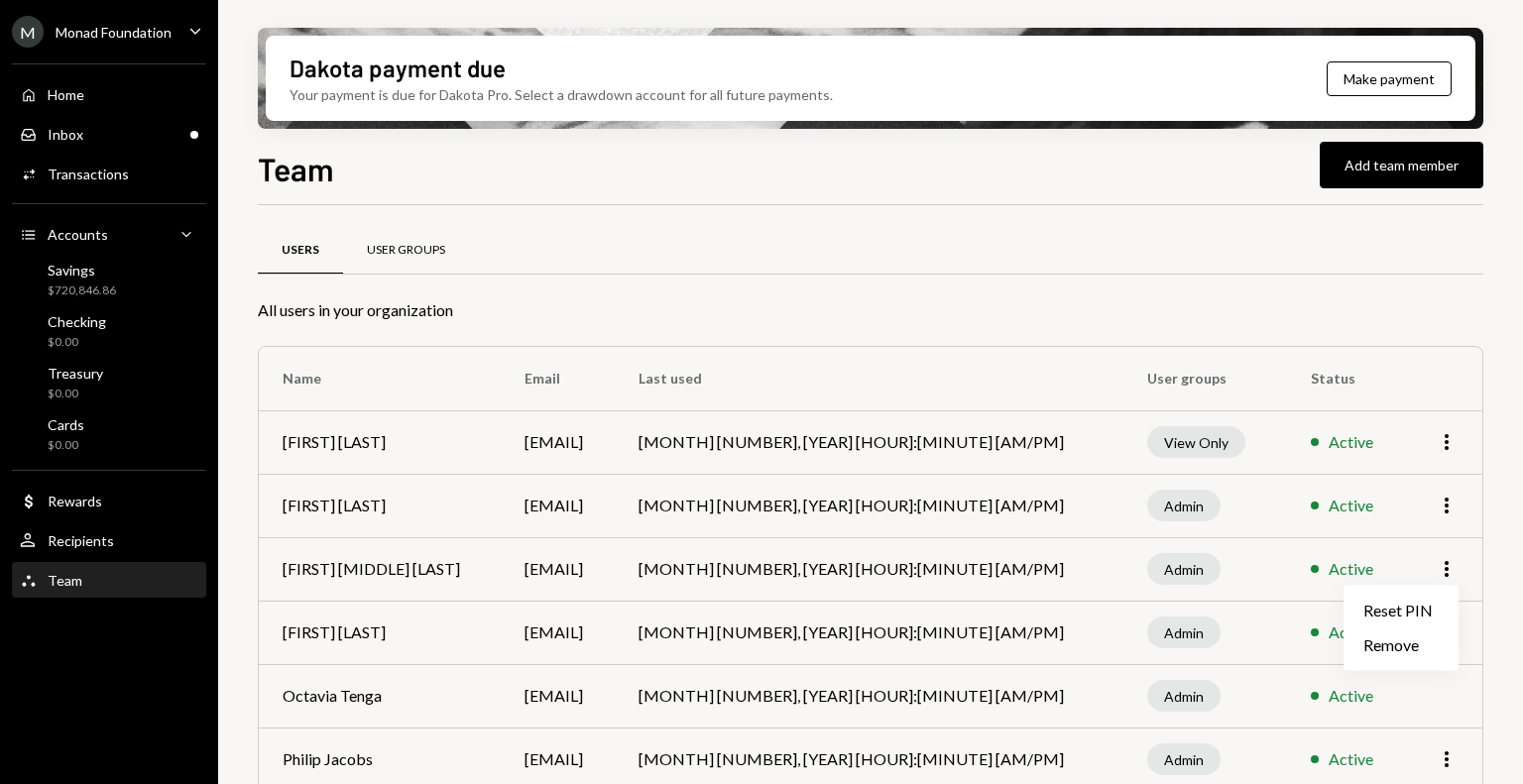 click on "User Groups" at bounding box center [406, 251] 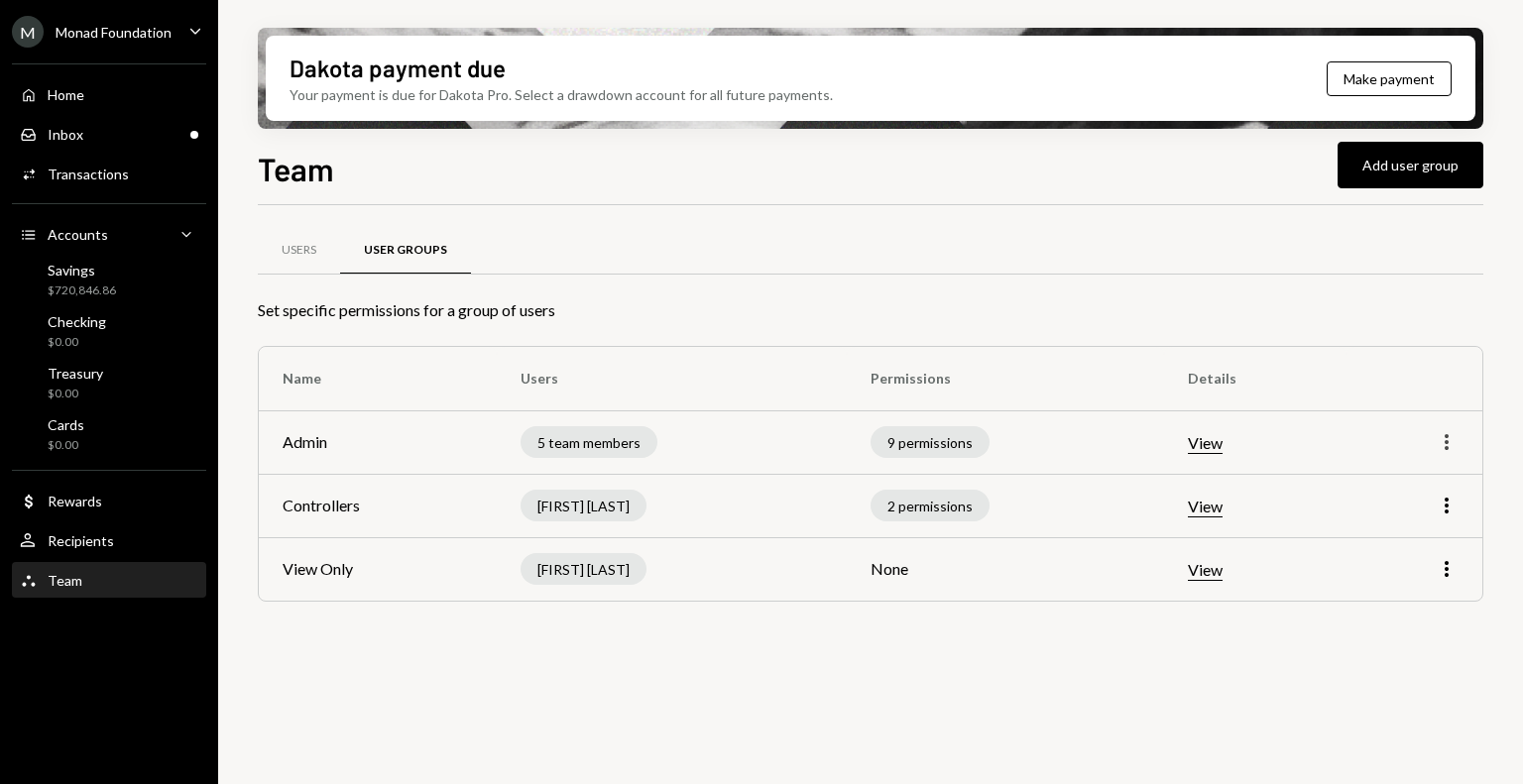 click 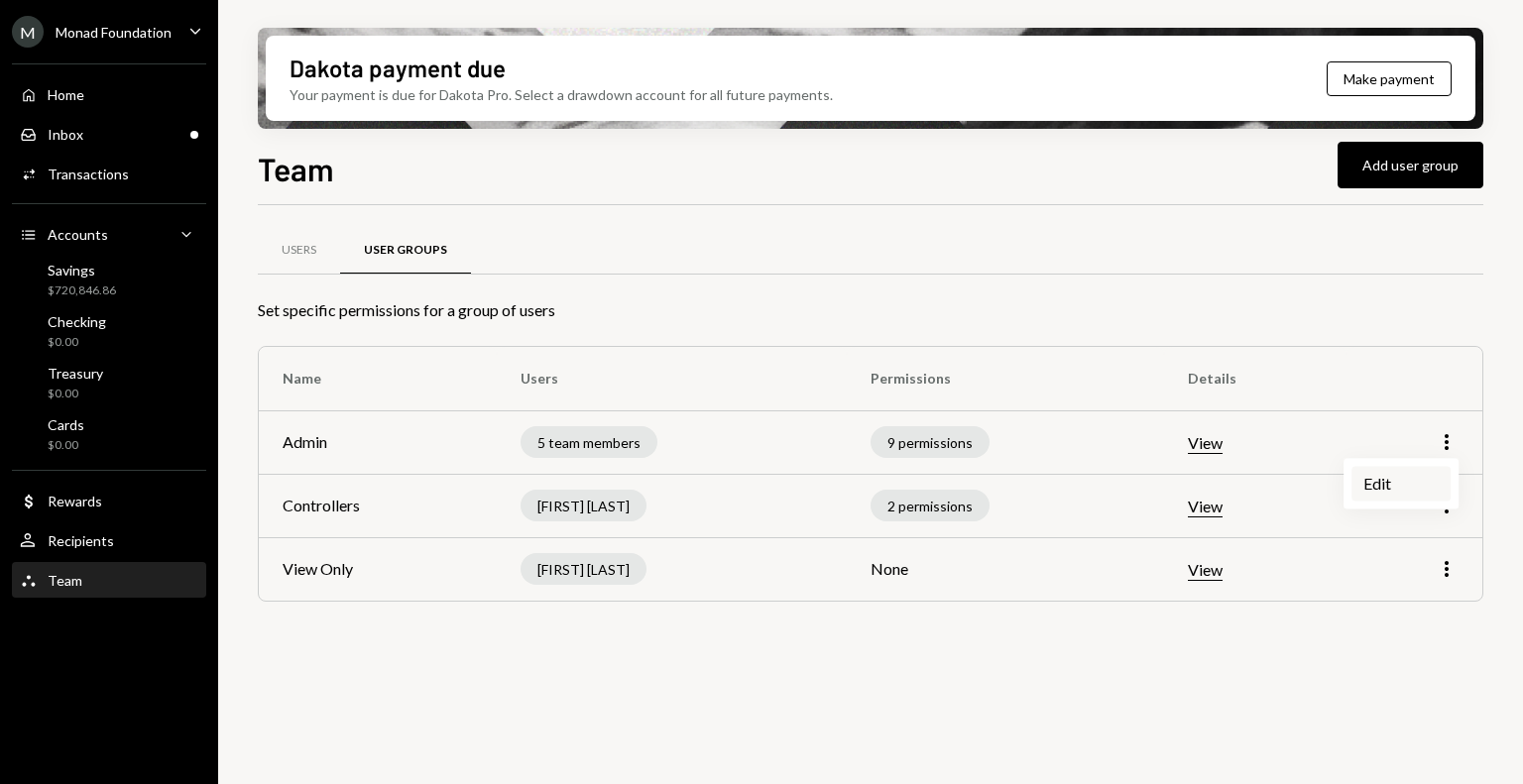 click on "Edit" at bounding box center [1401, 483] 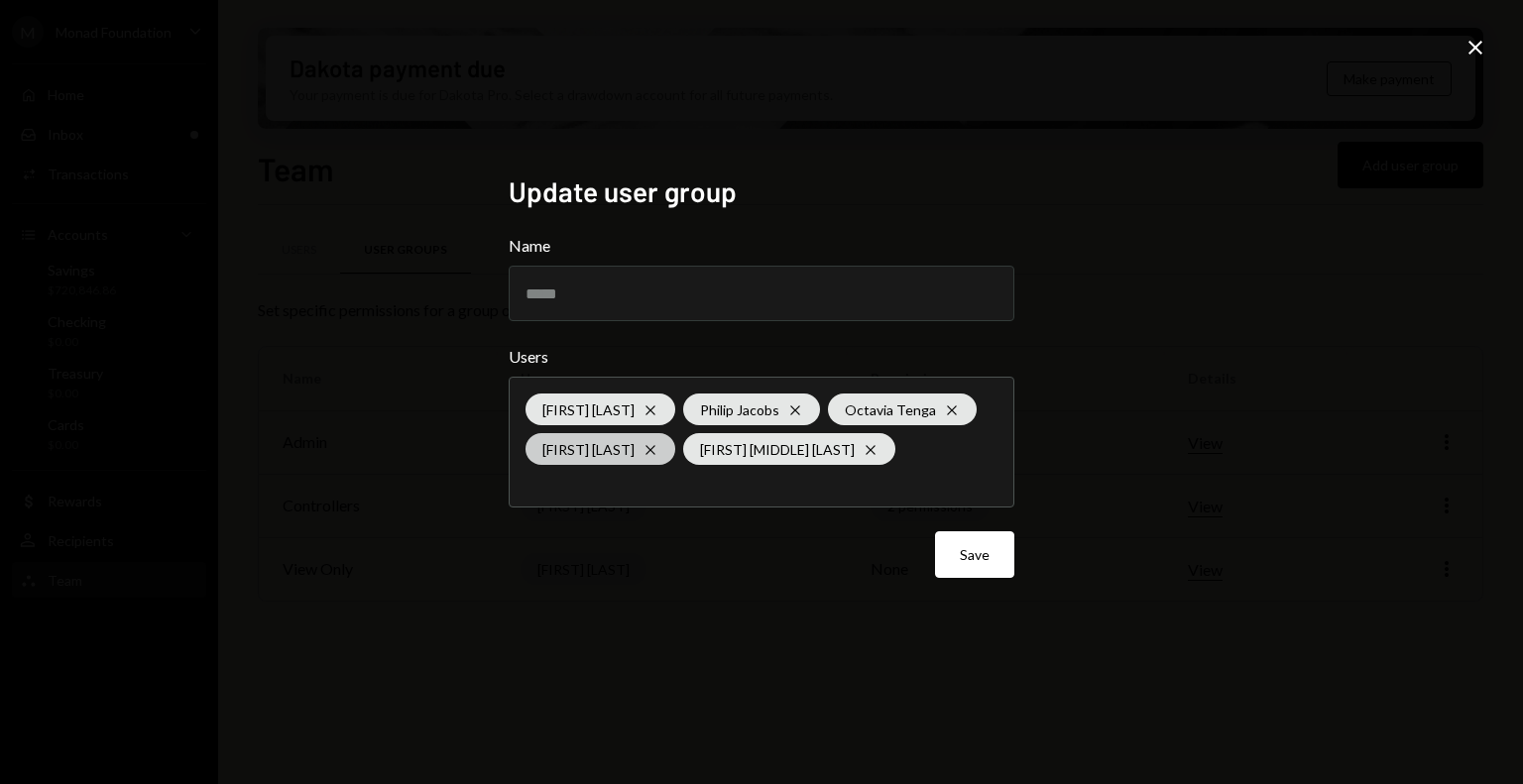 click on "Michael Hurn Cross" at bounding box center [600, 449] 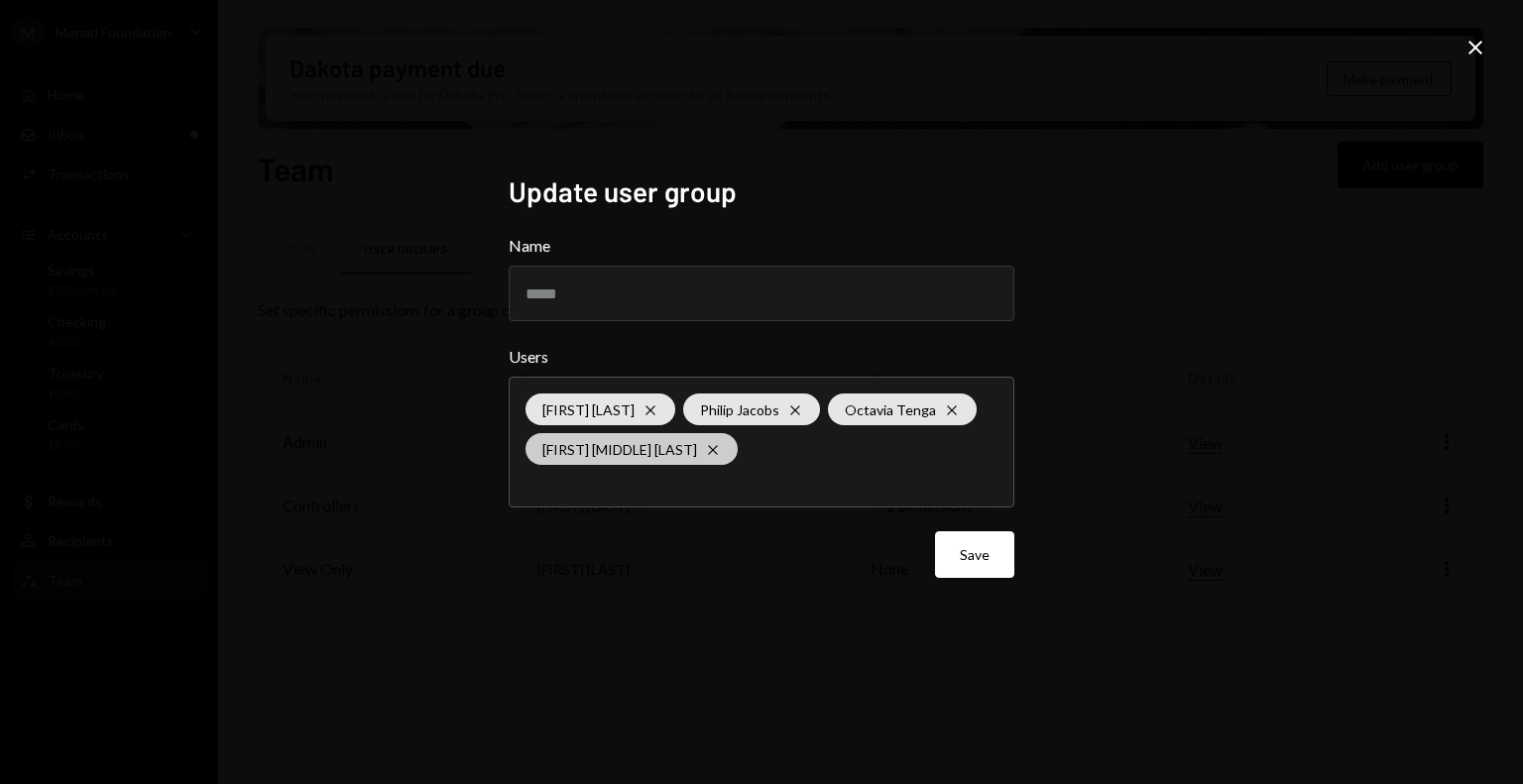 click on "Bryce M Howarth Cross" at bounding box center [632, 449] 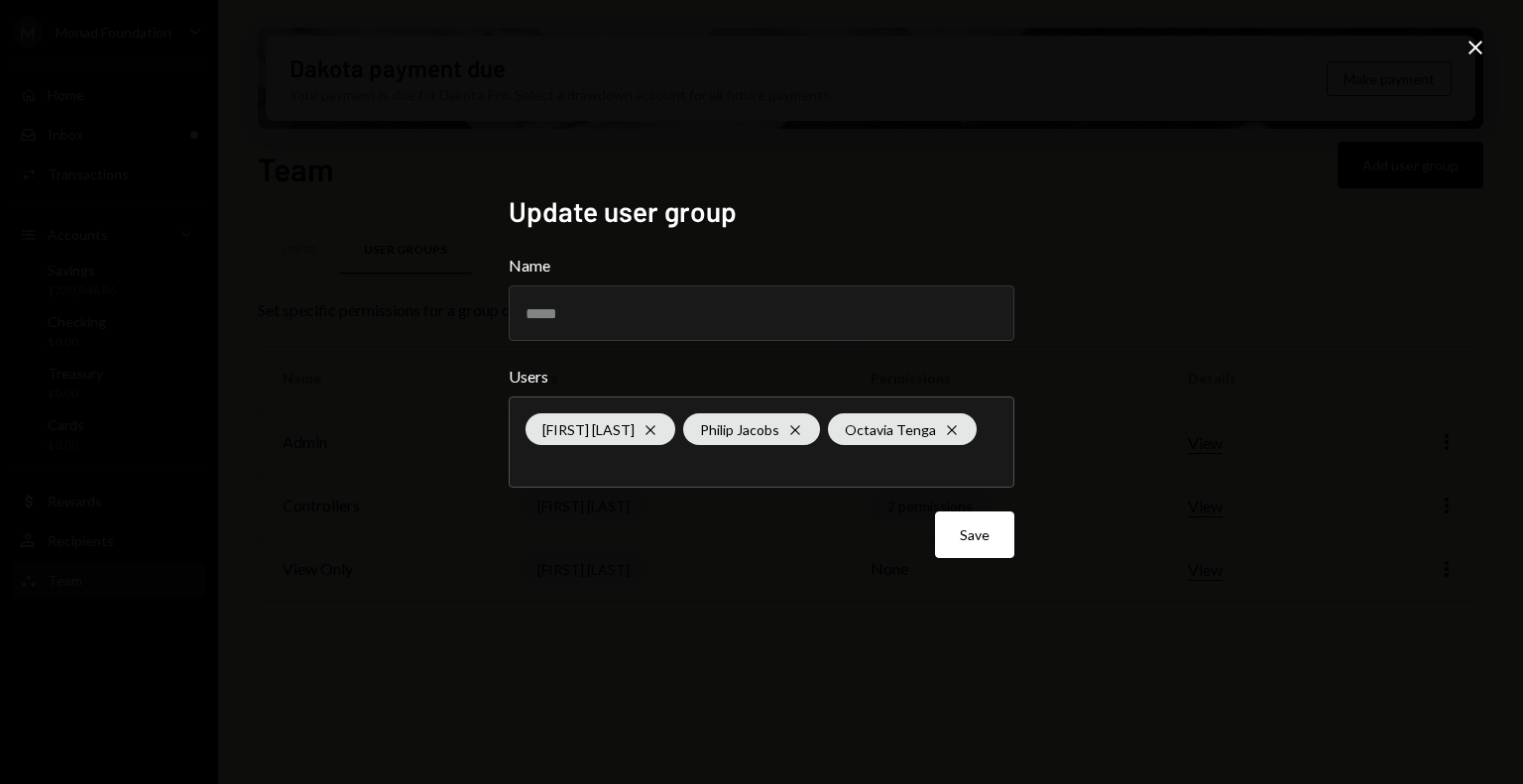 click on "Update user group Name ***** Users Austen Urry Cross Philip Jacobs Cross Octavia Tenga Cross Save Close" at bounding box center [762, 392] 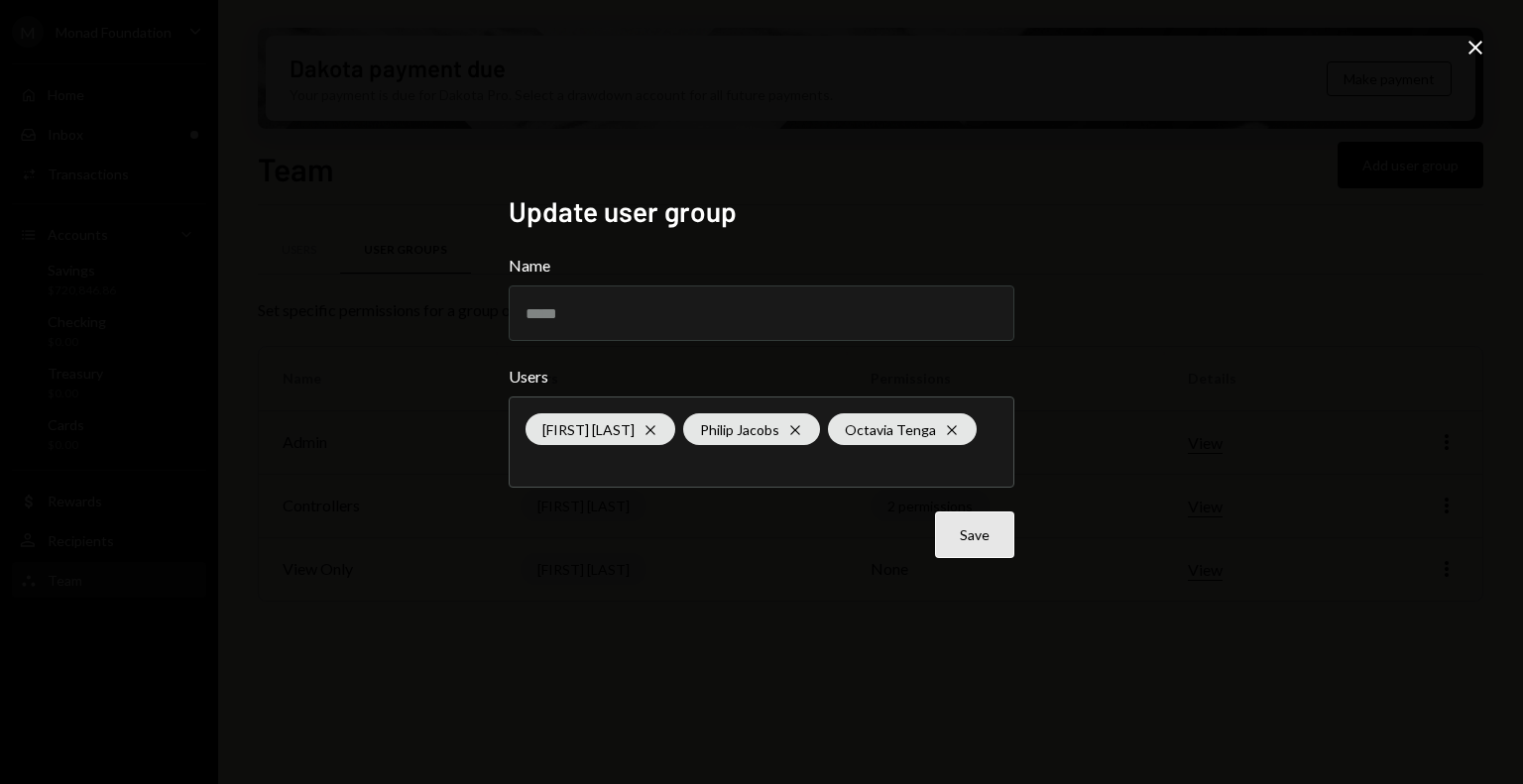 click on "Save" at bounding box center [975, 534] 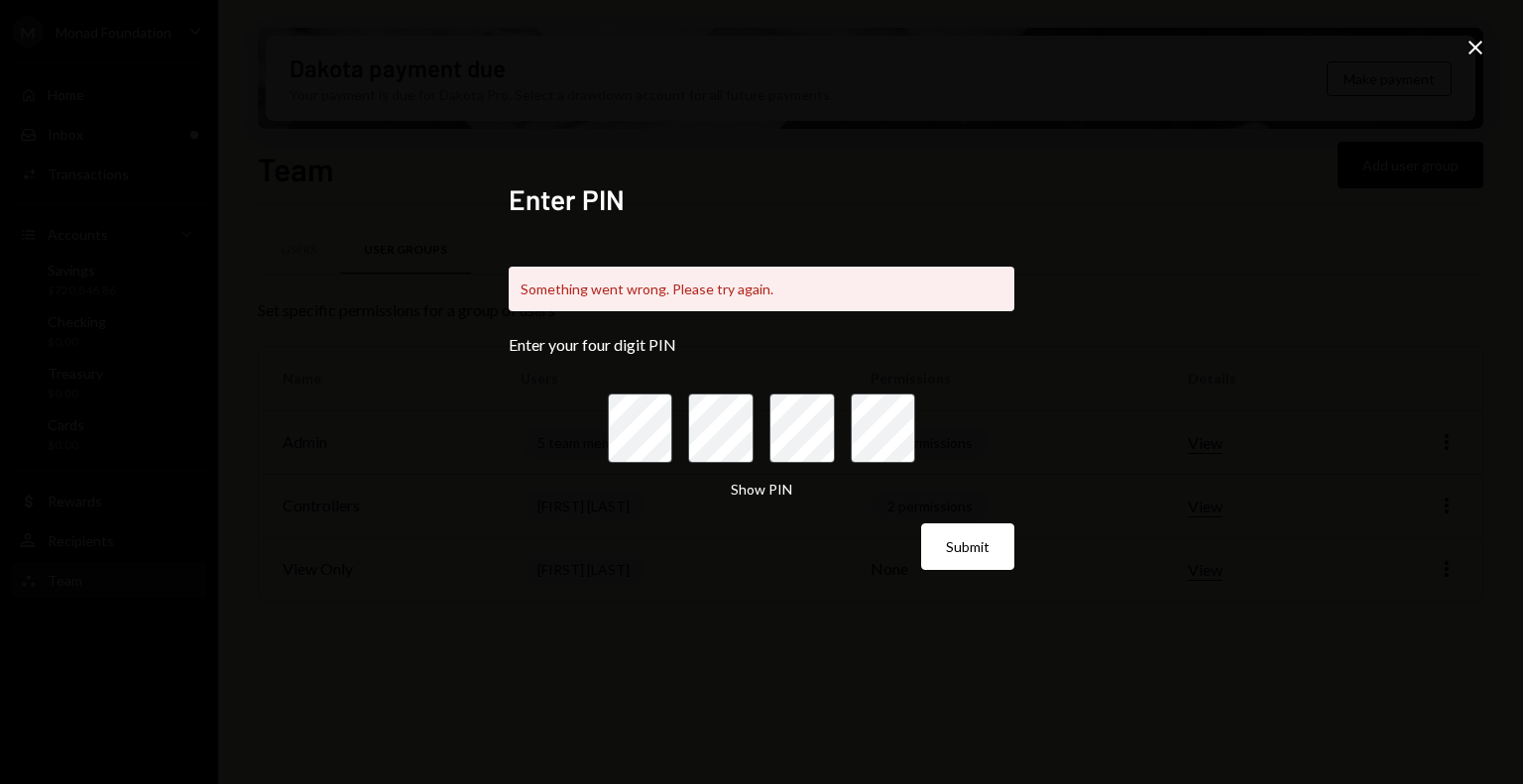 click 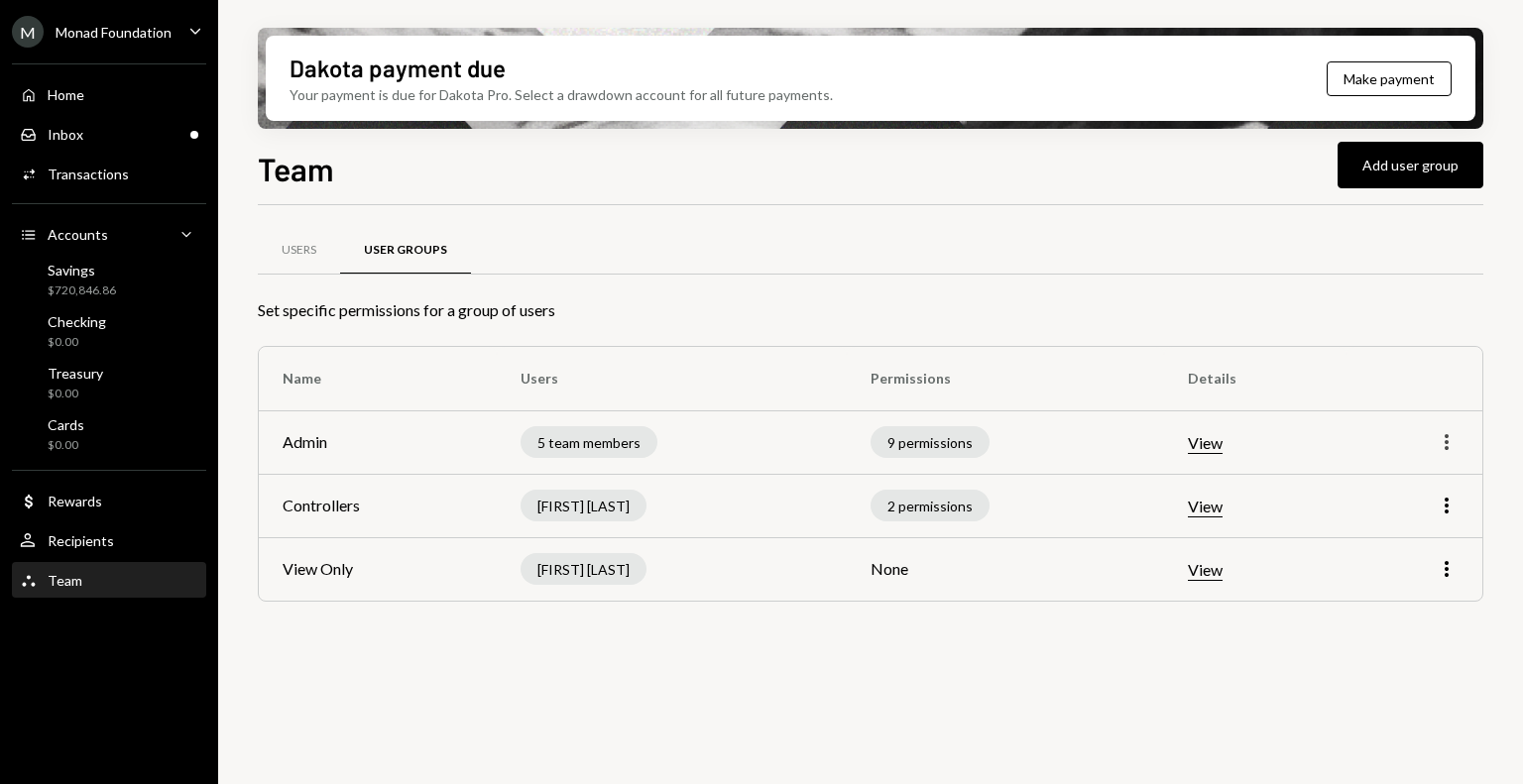click on "More" 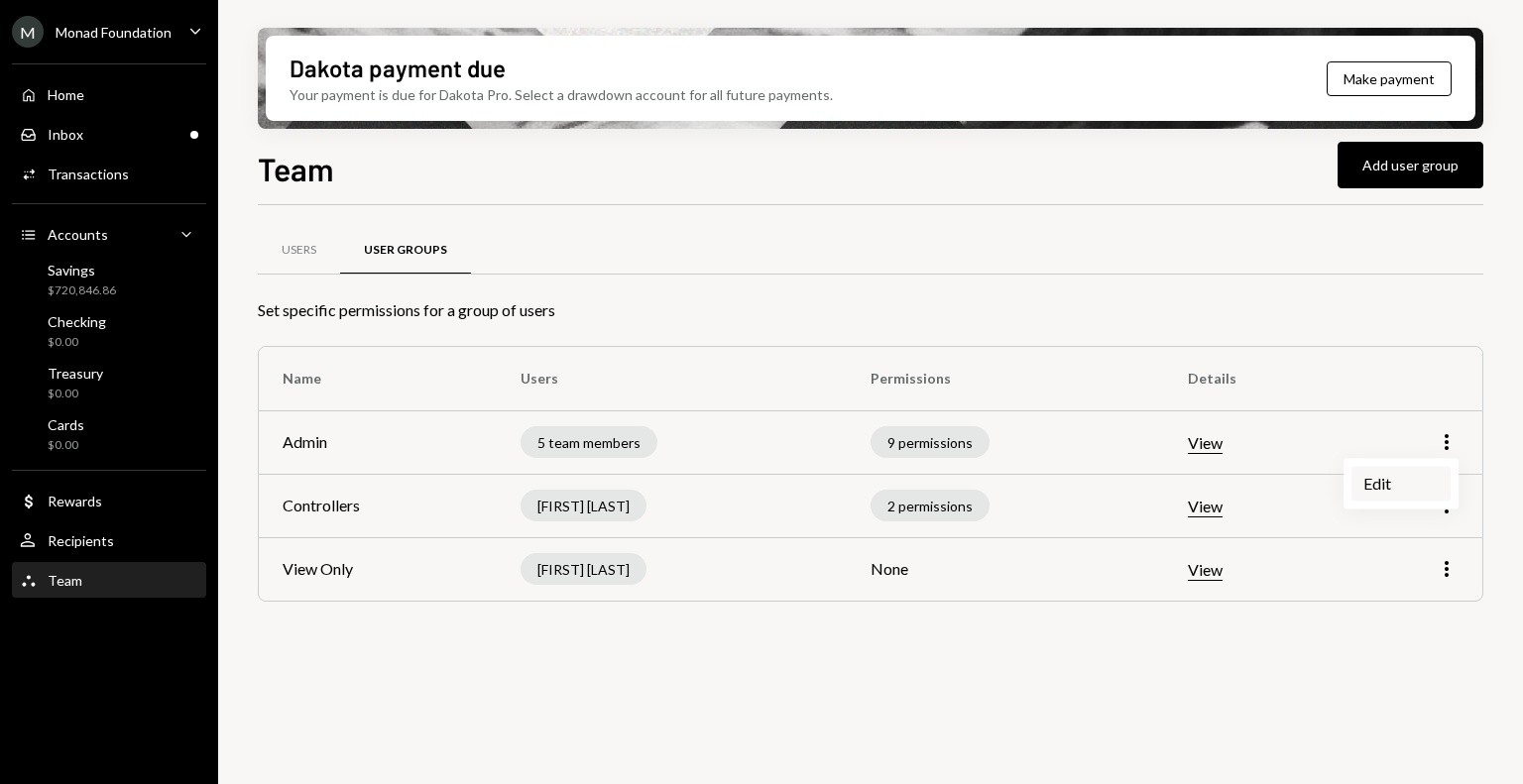 click on "Edit" at bounding box center (1401, 483) 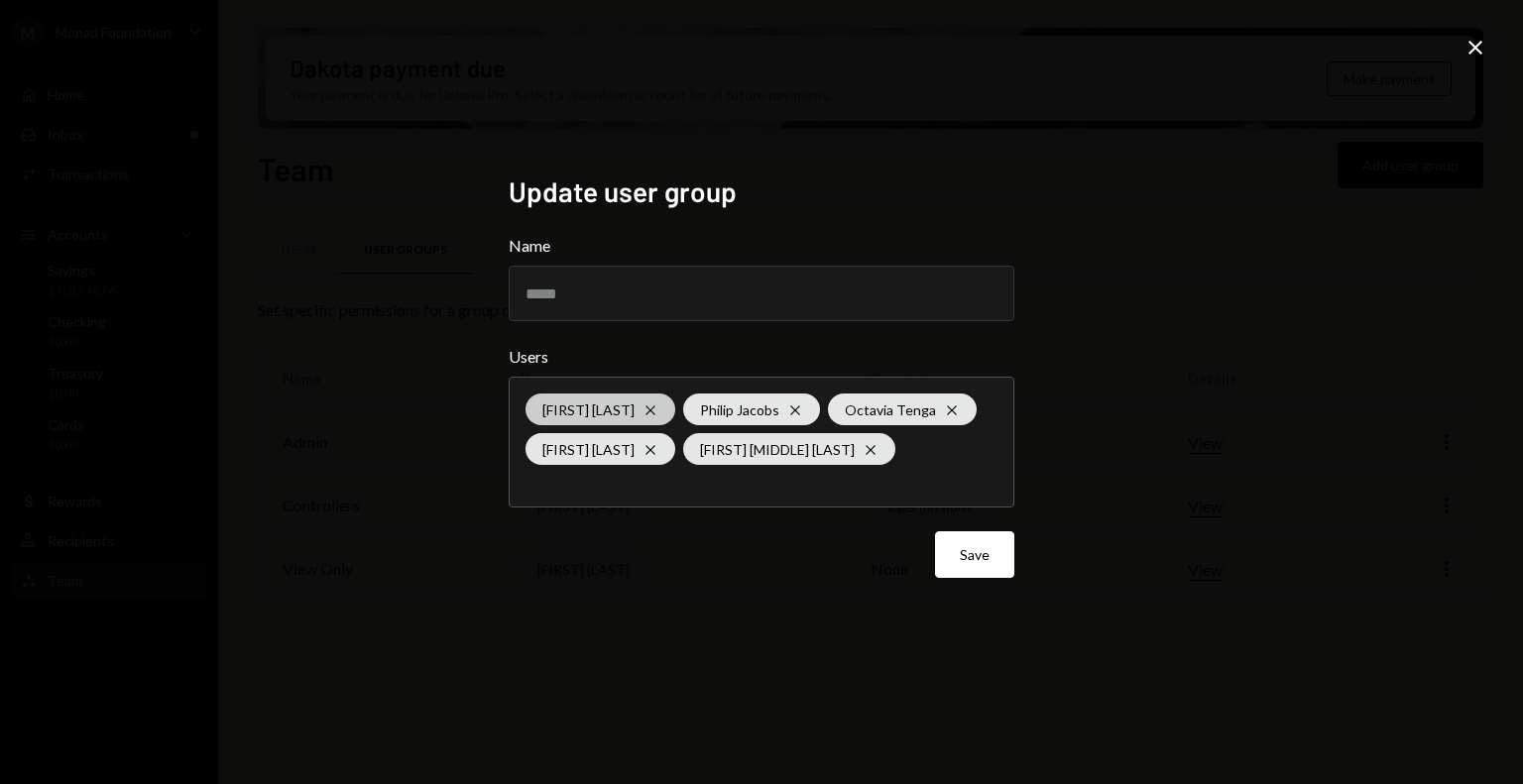 click on "Cross" 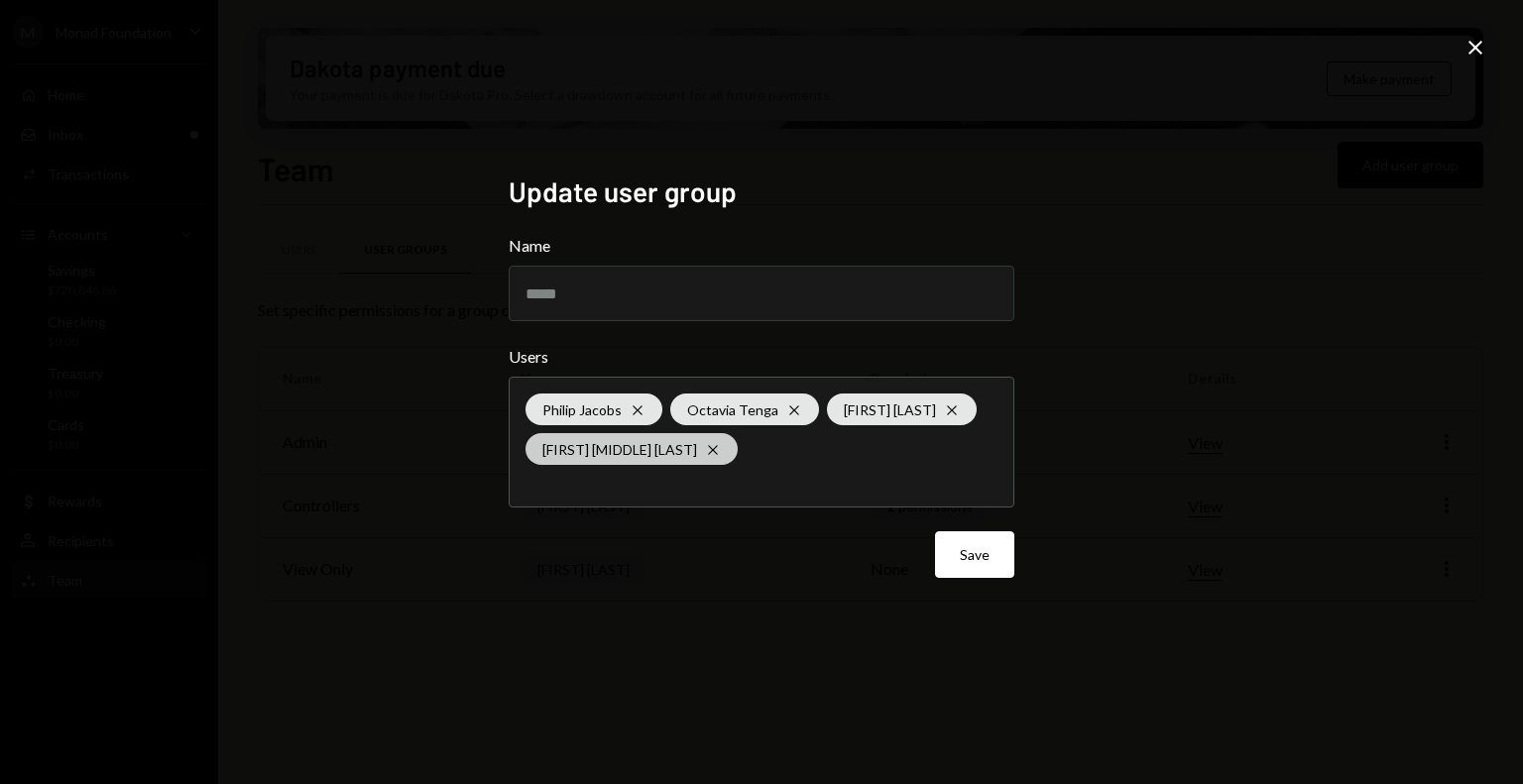 click on "Bryce M Howarth Cross" at bounding box center [632, 449] 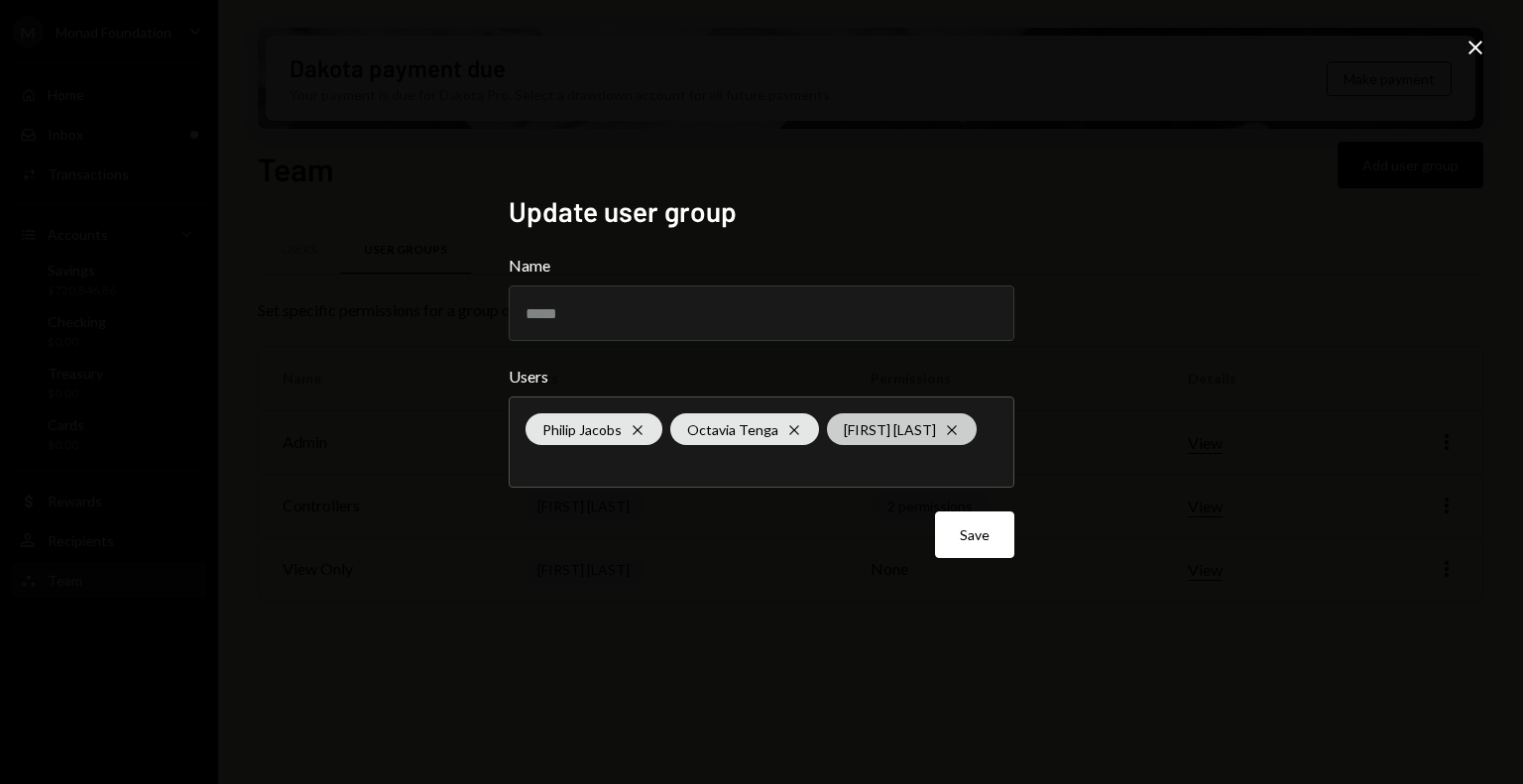 click on "Michael Hurn Cross" at bounding box center [901, 429] 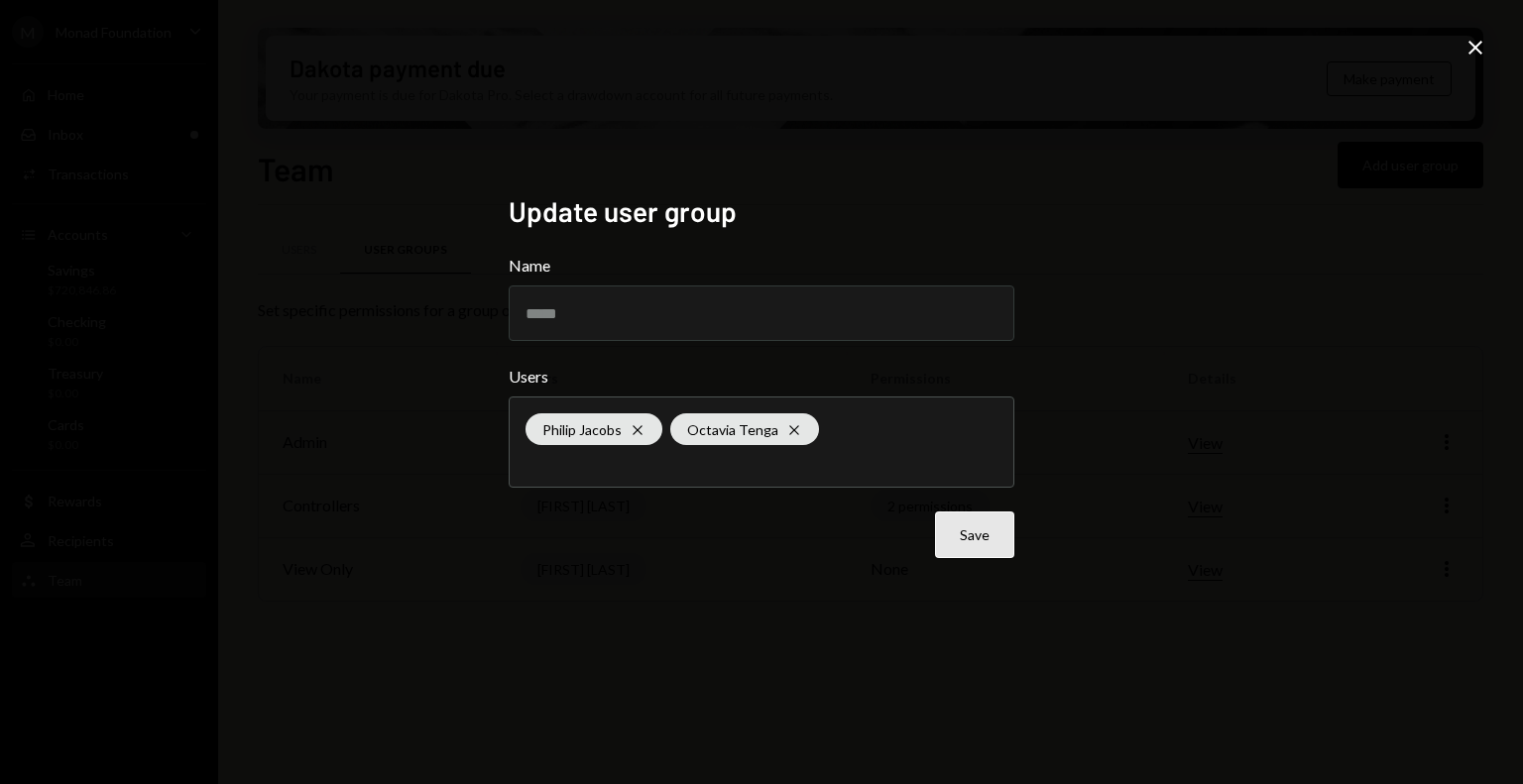 drag, startPoint x: 1090, startPoint y: 555, endPoint x: 974, endPoint y: 517, distance: 122.06556 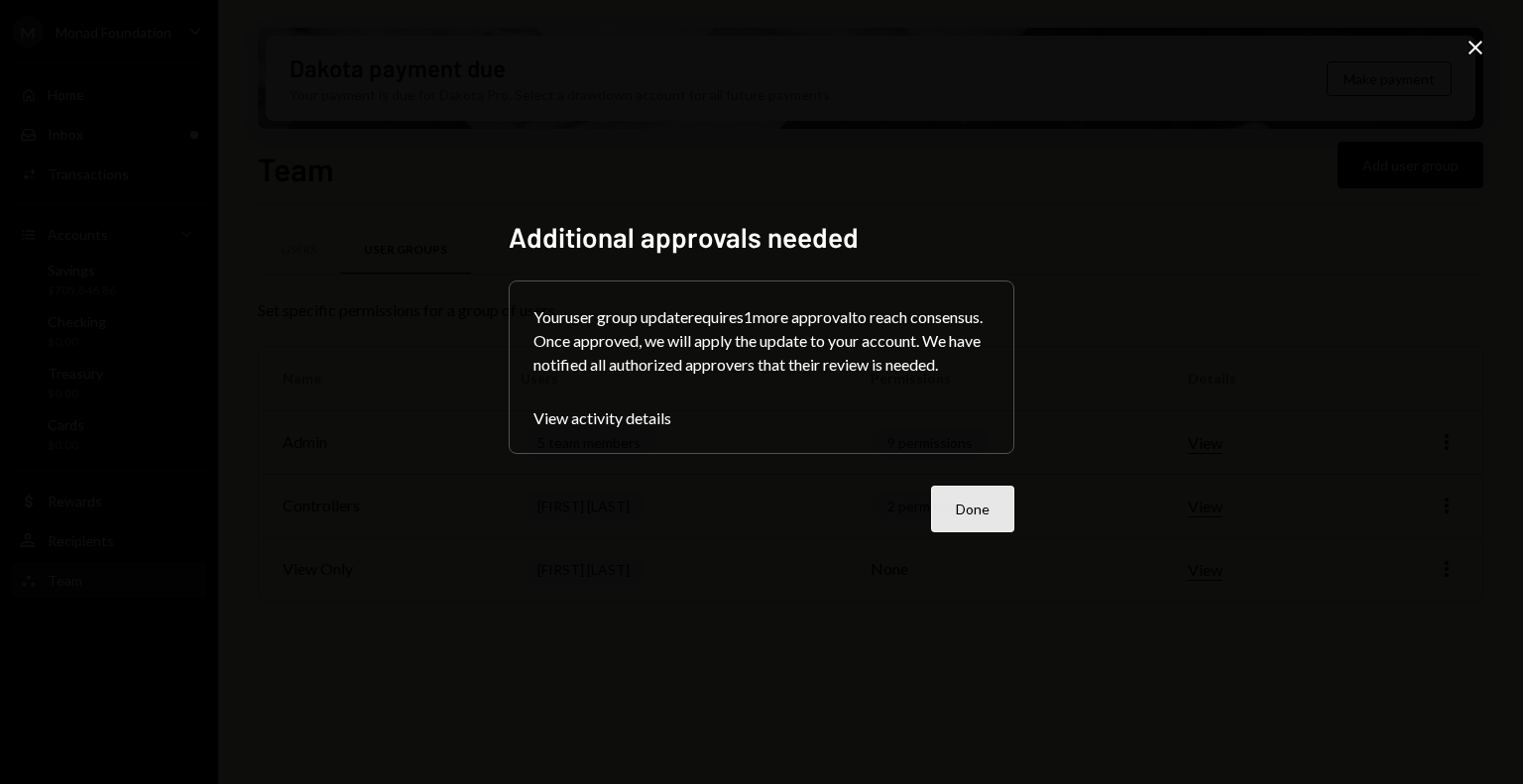click on "Done" at bounding box center (973, 508) 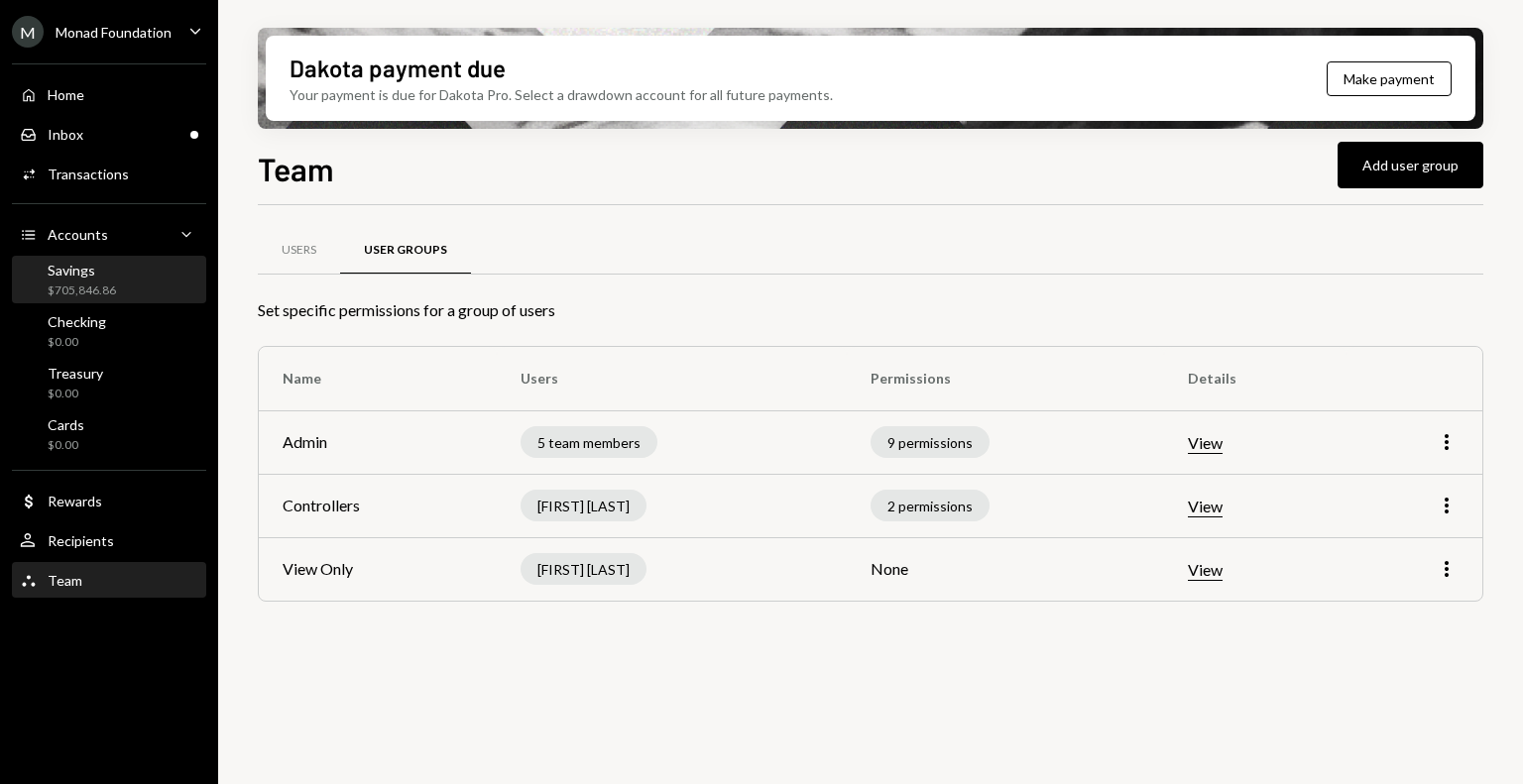 click on "Savings" at bounding box center [81, 270] 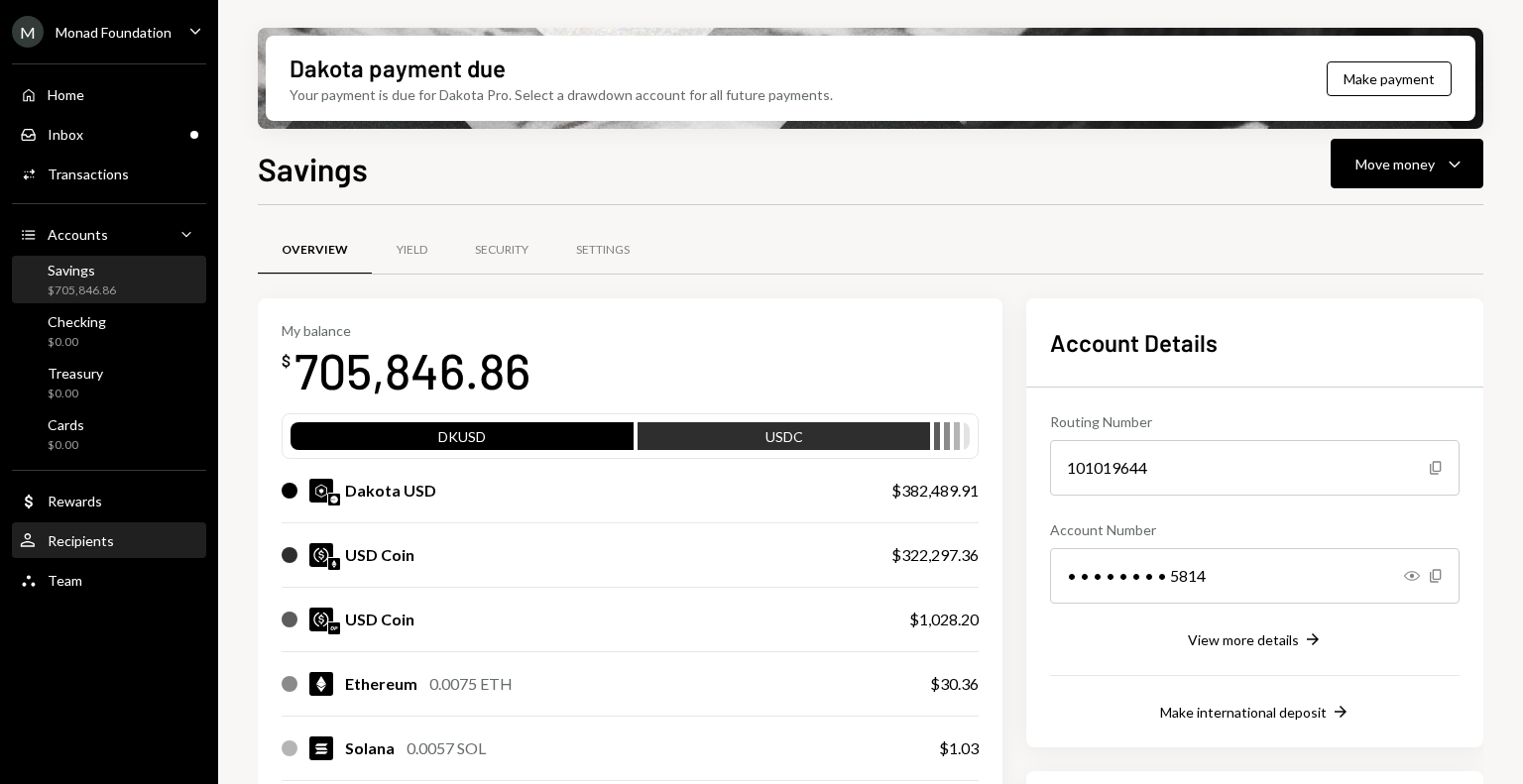 click on "Recipients" at bounding box center [80, 540] 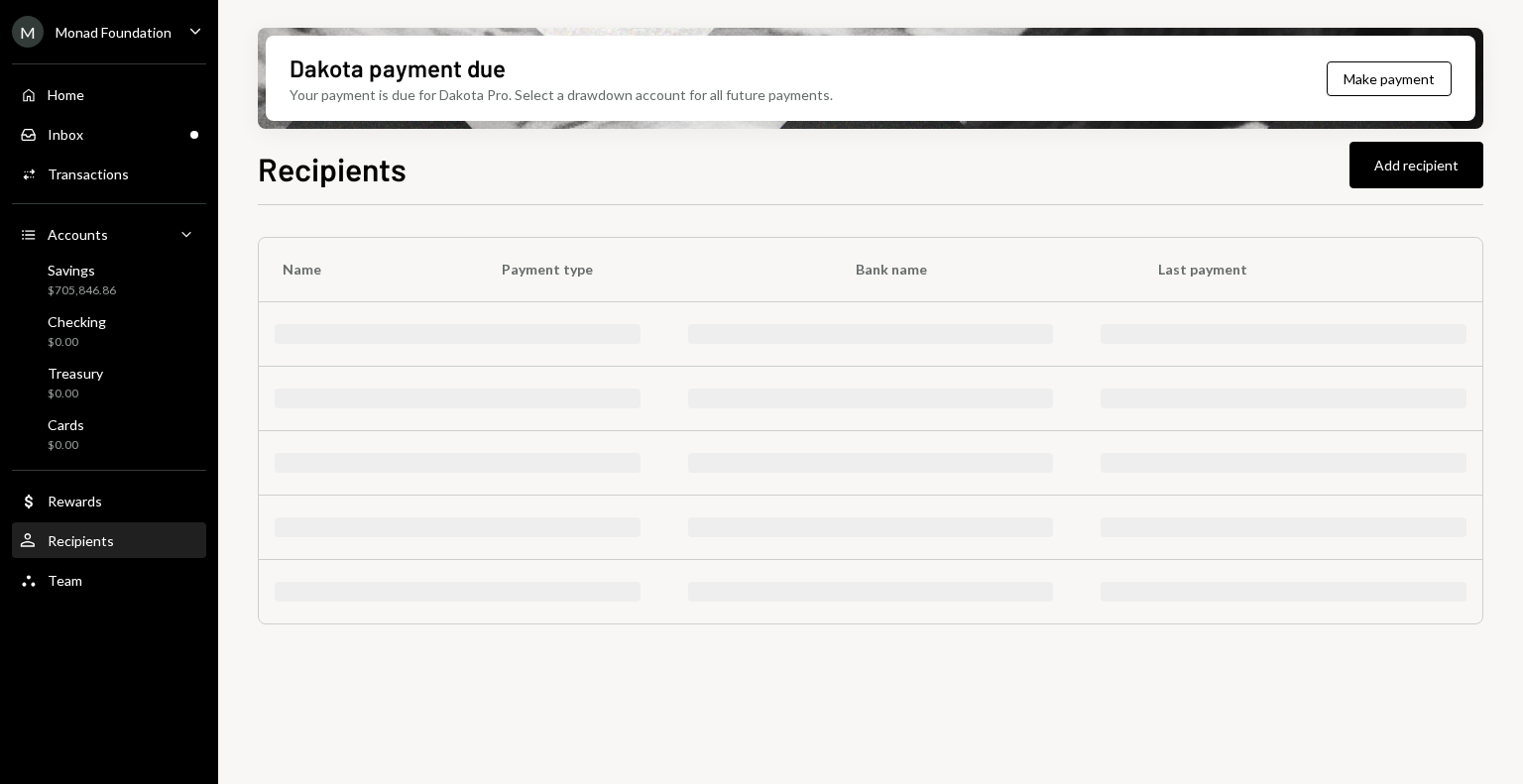 click on "Recipients Add recipient" at bounding box center (871, 167) 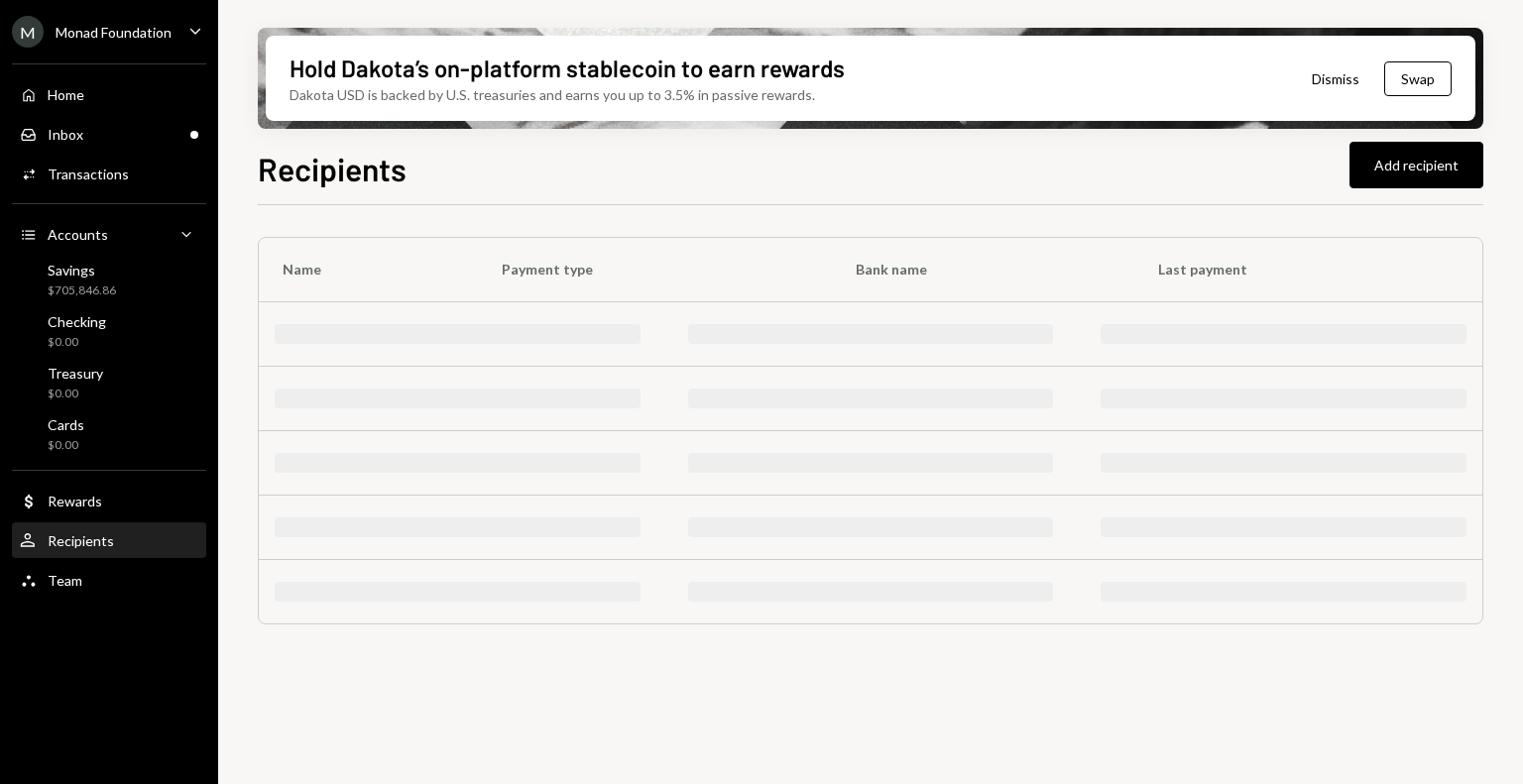 scroll, scrollTop: 0, scrollLeft: 0, axis: both 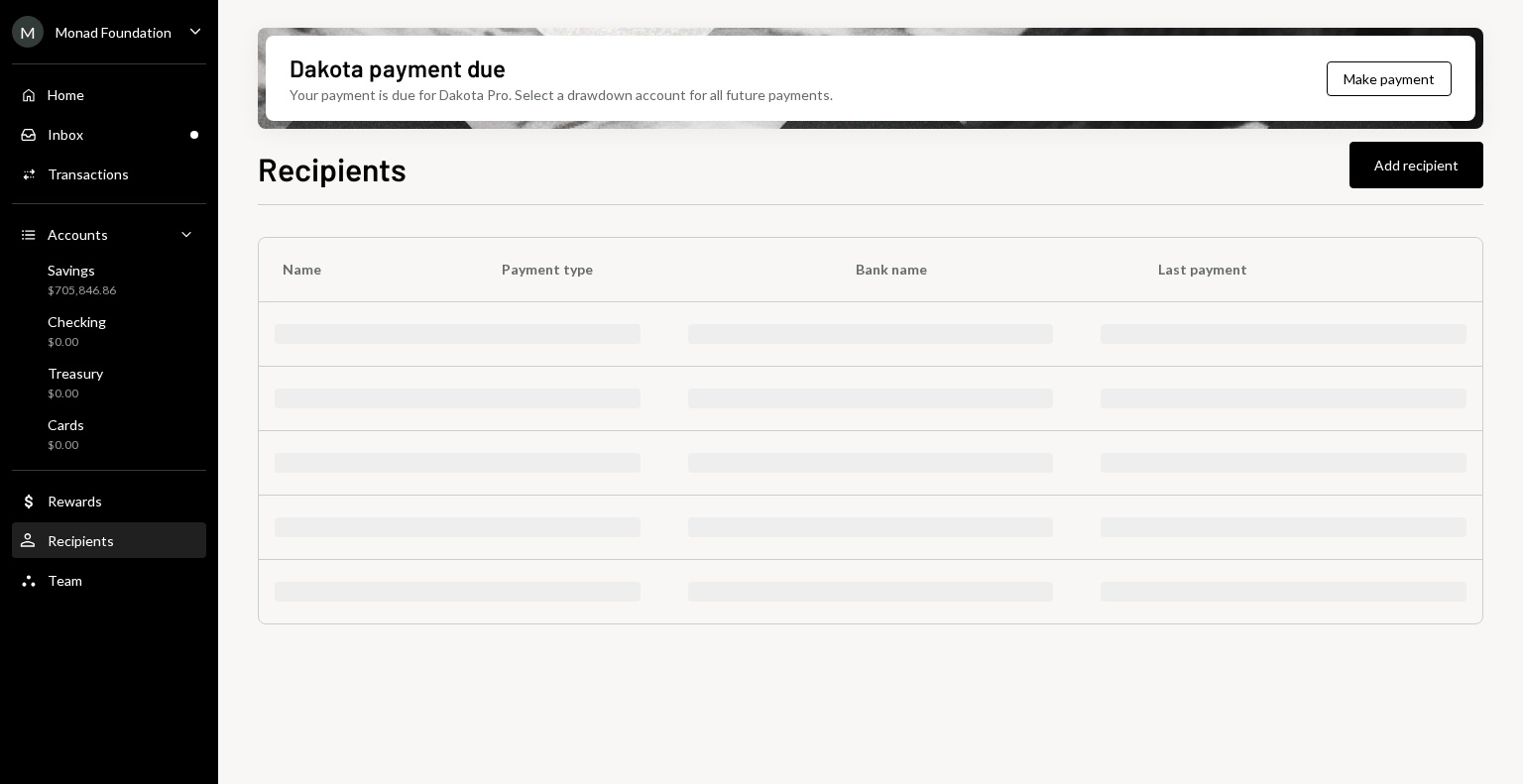 click at bounding box center [871, 398] 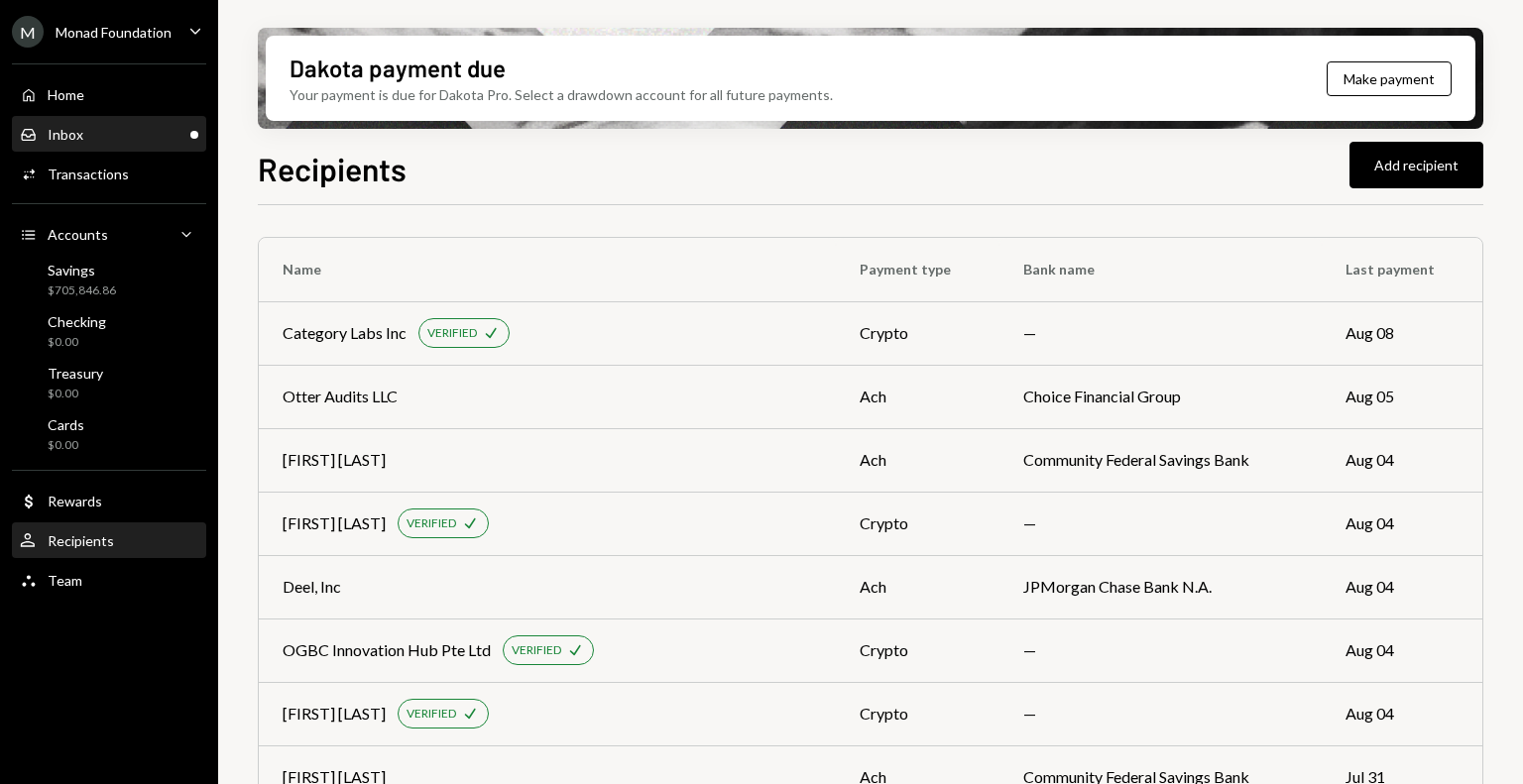 click on "Inbox Inbox" at bounding box center [109, 135] 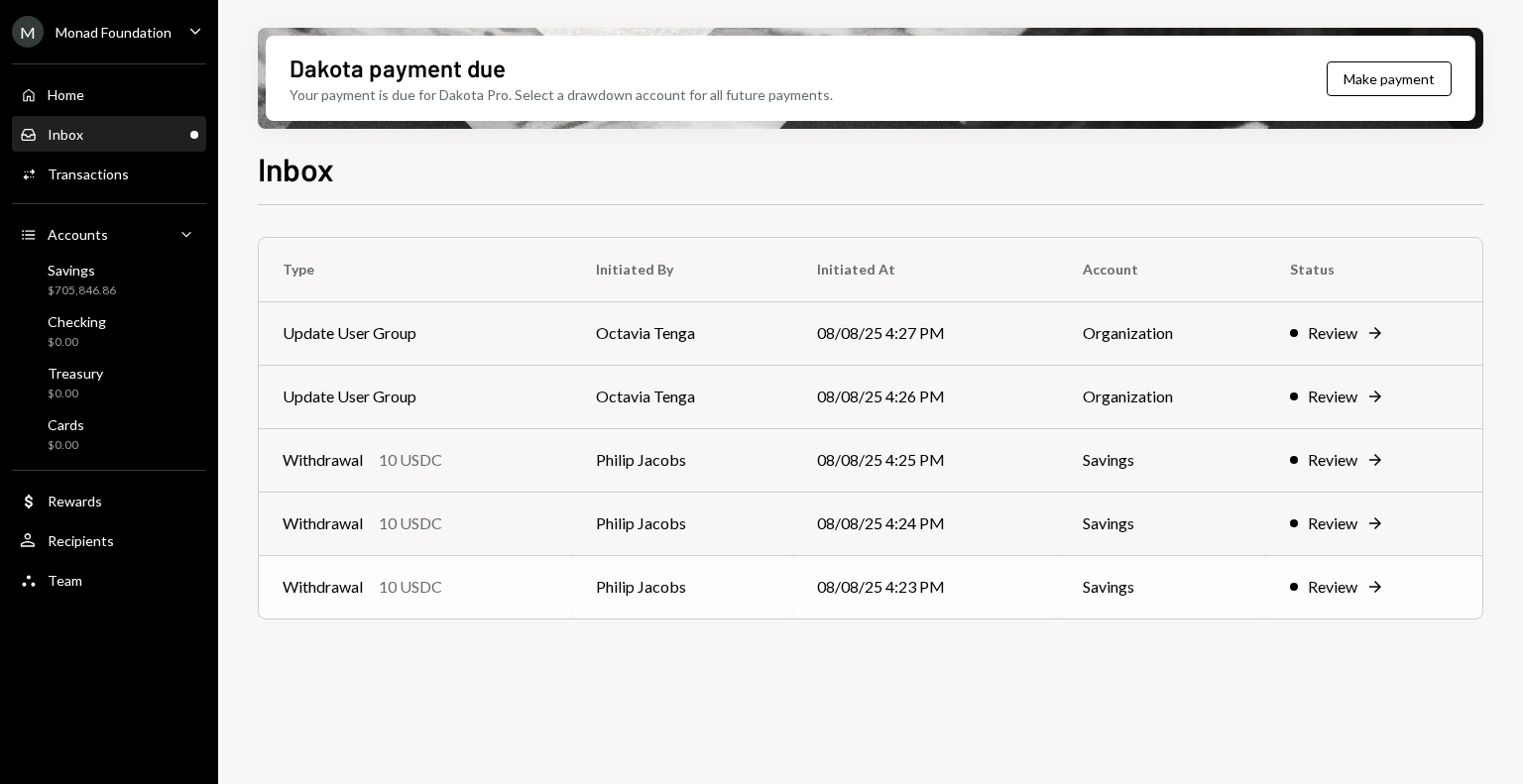 click on "Withdrawal 10  USDC" at bounding box center (415, 587) 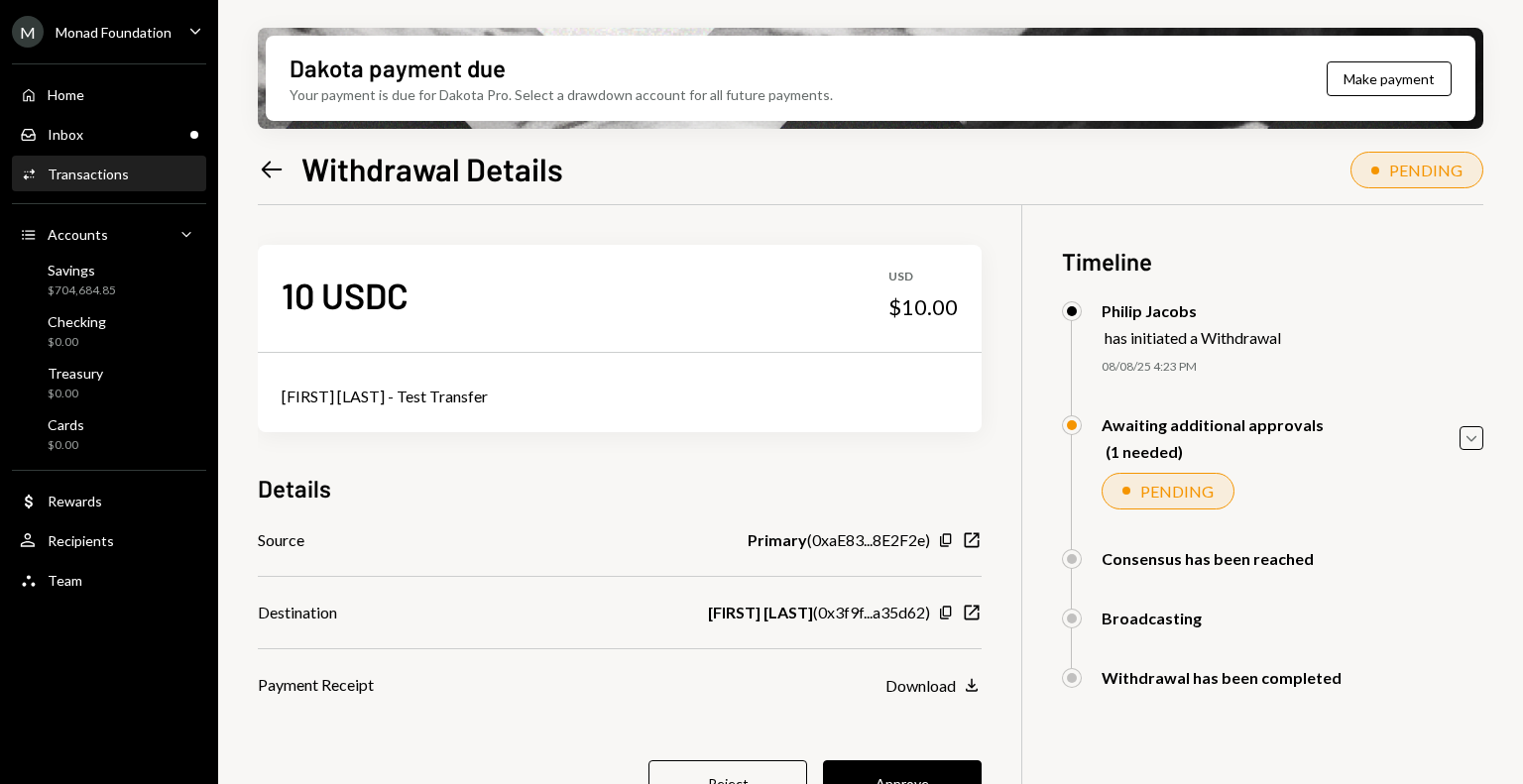 scroll, scrollTop: 159, scrollLeft: 0, axis: vertical 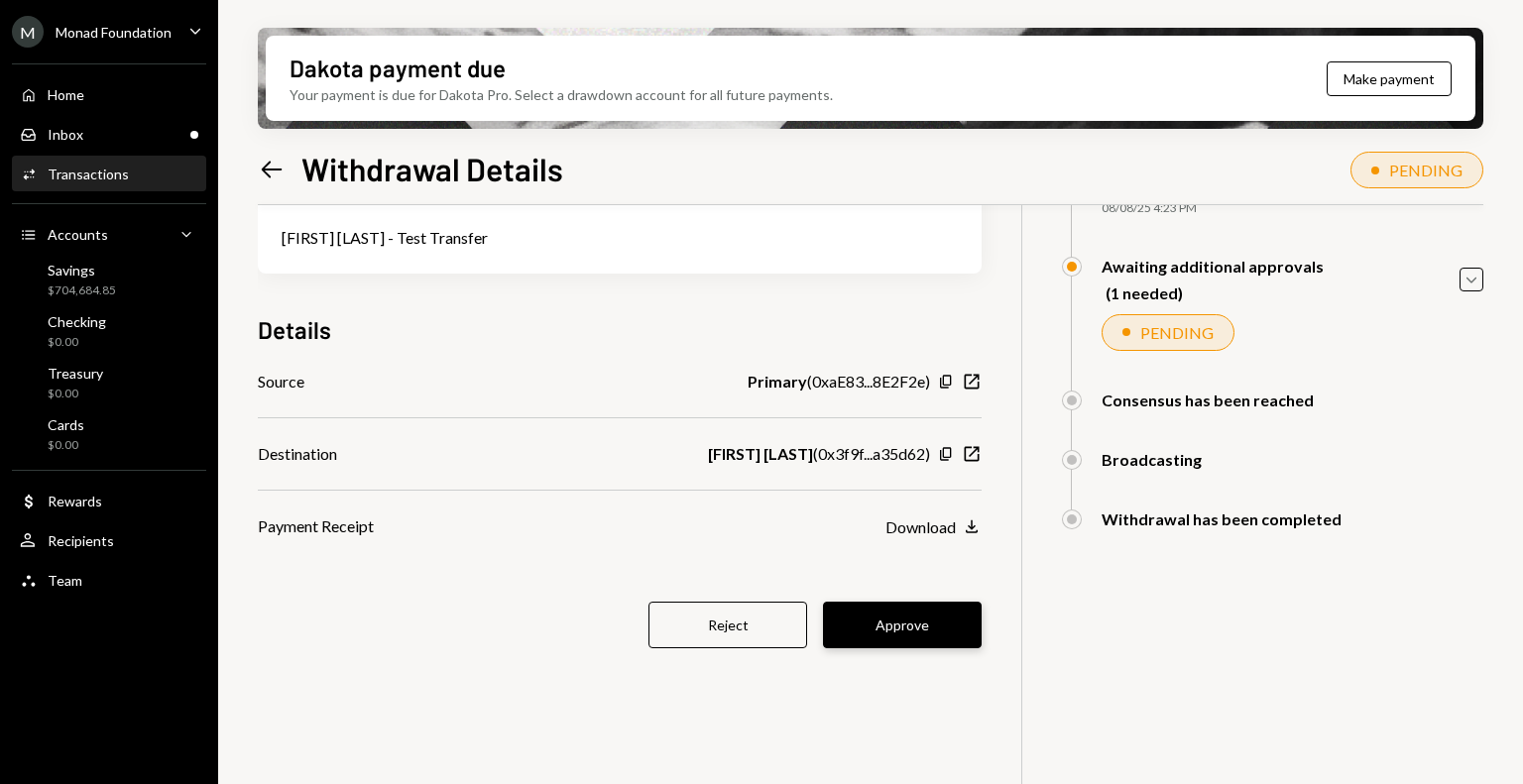 click on "Approve" at bounding box center (902, 624) 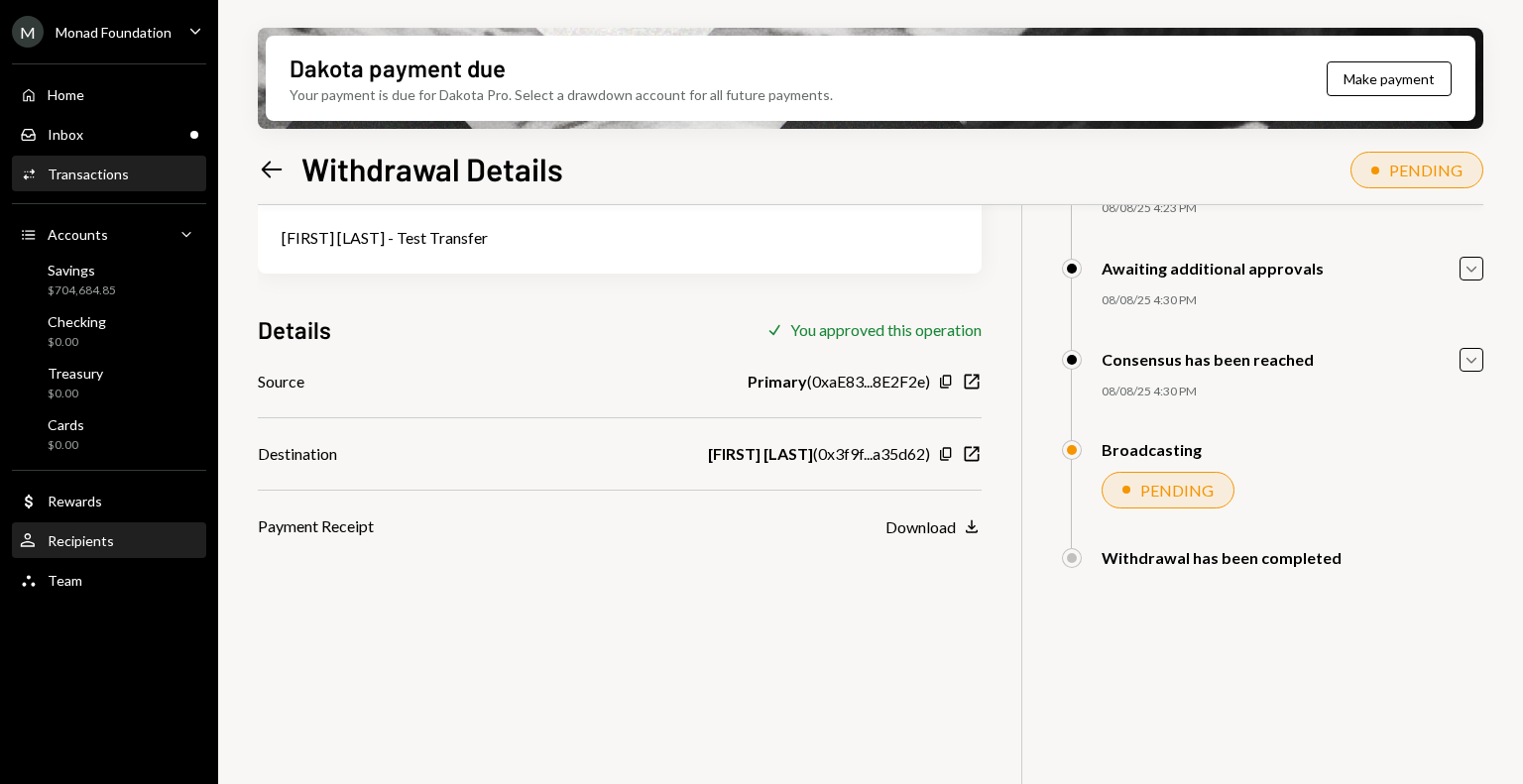 click on "Recipients" at bounding box center (80, 540) 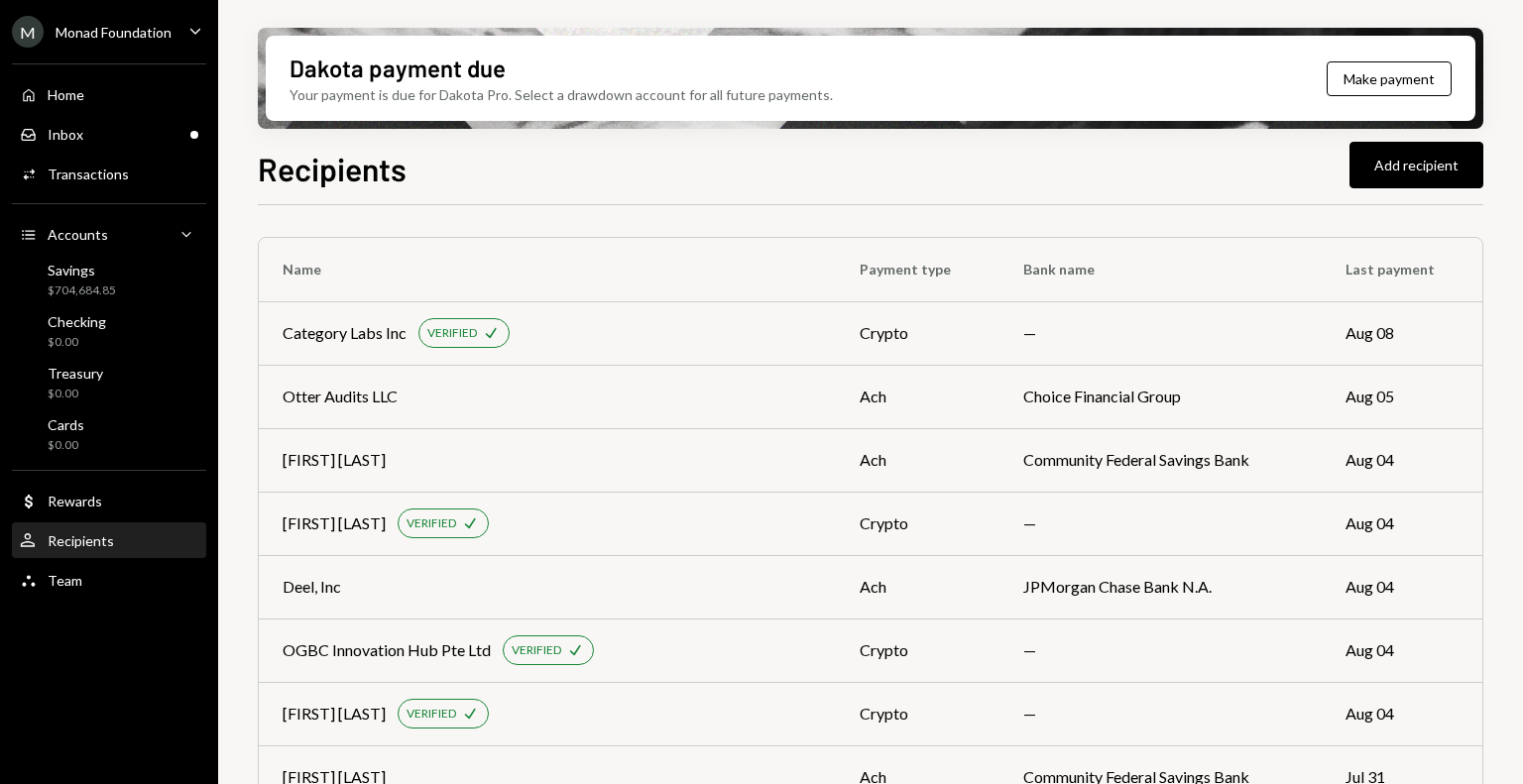 click on "Recipients Add recipient Name Payment type Bank name Last payment Category Labs Inc VERIFIED Check crypto — Aug 08 Otter Audits LLC ach Choice Financial Group Aug 05 Sook Ching Lee ach Community Federal Savings Bank Aug 04 Hitesh Goel VERIFIED Check crypto — Aug 04 Deel, Inc ach JPMorgan Chase Bank N.A. Aug 04 OGBC Innovation Hub Pte Ltd VERIFIED Check crypto — Aug 04 Paolo Antonio Rossi VERIFIED Check crypto — Aug 04 Toni Ann Shields ach Community Federal Savings Bank Jul 31 Conaugh Fraser ach Community Federal Savings Bank Jul 31 Manuel Pineault ach Community Federal Savings Bank Jul 31 Hemera ach Column N.A. Jul 30 Monad- Mercury ach Choice Financial Group Jul 29 Autonomous Limited ach Western Alliance Bank Jul 28 MF Community Payments Multisig (USDC on OP) VERIFIED Check crypto — Jul 28 Kevin Krone VERIFIED Check crypto — Jul 28 Nikhil Arora VERIFIED Check crypto — Jul 28 Fenwick ach Bank of America Jul 25 Renz (OP) VERIFIED Check crypto — Jul 25 Dylan Ng VERIFIED Check crypto — Jul 25" at bounding box center (871, 522) 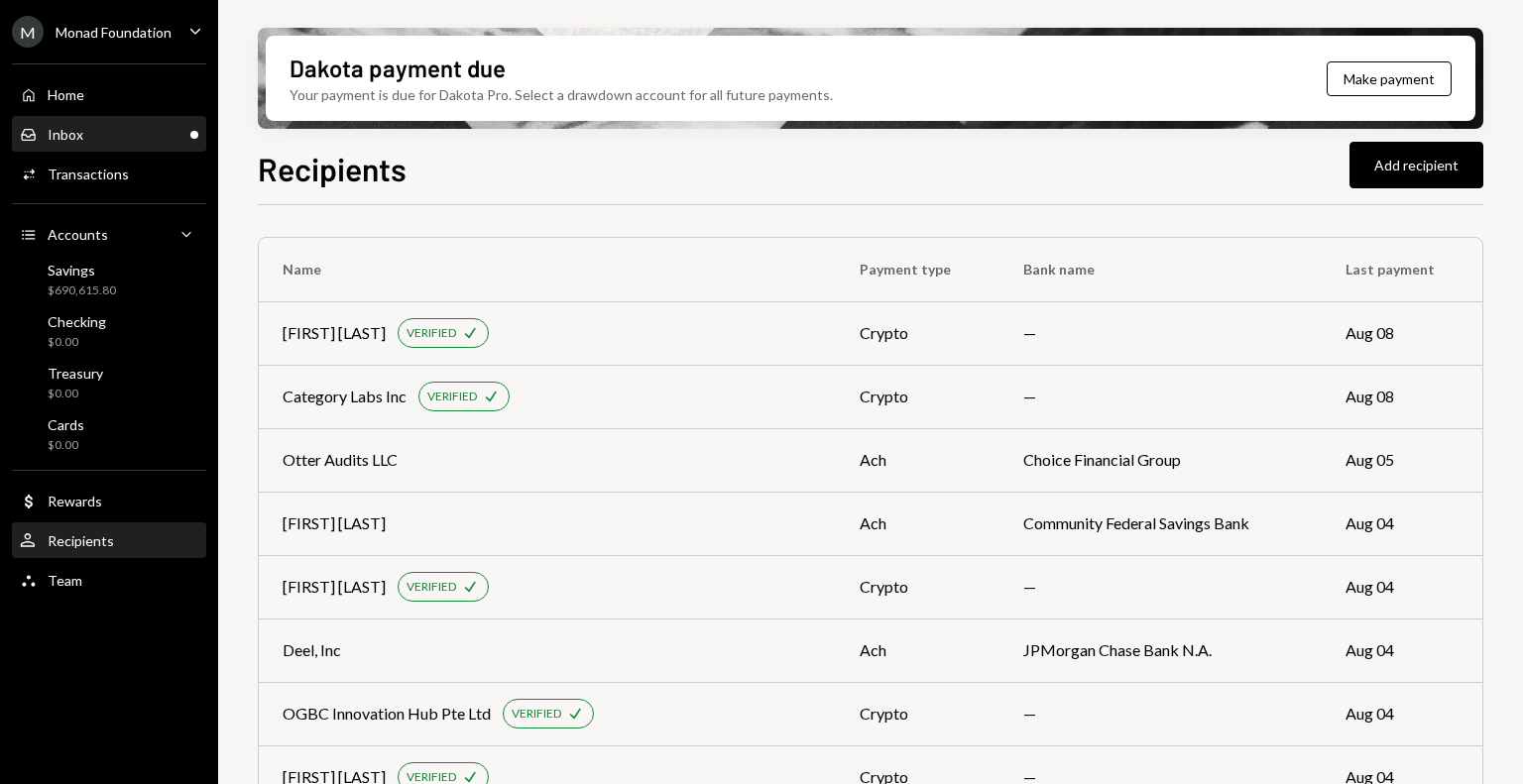 click on "Inbox Inbox" at bounding box center [109, 135] 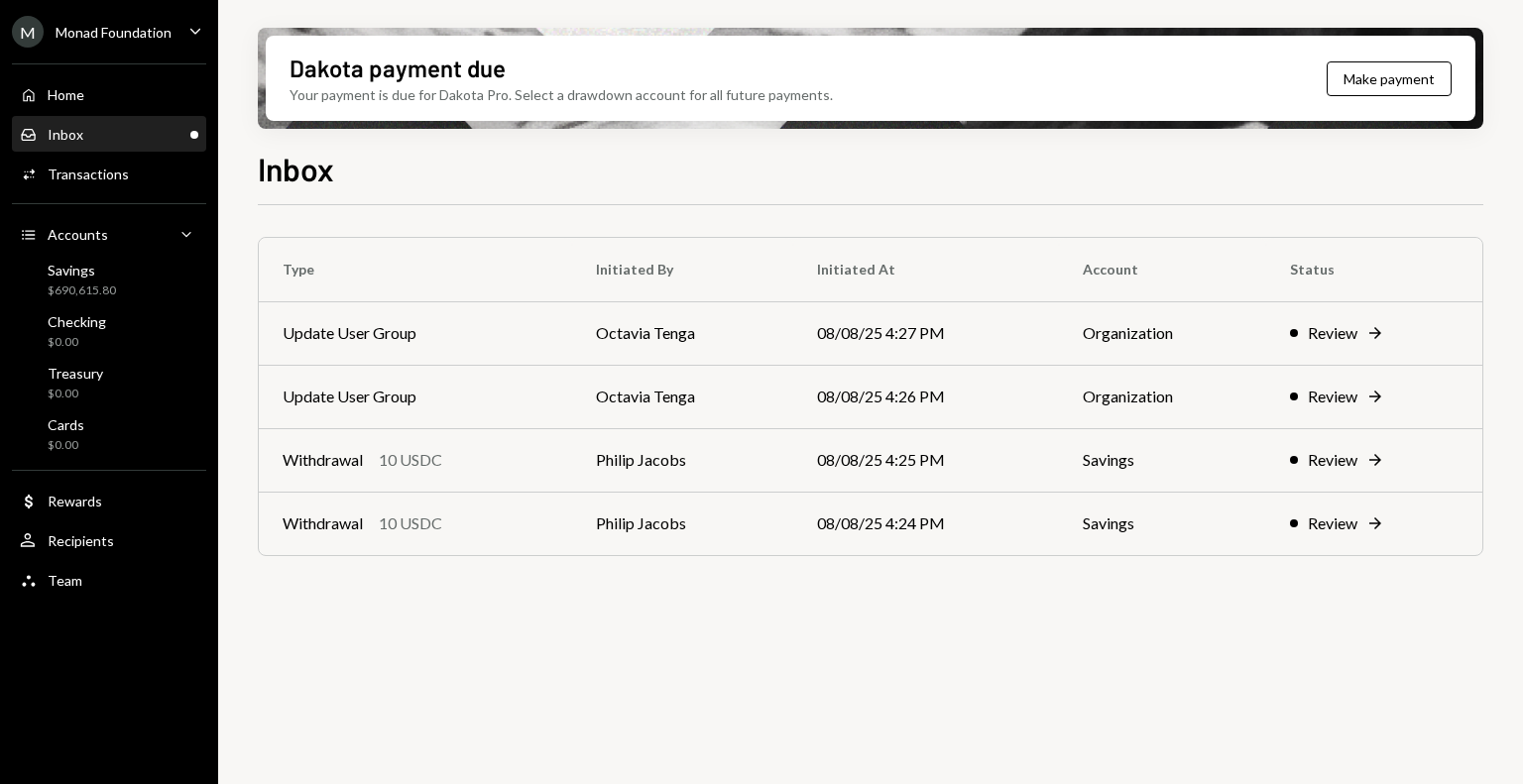 click on "Inbox Inbox" at bounding box center [109, 135] 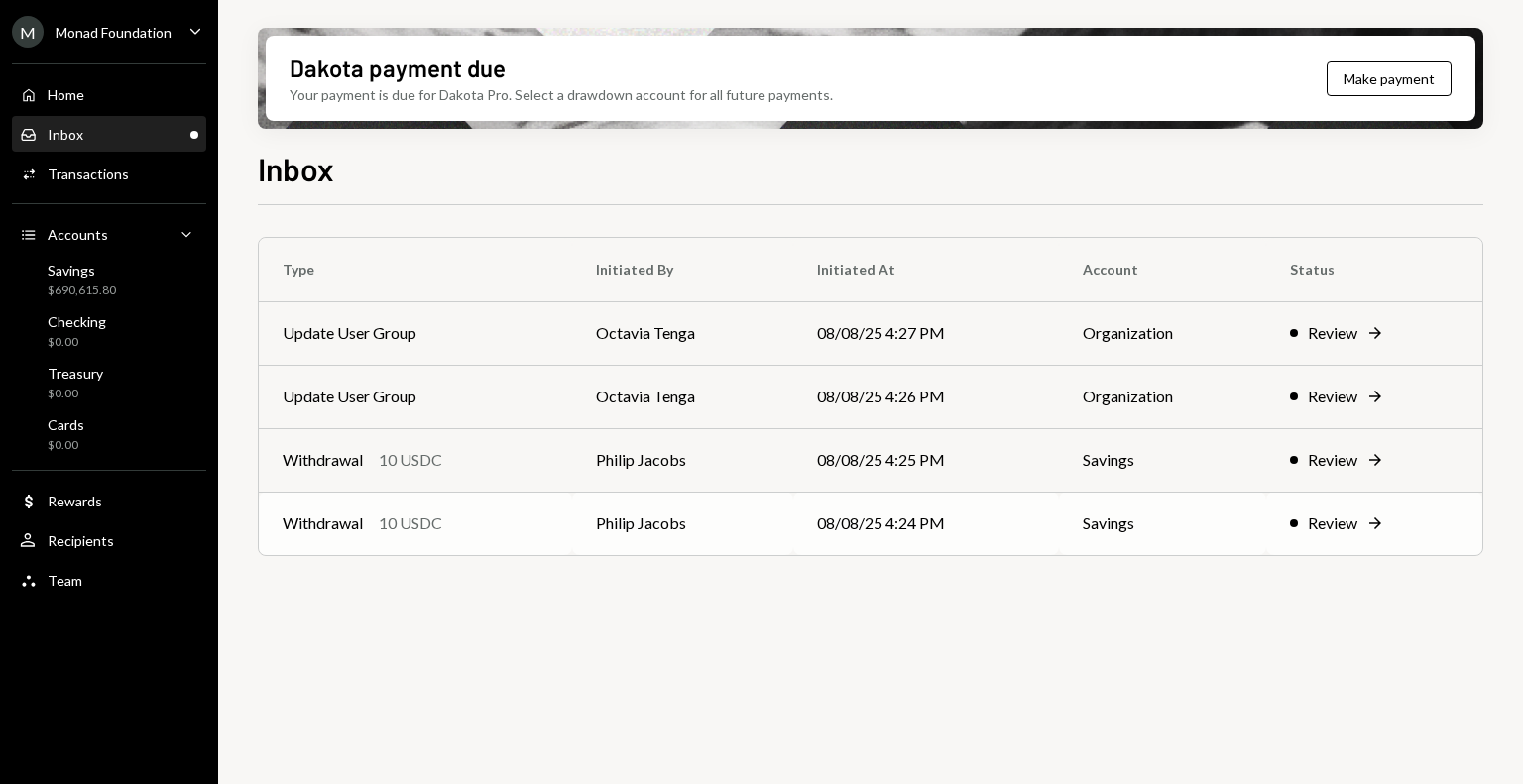 click on "10  USDC" at bounding box center (410, 523) 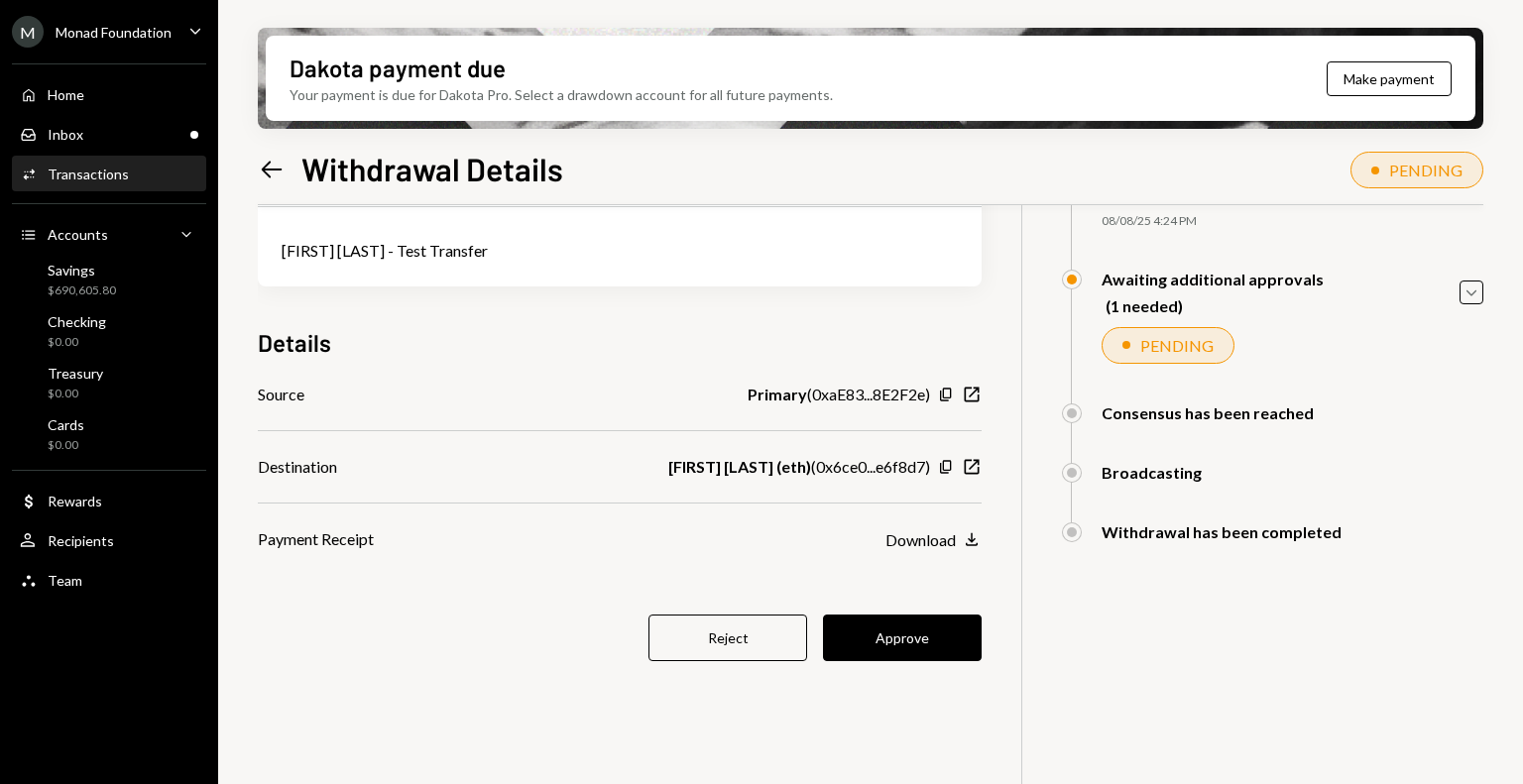 scroll, scrollTop: 147, scrollLeft: 0, axis: vertical 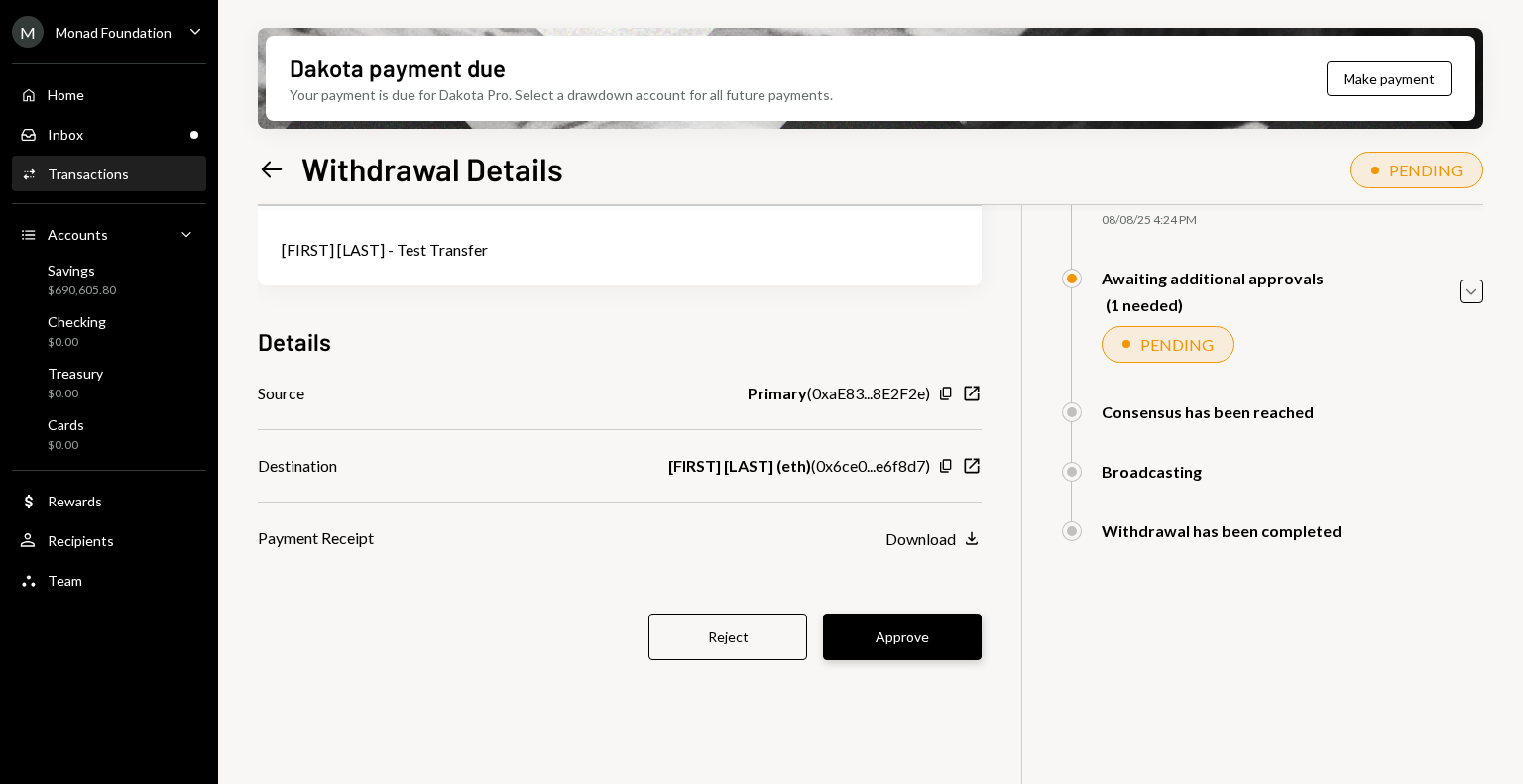 click on "Approve" at bounding box center [902, 636] 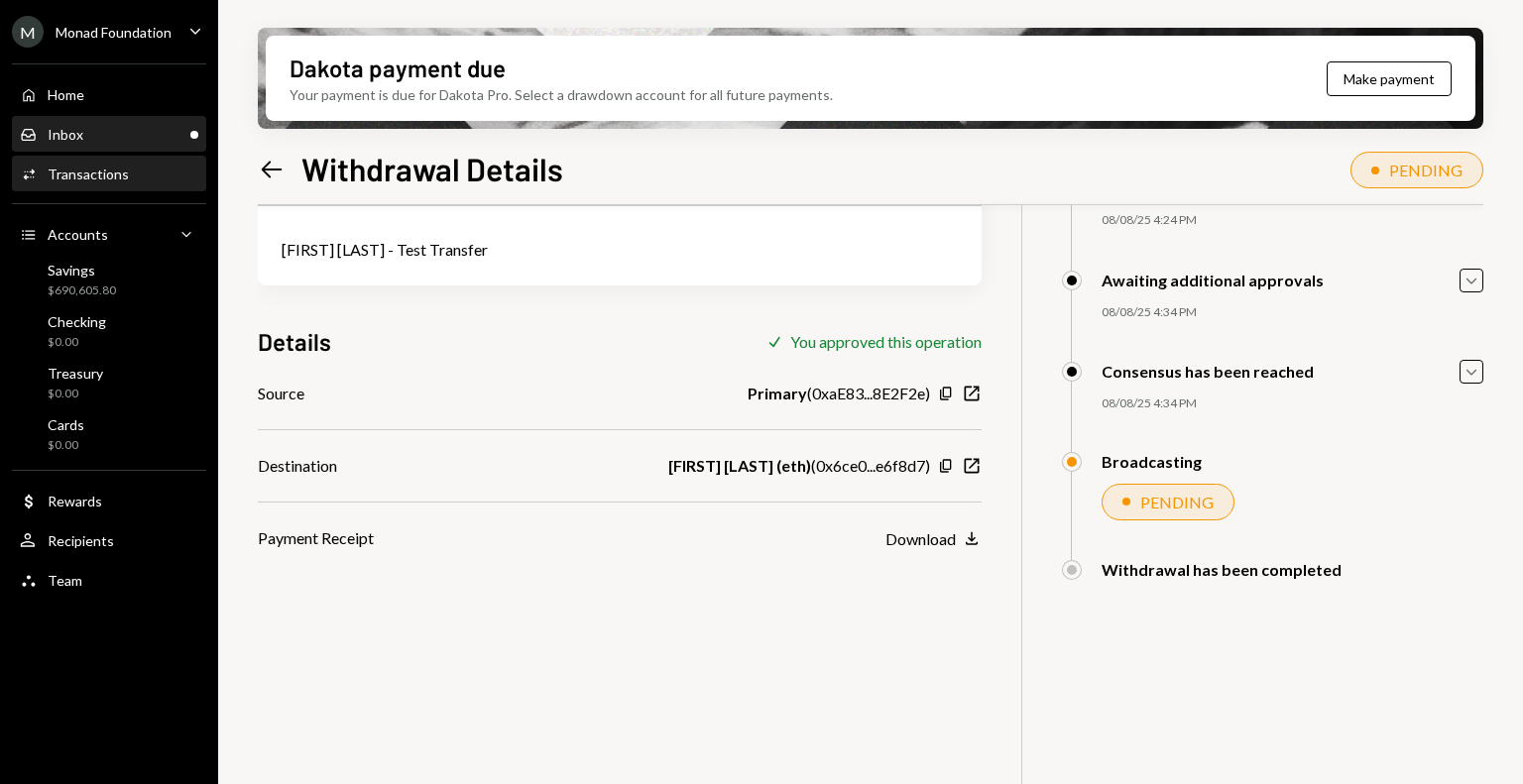 click on "Inbox Inbox" at bounding box center (109, 135) 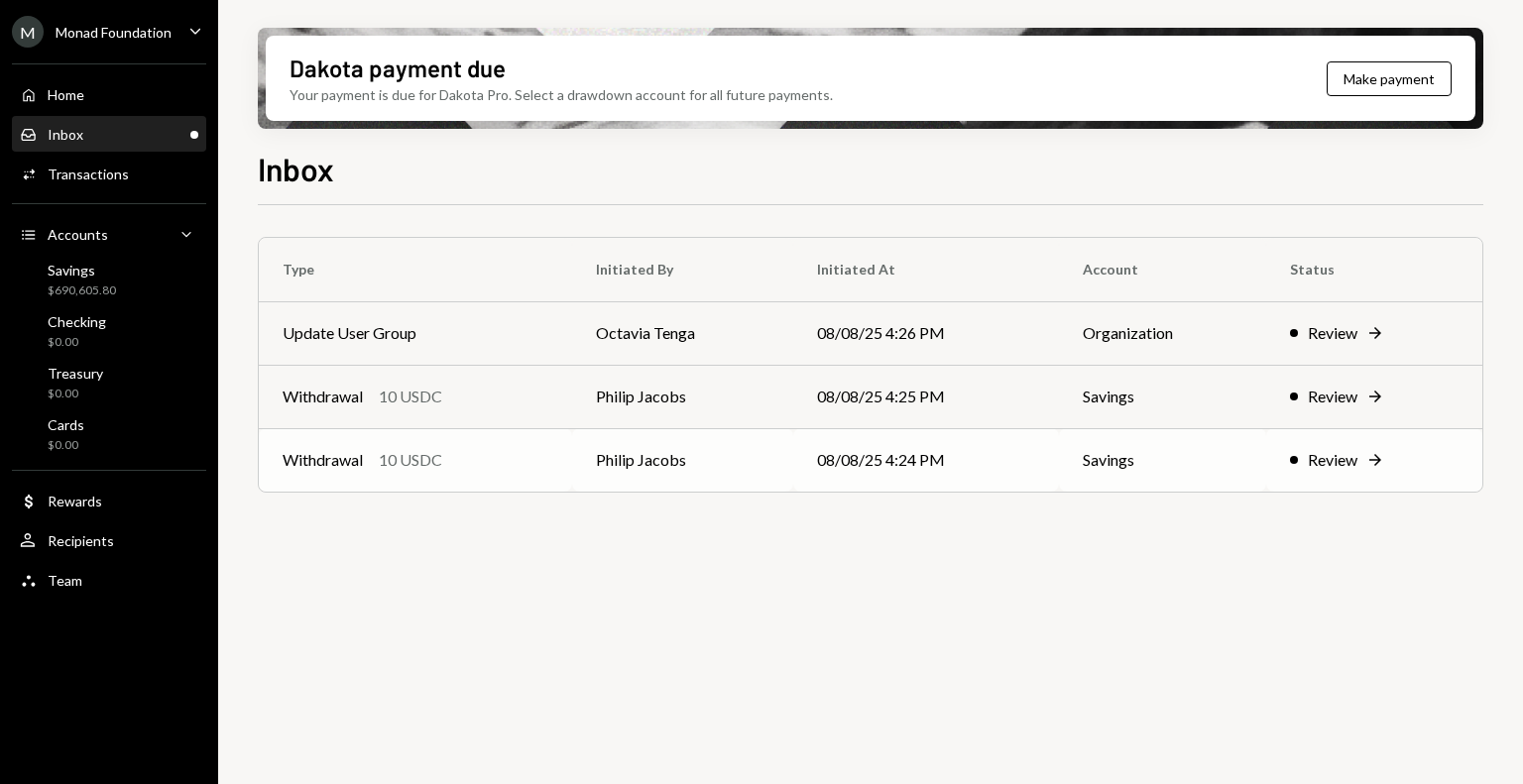 click on "10  USDC" at bounding box center (410, 460) 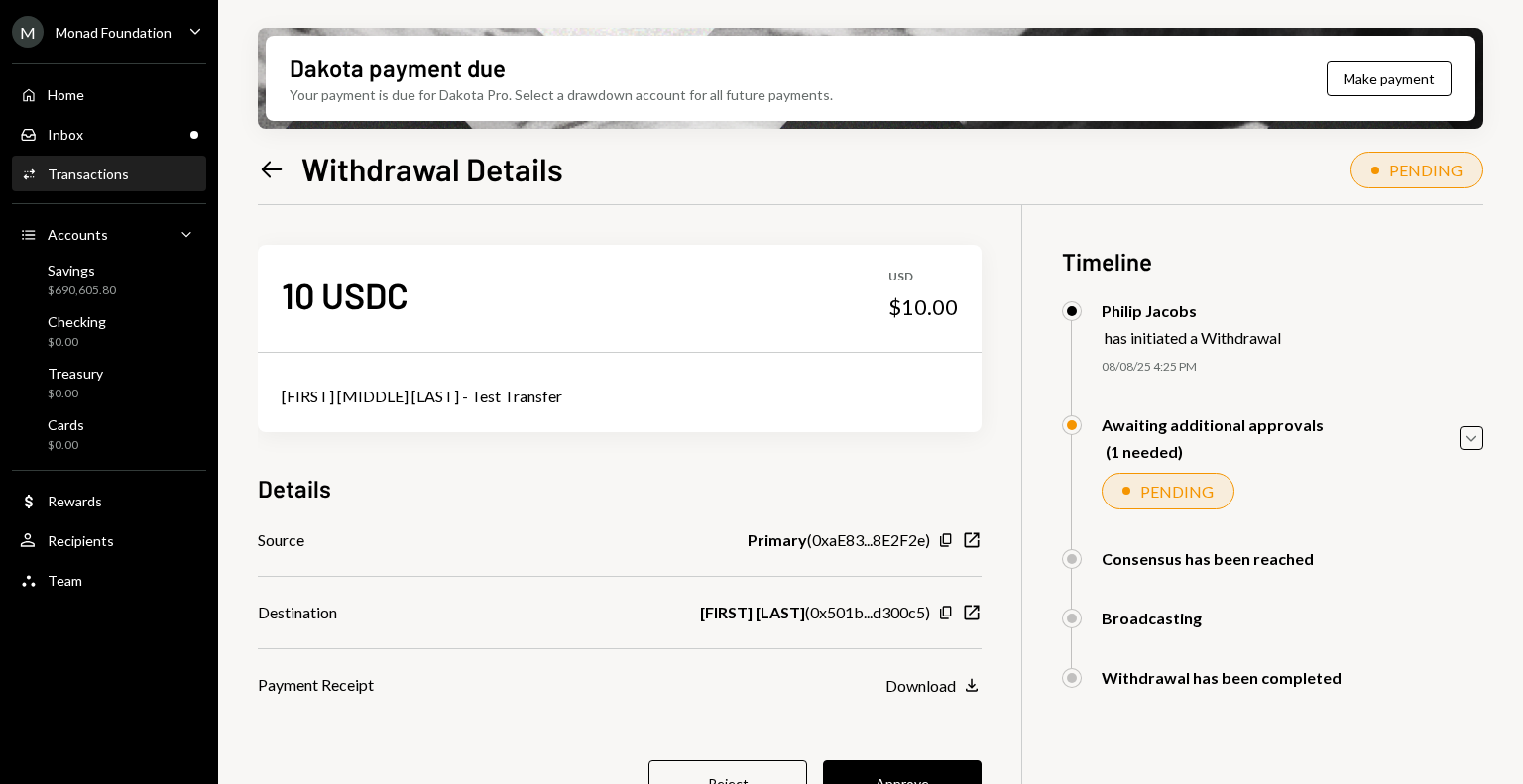 scroll, scrollTop: 0, scrollLeft: 0, axis: both 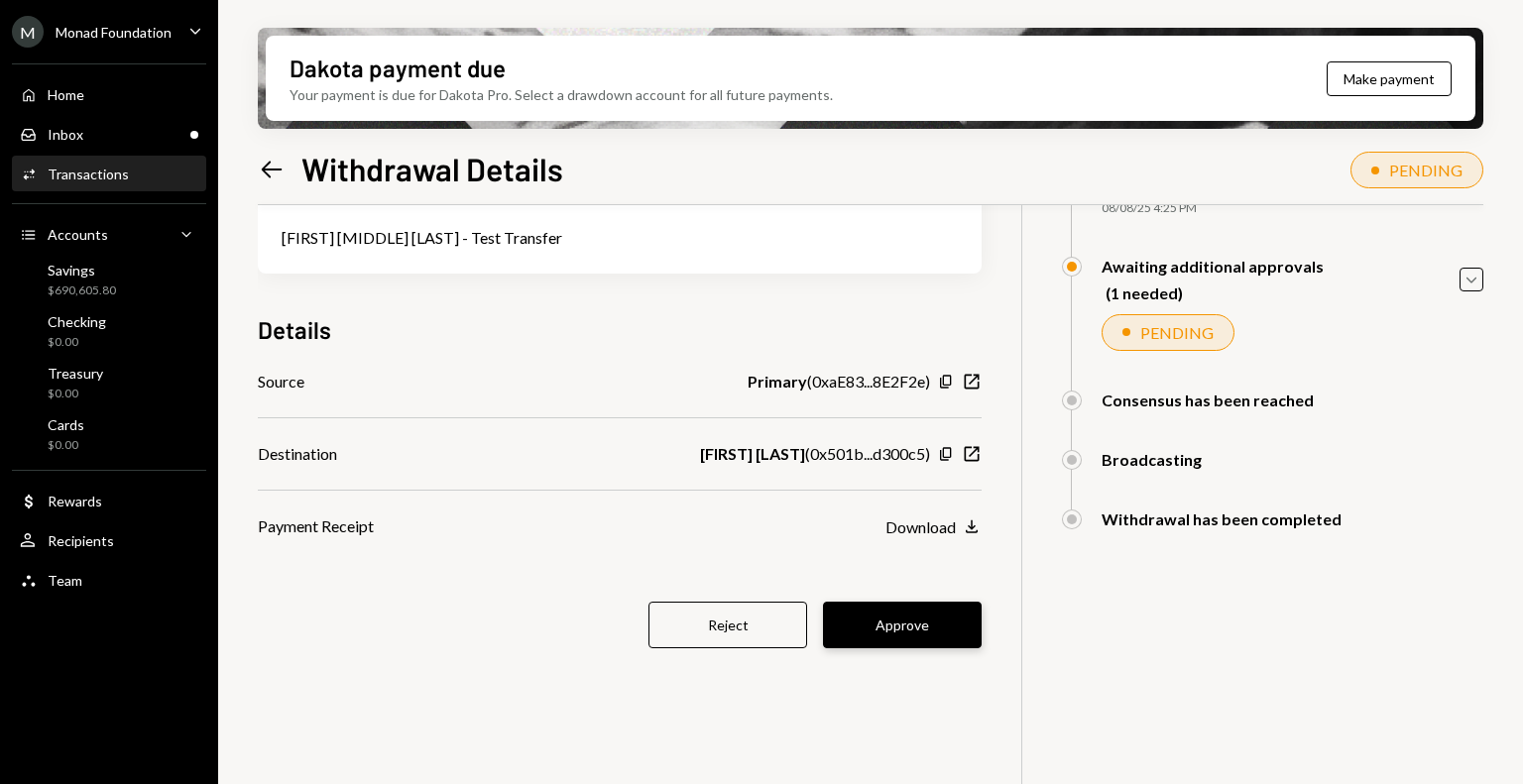 click on "Approve" at bounding box center [902, 624] 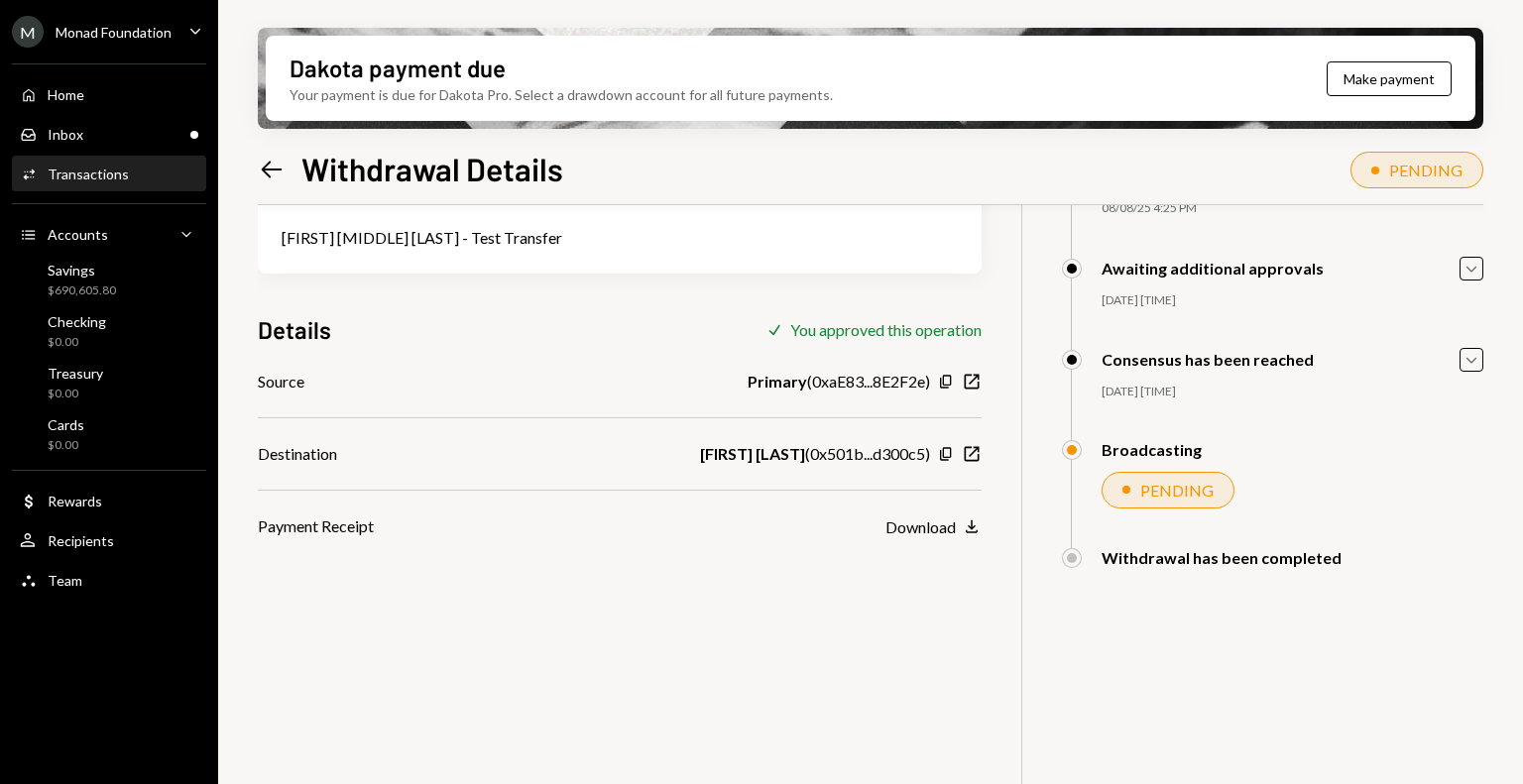 click on "Transactions" at bounding box center (88, 173) 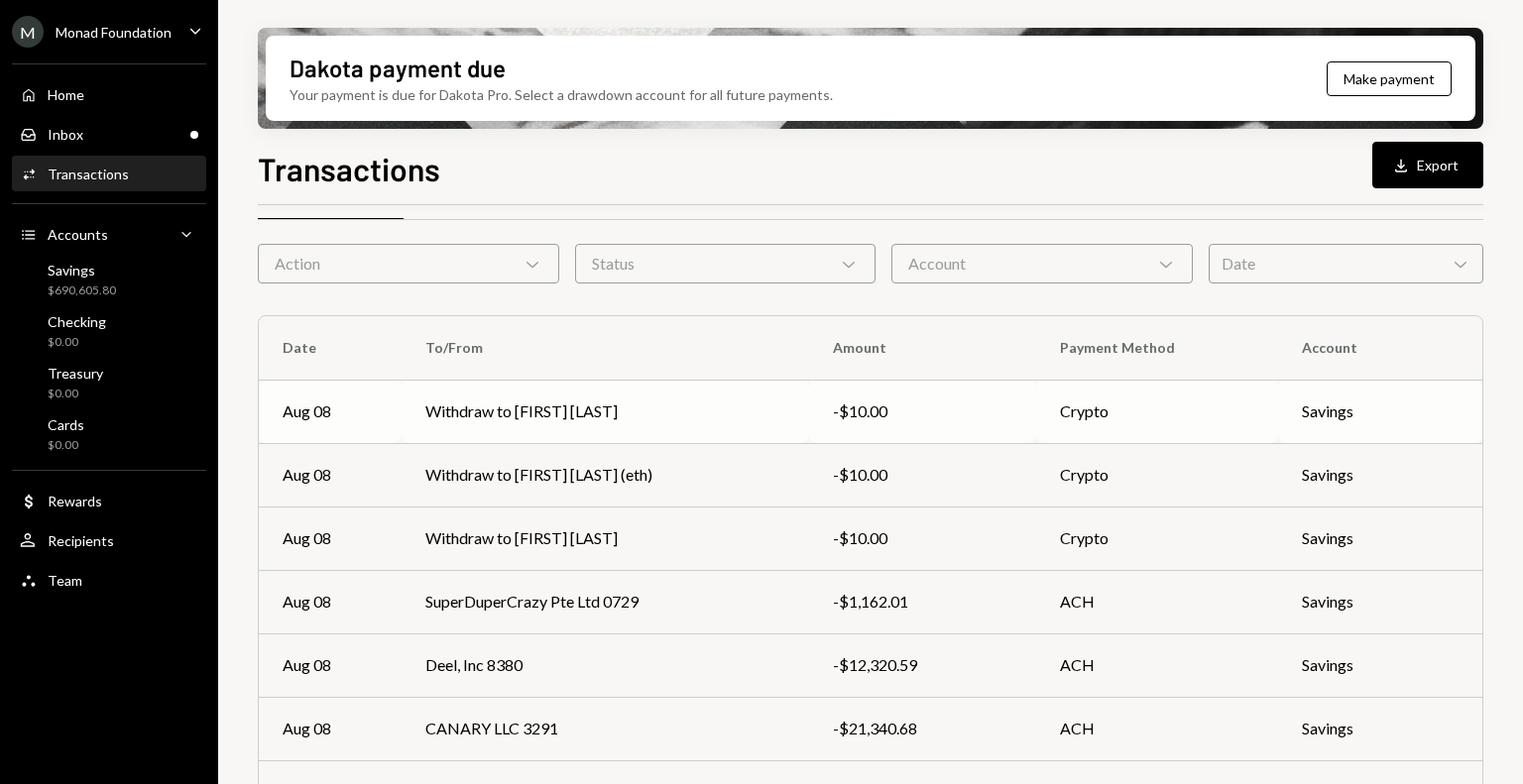 scroll, scrollTop: 56, scrollLeft: 0, axis: vertical 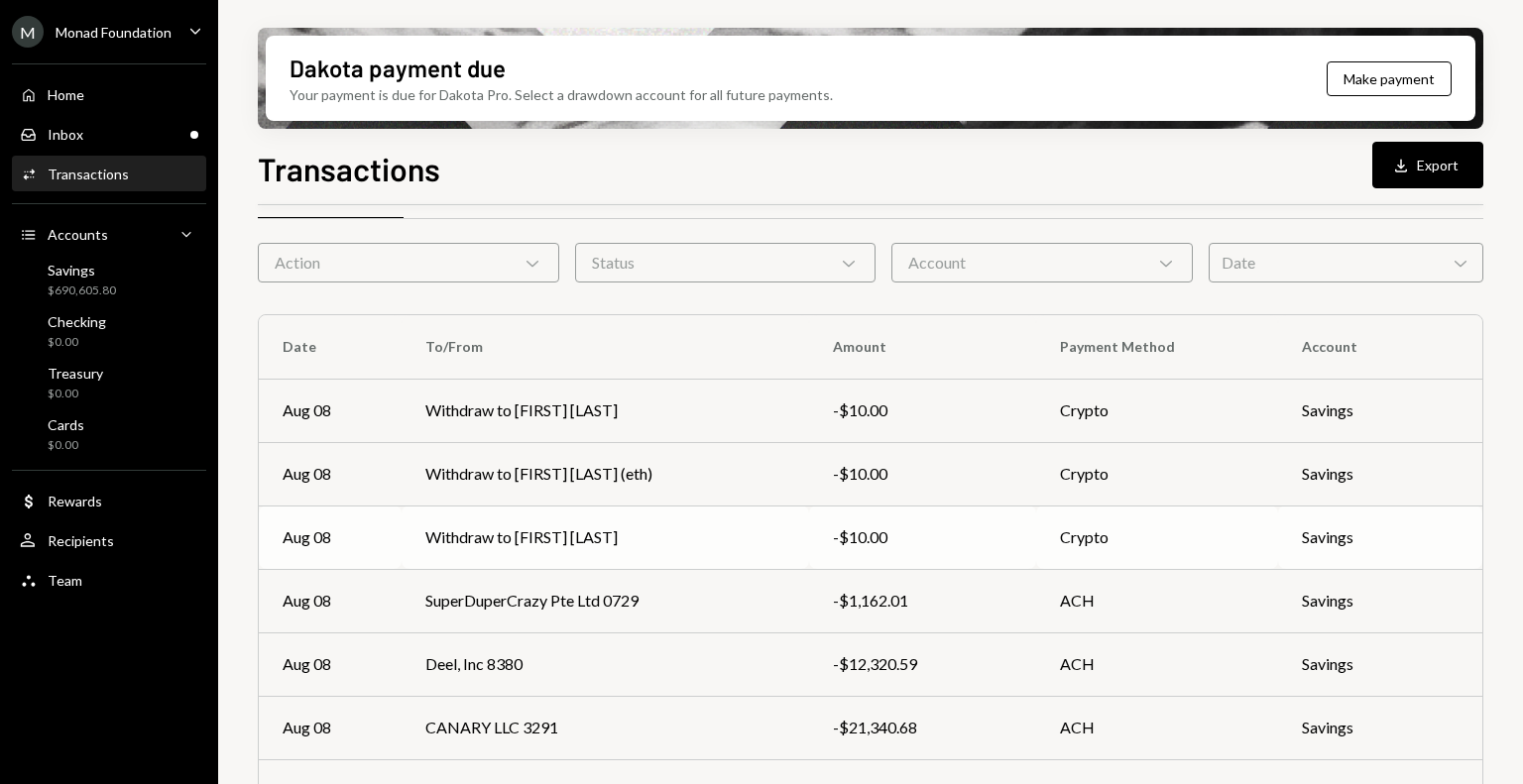 click on "Withdraw to [FIRST] [LAST]" at bounding box center [605, 537] 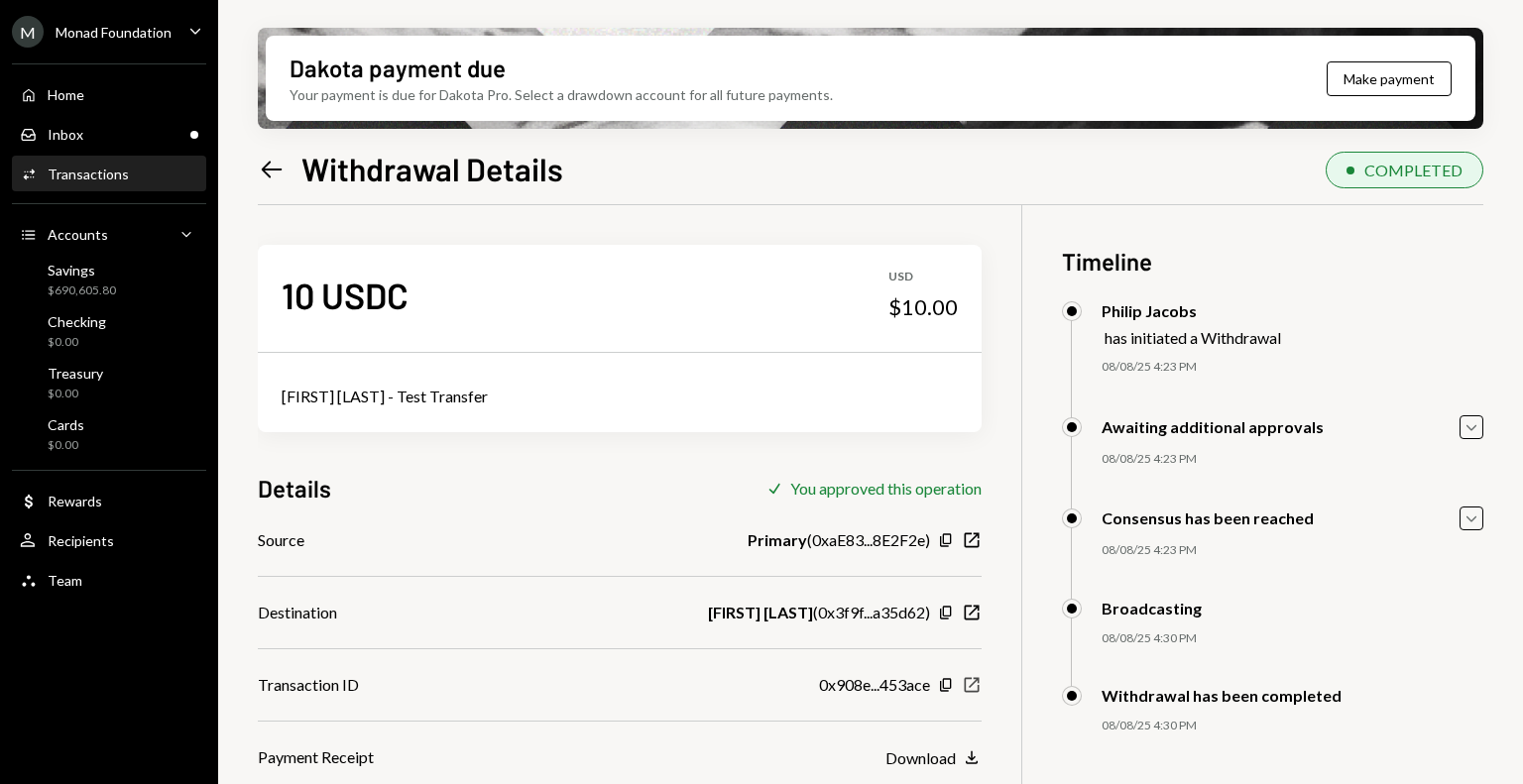 click on "New Window" 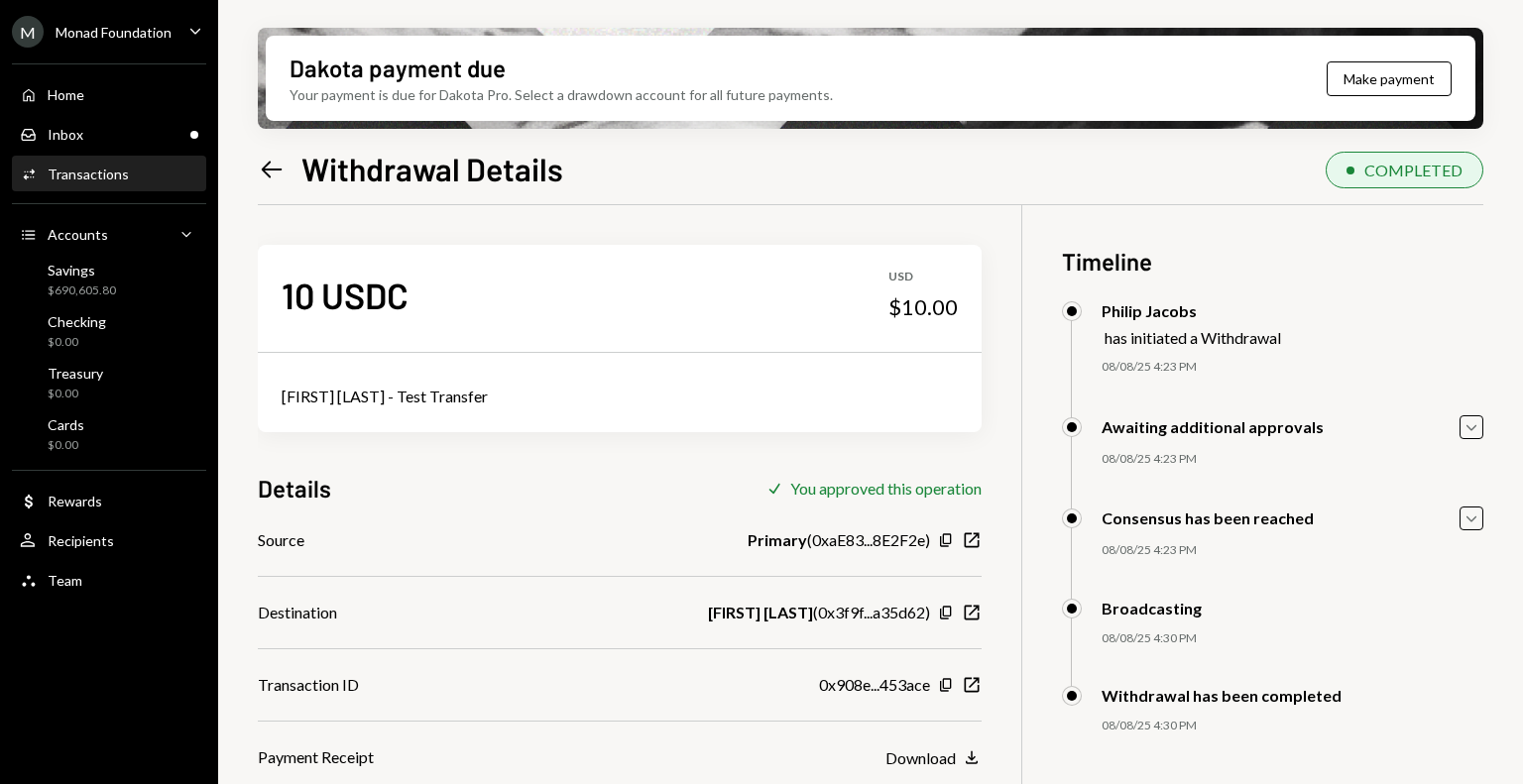 click on "Activities Transactions" at bounding box center (109, 174) 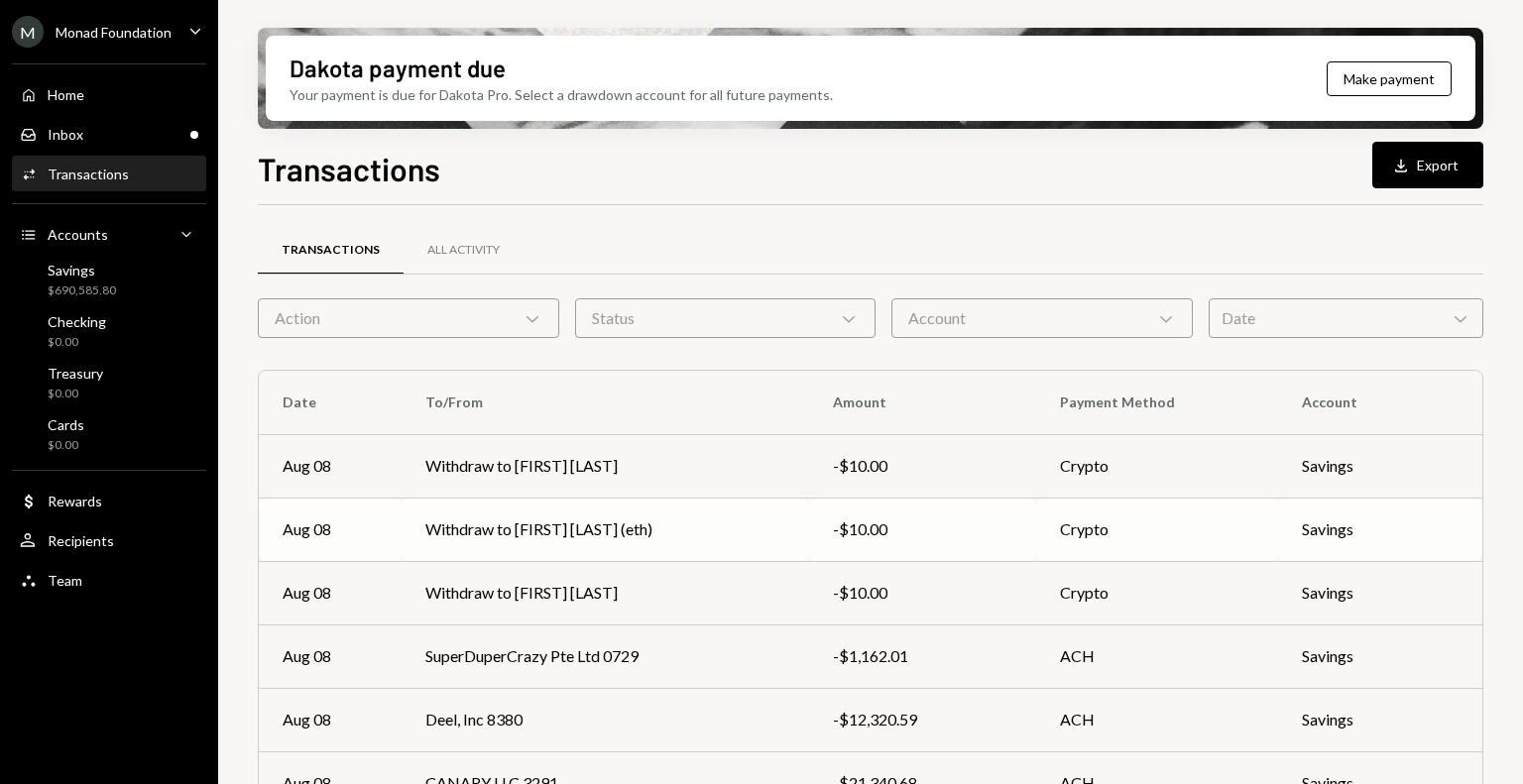 click on "Withdraw to [FIRST] [LAST] (eth)" at bounding box center [605, 529] 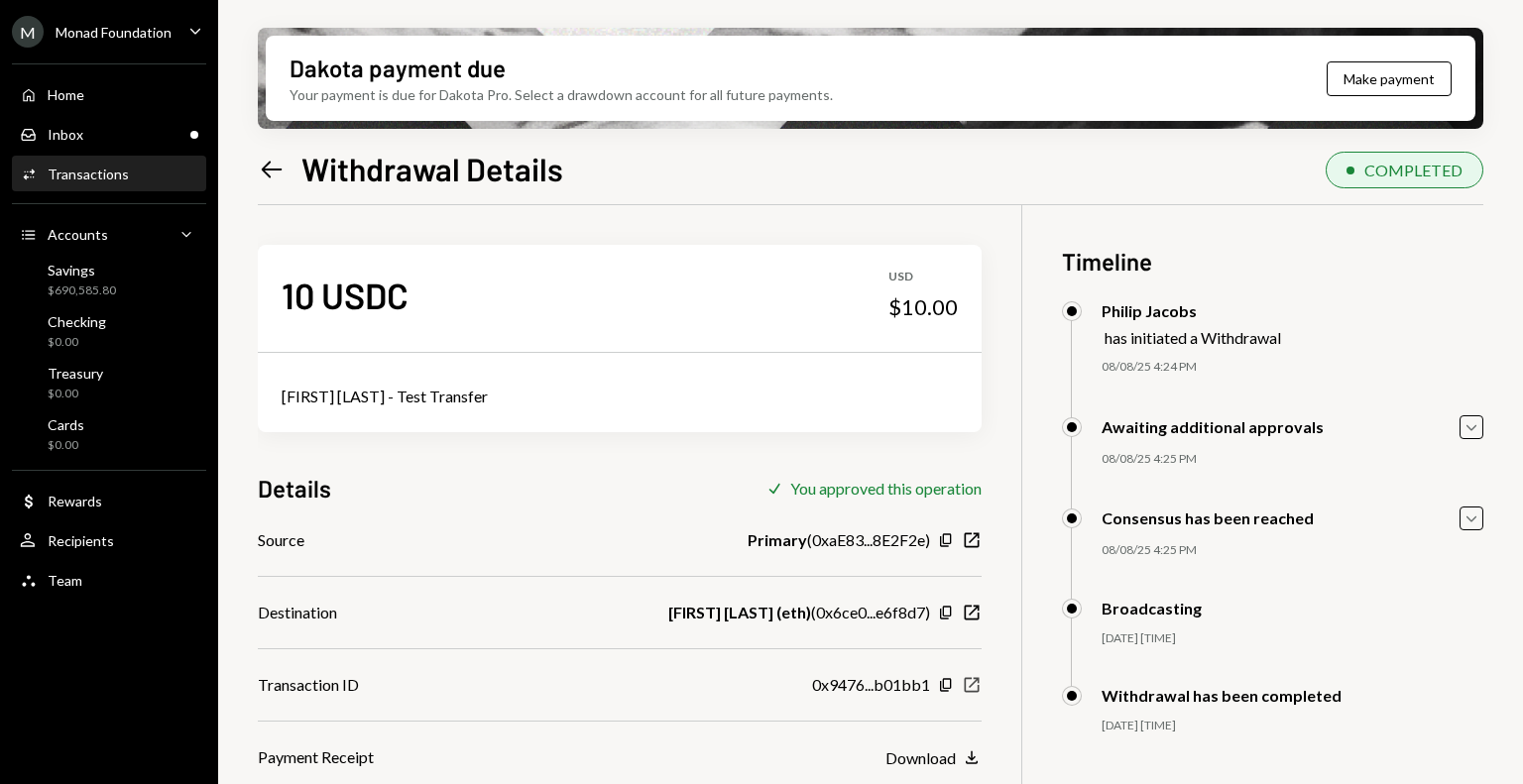 click 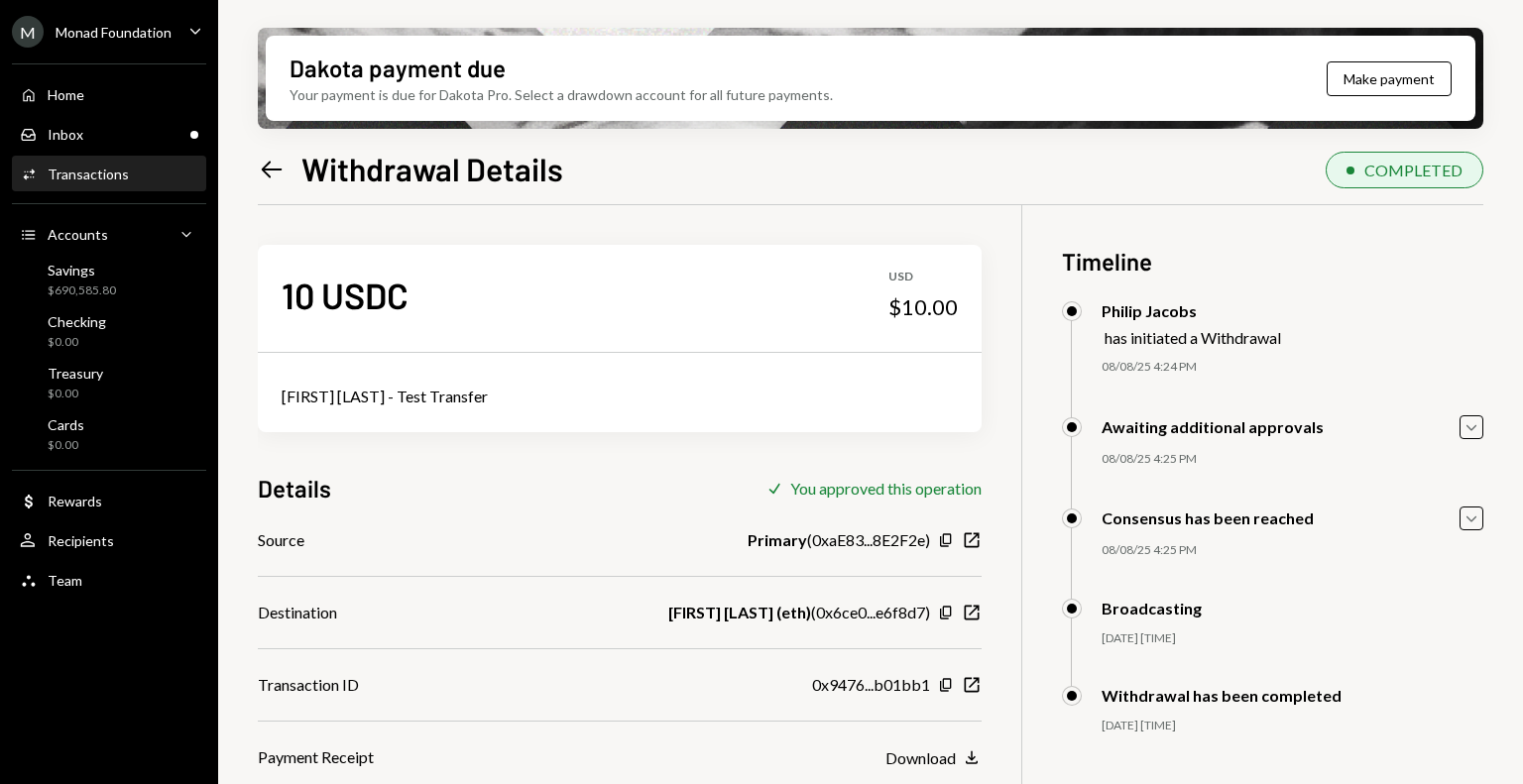 click on "Activities Transactions" at bounding box center [109, 174] 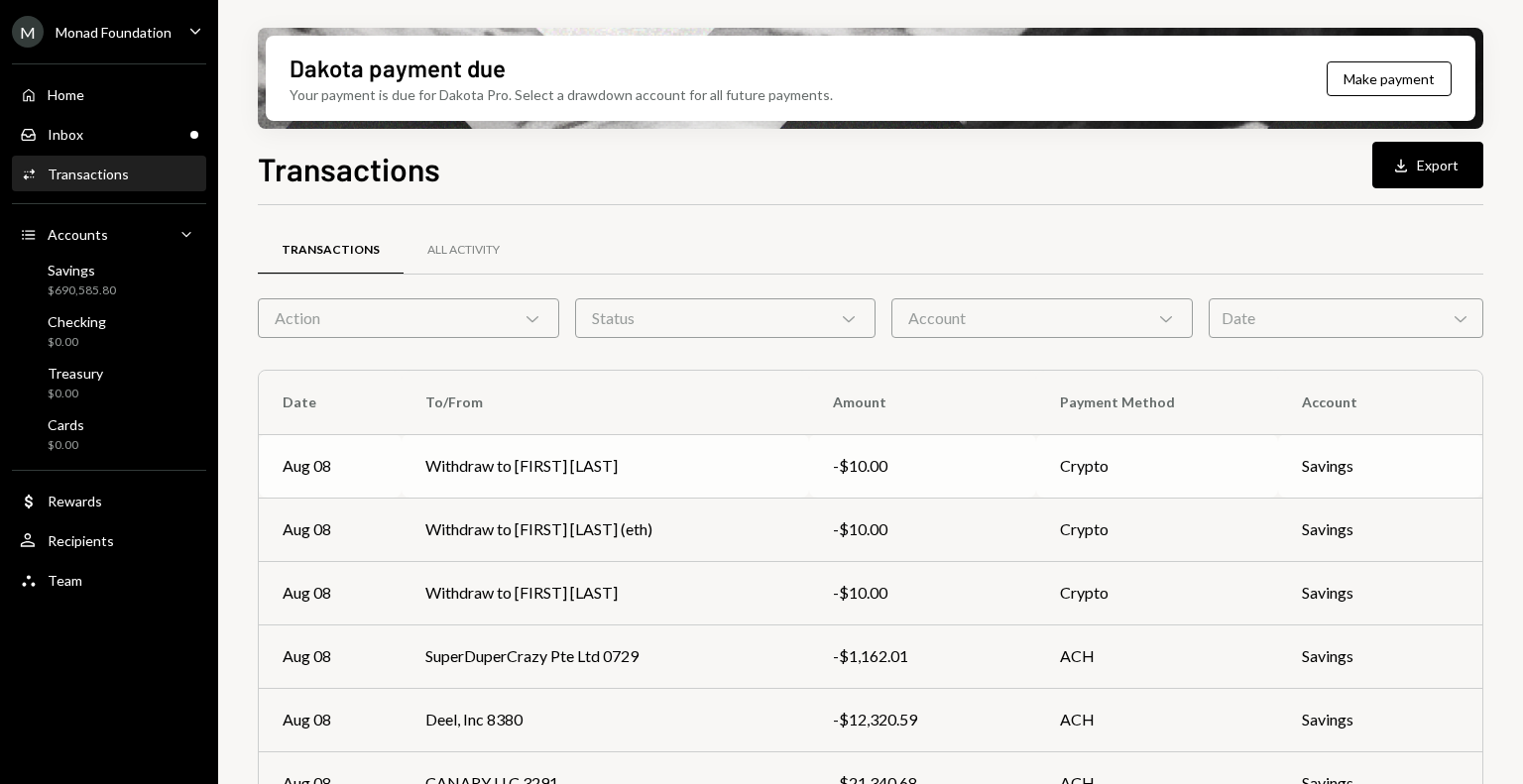 drag, startPoint x: 630, startPoint y: 463, endPoint x: 518, endPoint y: 480, distance: 113.28283 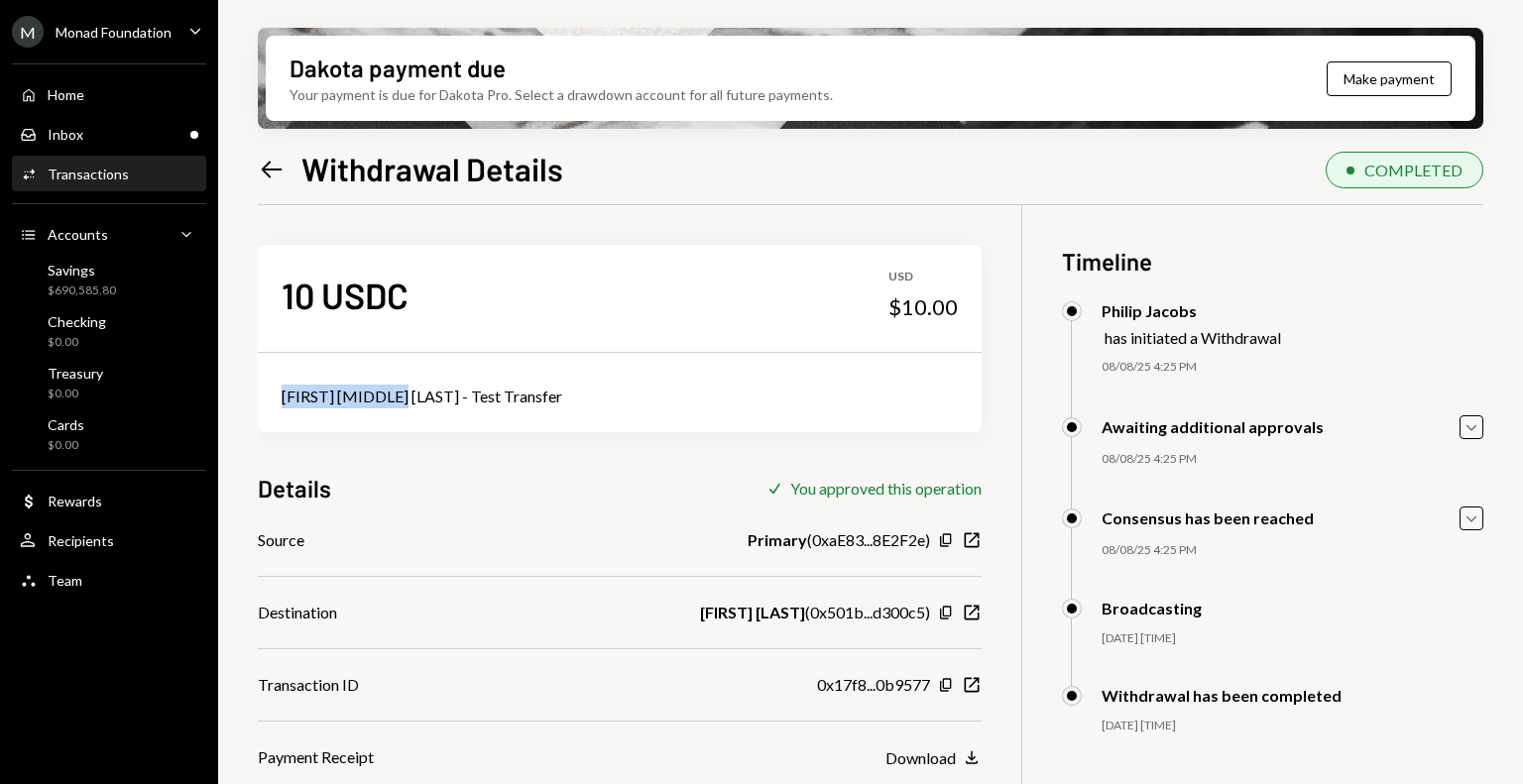 drag, startPoint x: 392, startPoint y: 399, endPoint x: 285, endPoint y: 414, distance: 108.04629 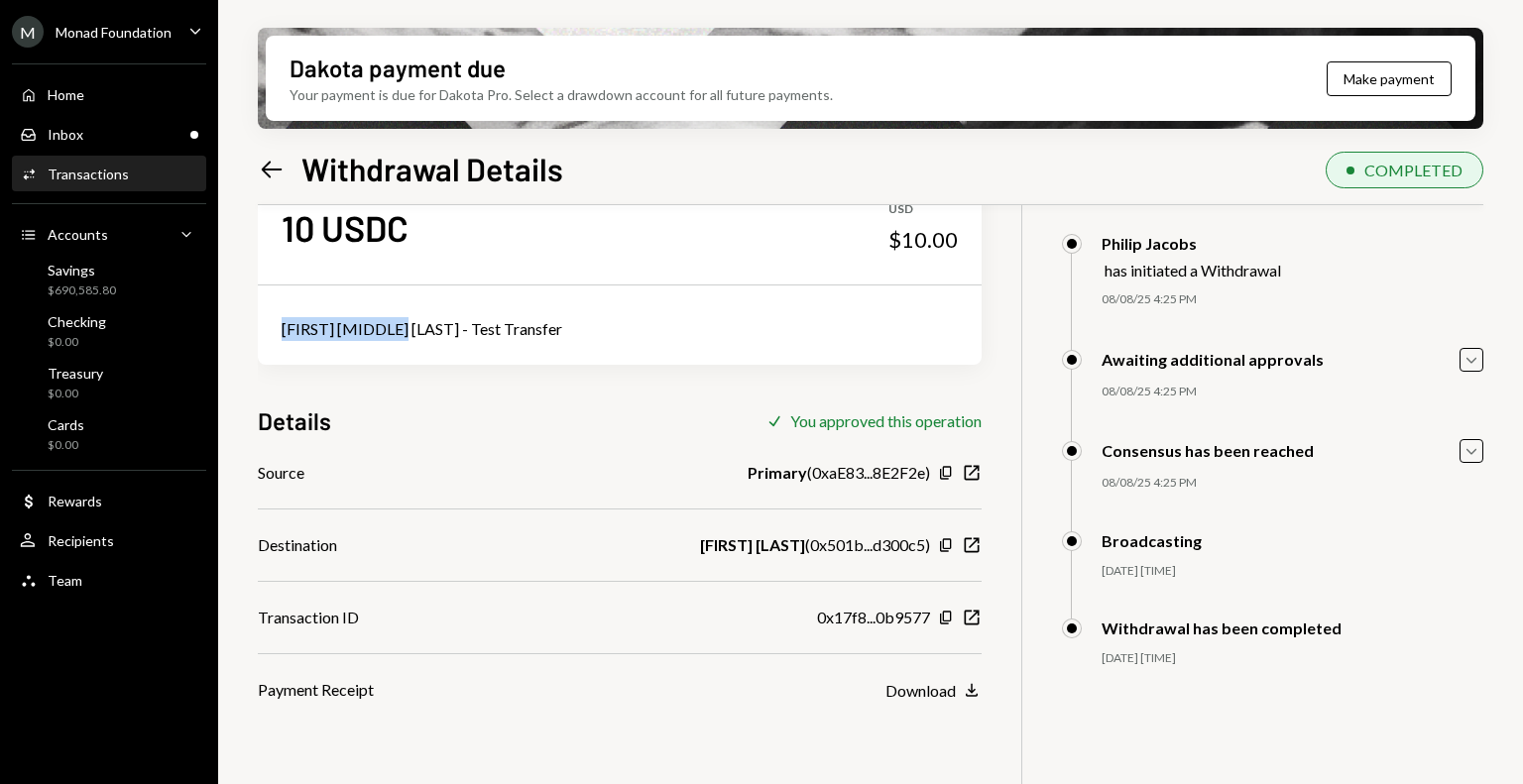 scroll, scrollTop: 78, scrollLeft: 0, axis: vertical 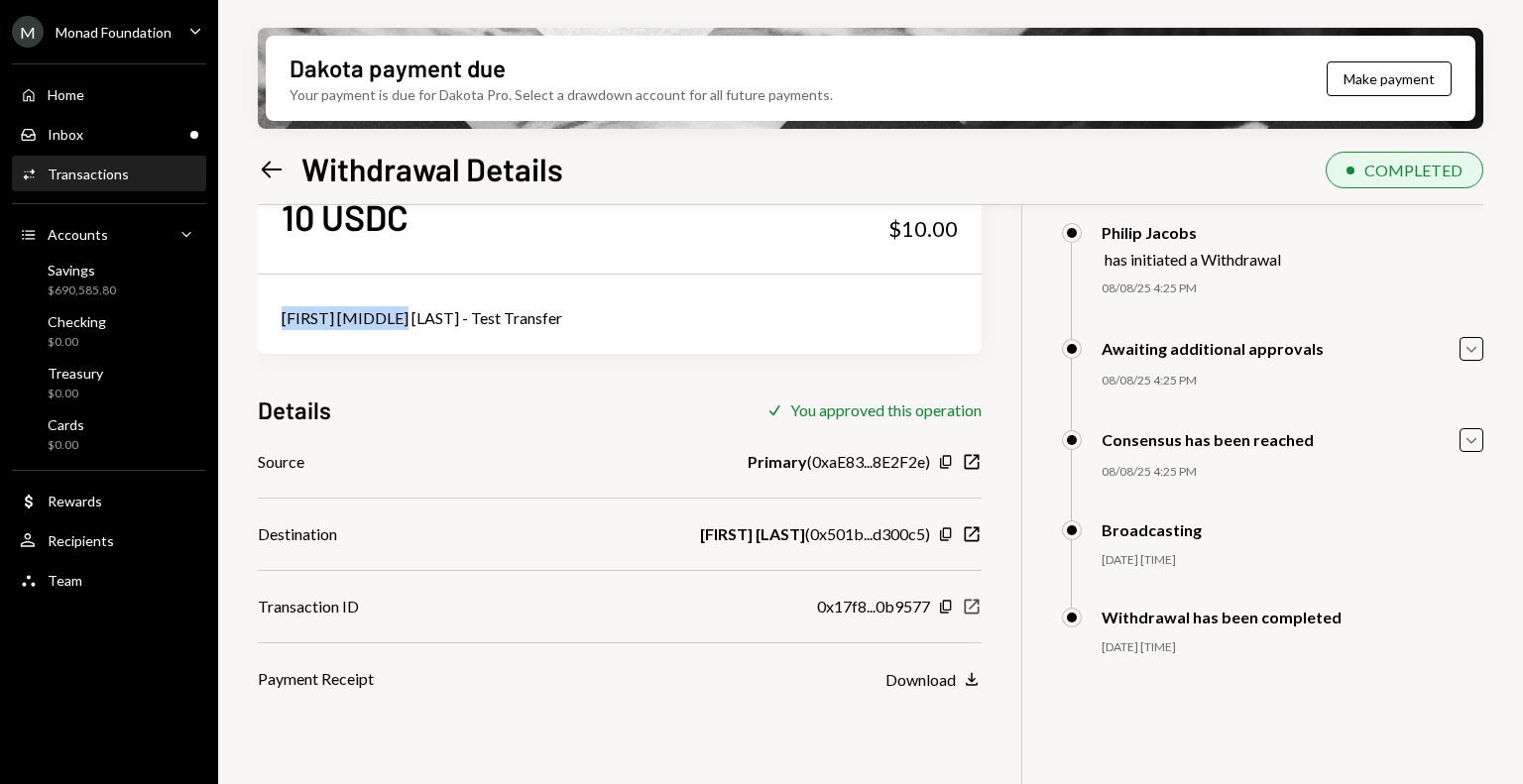 click on "New Window" 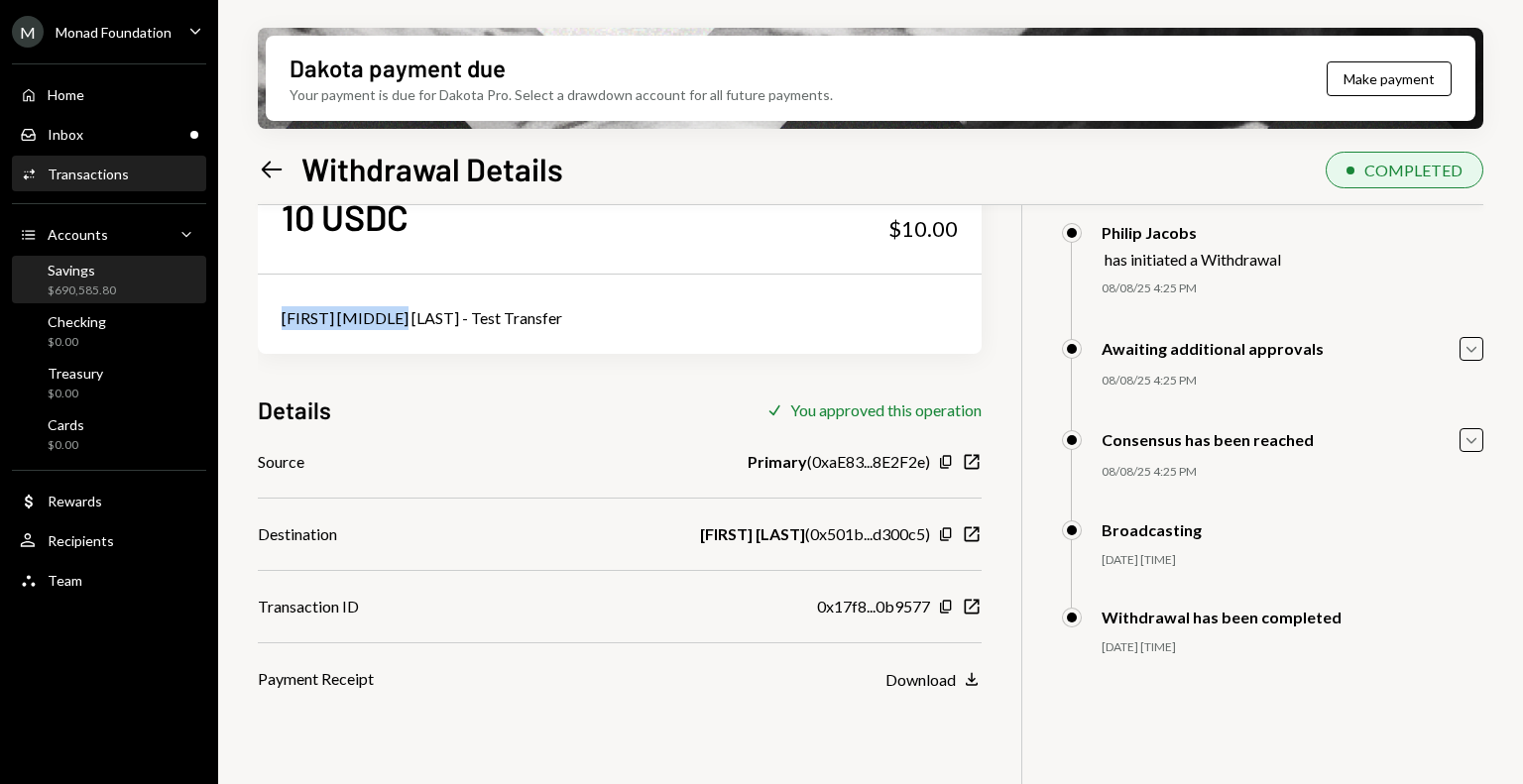 click on "$690,585.80" at bounding box center [81, 290] 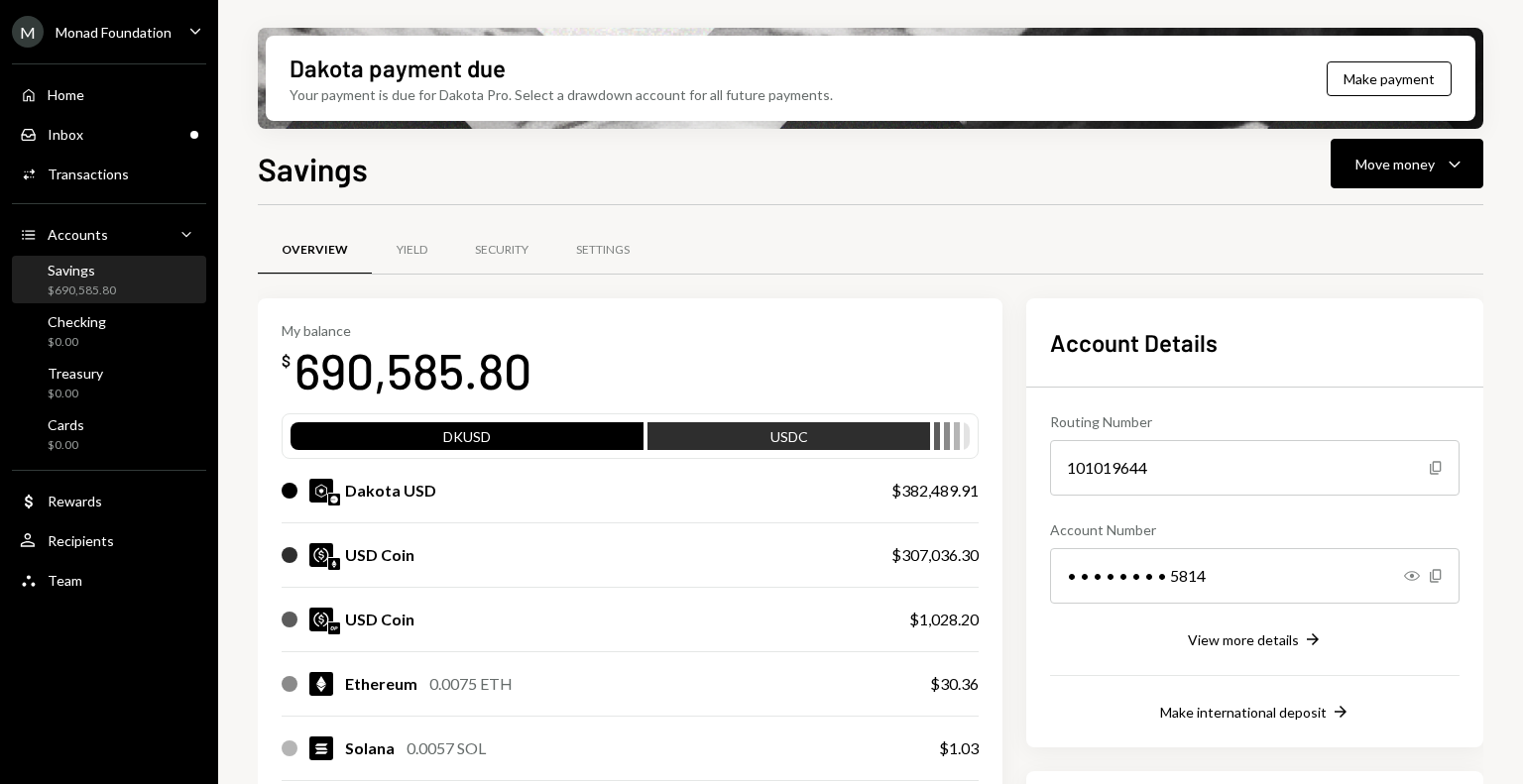 scroll, scrollTop: 0, scrollLeft: 0, axis: both 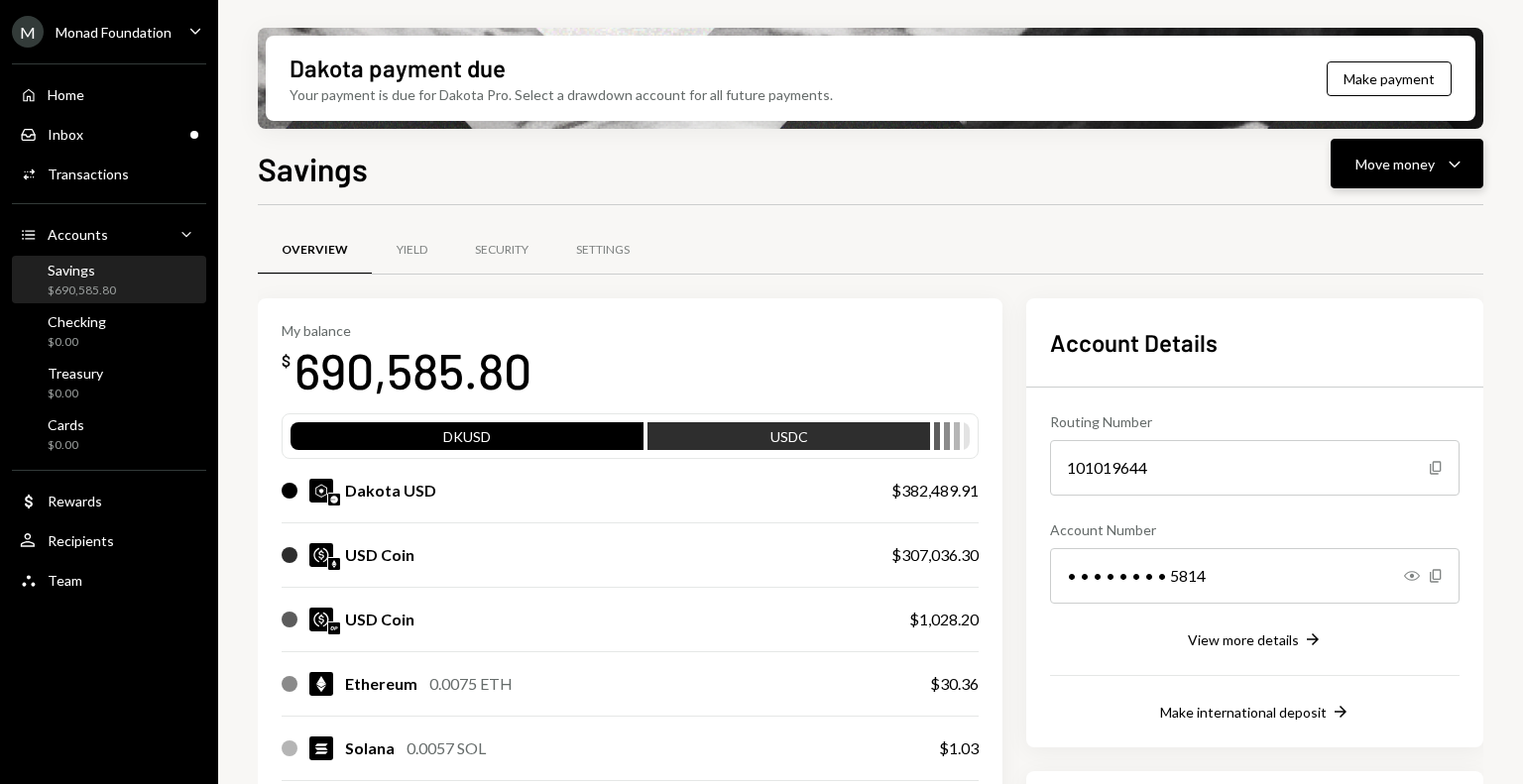 click on "Move money" at bounding box center (1395, 164) 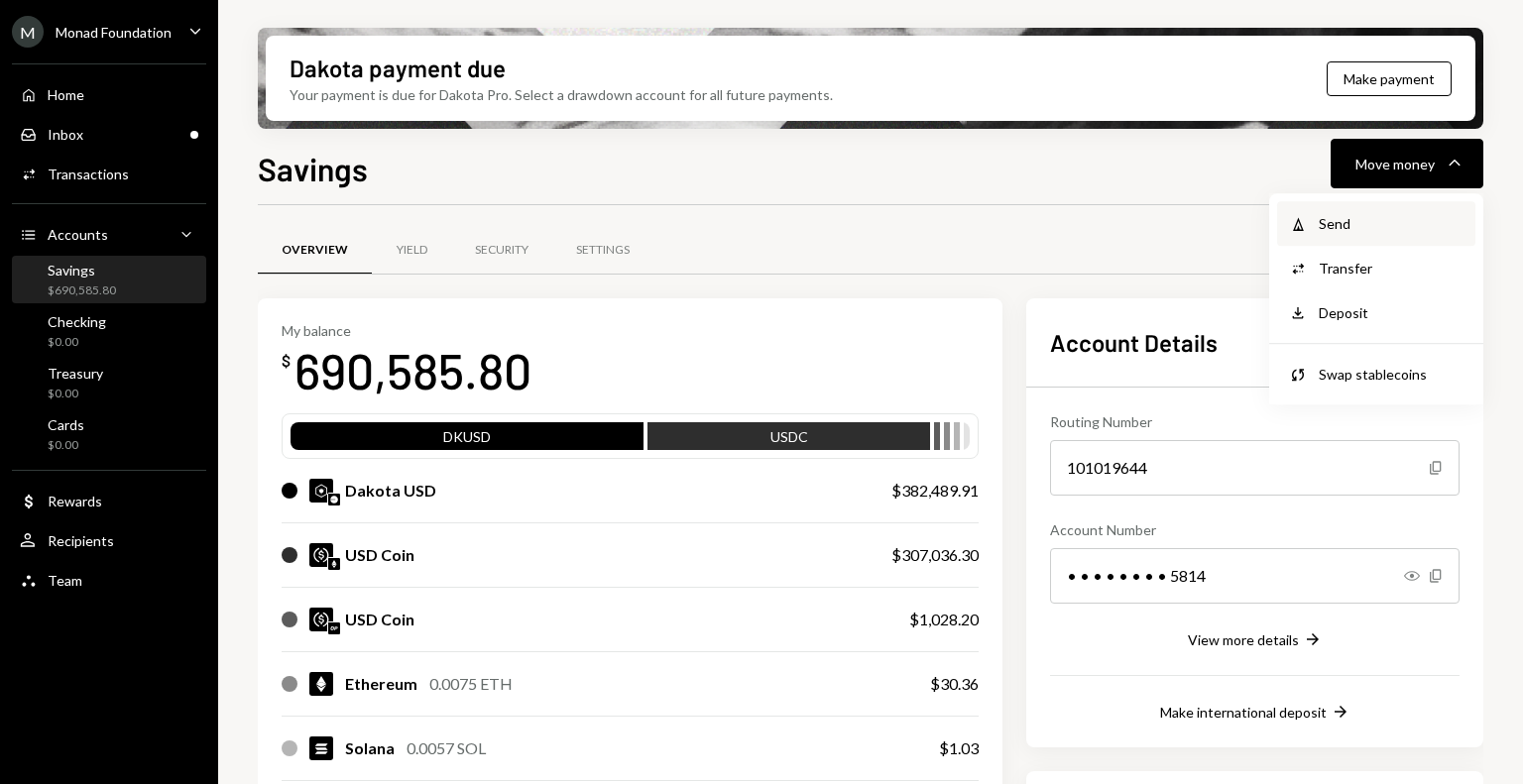 click on "Send" at bounding box center (1391, 223) 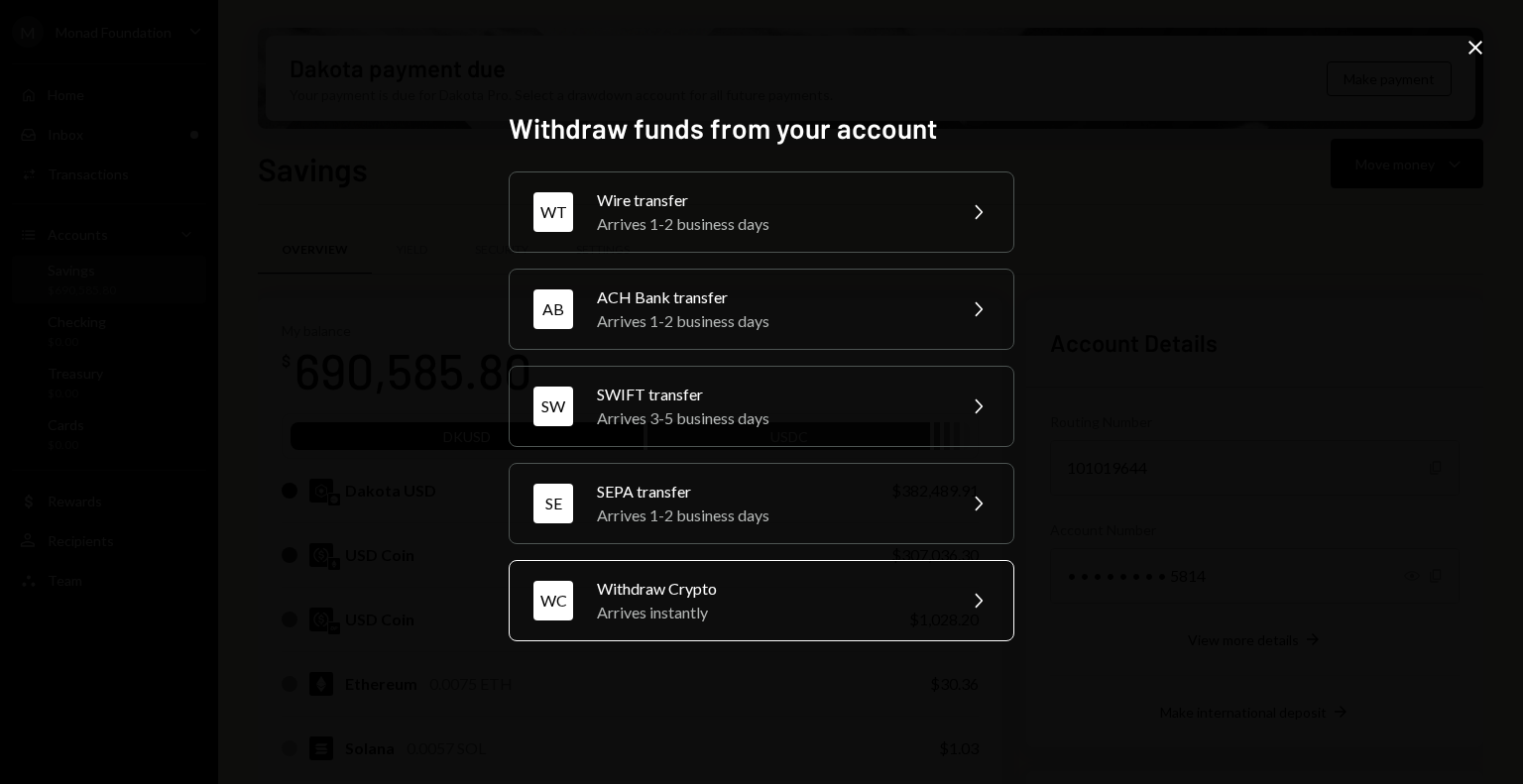 click on "WC Withdraw Crypto Arrives instantly Chevron Right" at bounding box center [762, 601] 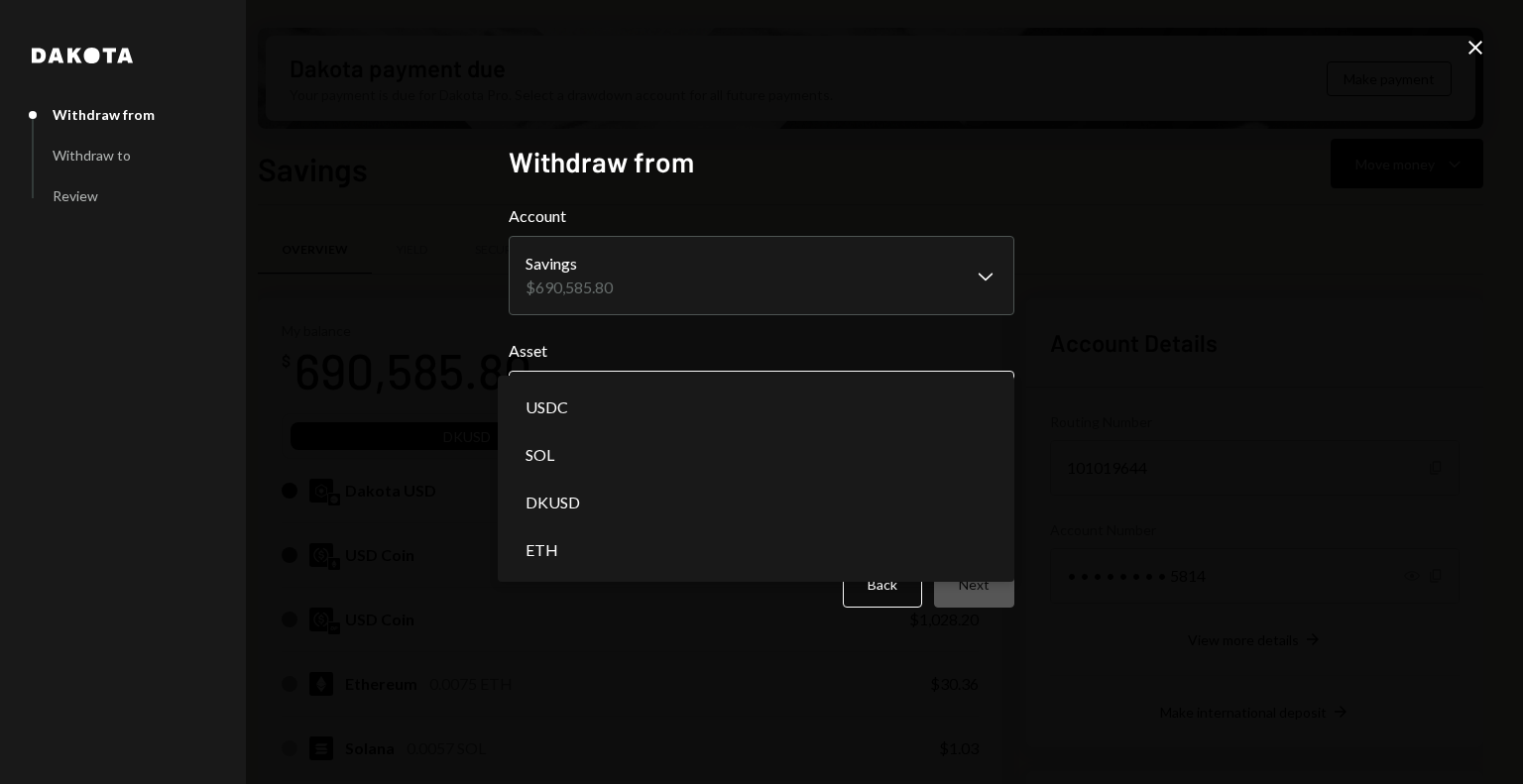 click on "M Monad Foundation Caret Down Home Home Inbox Inbox Activities Transactions Accounts Accounts Caret Down Savings $690,585.80 Checking $0.00 Treasury $0.00 Cards $0.00 Dollar Rewards User Recipients Team Team Dakota payment due Your payment is due for Dakota Pro. Select a drawdown account for all future payments. Make payment Savings Move money Caret Down Overview Yield Security Settings My balance $ 690,585.80 DKUSD USDC Dakota USD $382,489.91 USD Coin $307,036.30 USD Coin $1,028.20 Ethereum 0.0075  ETH $30.36 Solana 0.0057  SOL $1.03 USD Coin $0.00 Recent Transactions View all Type Initiated By Initiated At Status Withdrawal 10  USDC [FIRST] [LAST] [DATE] [TIME] Completed Withdrawal 10  USDC [FIRST] [LAST] [DATE] [TIME] Completed Withdrawal 10  USDC [FIRST] [LAST] [DATE] [TIME] Completed Bank Payment $1,162.01 [FIRST] [LAST] [DATE] [TIME] Pending Bank Payment $12,320.59 [FIRST] [LAST] [DATE] [TIME] Pending Account Details Routing Number 101019644 Copy Account Number Show Copy View more details DeFi" at bounding box center [762, 392] 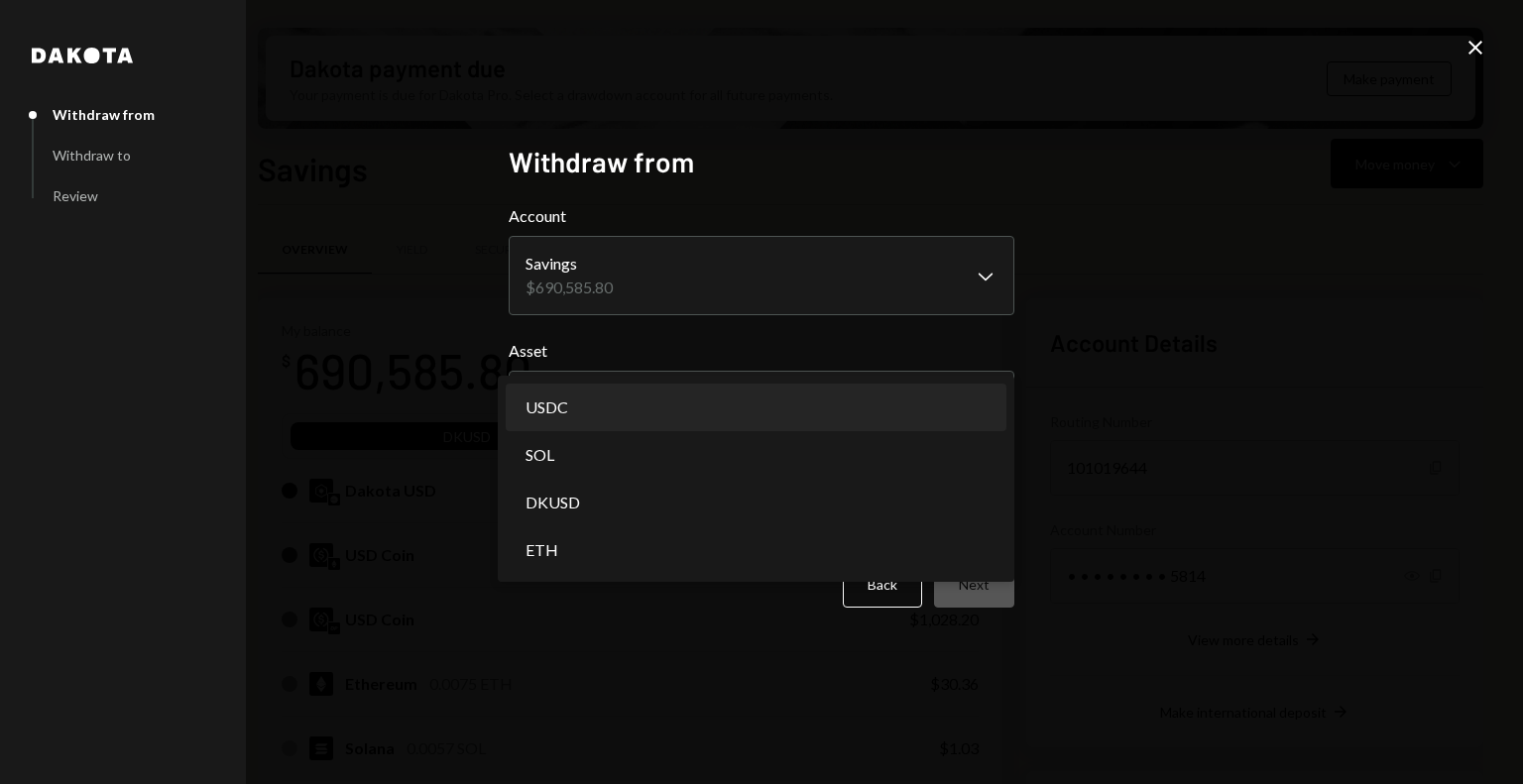 select on "****" 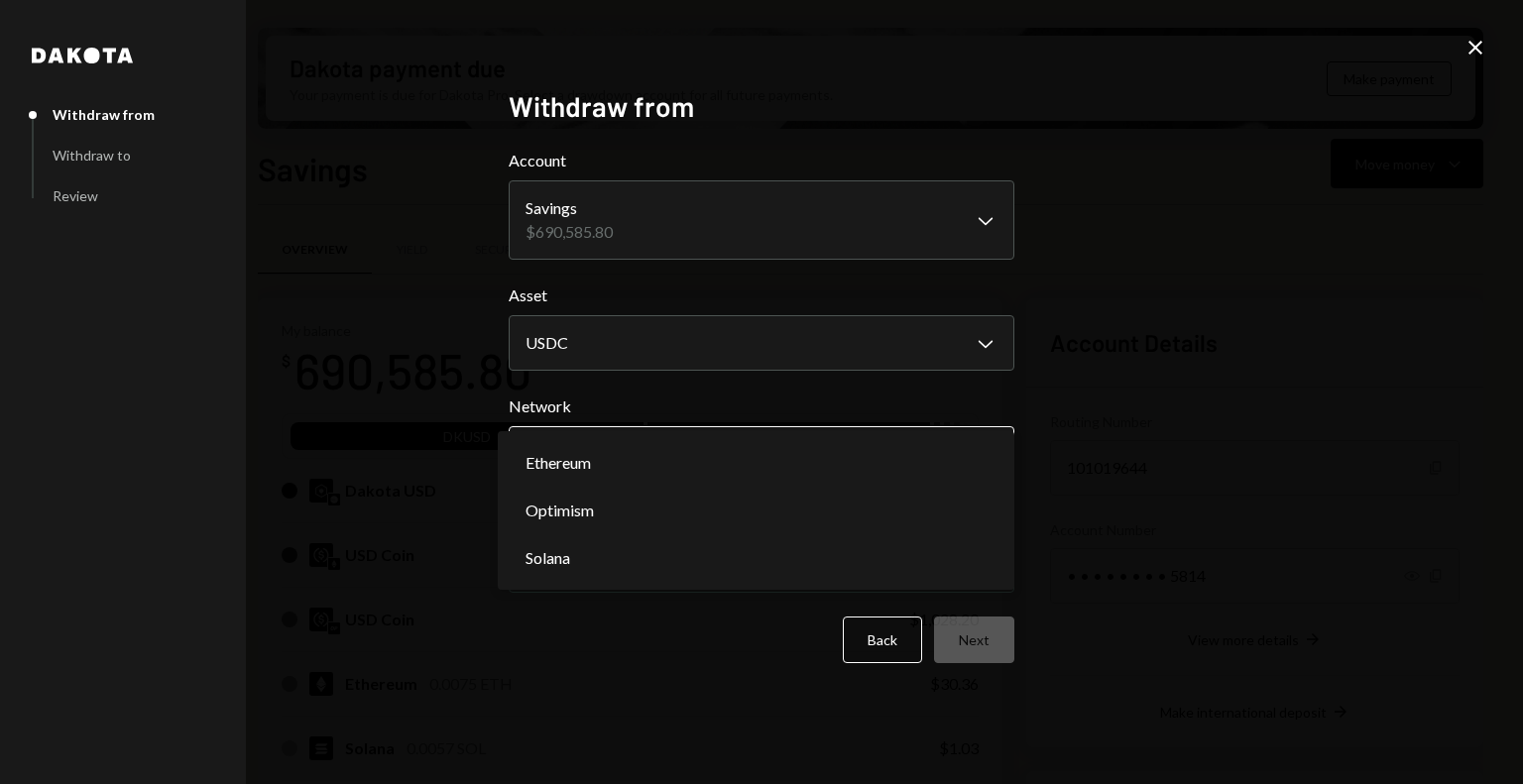 click on "M Monad Foundation Caret Down Home Home Inbox Inbox Activities Transactions Accounts Accounts Caret Down Savings $690,585.80 Checking $0.00 Treasury $0.00 Cards $0.00 Dollar Rewards User Recipients Team Team Dakota payment due Your payment is due for Dakota Pro. Select a drawdown account for all future payments. Make payment Savings Move money Caret Down Overview Yield Security Settings My balance $ 690,585.80 DKUSD USDC Dakota USD $382,489.91 USD Coin $307,036.30 USD Coin $1,028.20 Ethereum 0.0075  ETH $30.36 Solana 0.0057  SOL $1.03 USD Coin $0.00 Recent Transactions View all Type Initiated By Initiated At Status Withdrawal 10  USDC [FIRST] [LAST] [DATE] [TIME] Completed Withdrawal 10  USDC [FIRST] [LAST] [DATE] [TIME] Completed Withdrawal 10  USDC [FIRST] [LAST] [DATE] [TIME] Completed Bank Payment $1,162.01 [FIRST] [LAST] [DATE] [TIME] Pending Bank Payment $12,320.59 [FIRST] [LAST] [DATE] [TIME] Pending Account Details Routing Number 101019644 Copy Account Number Show Copy View more details DeFi" at bounding box center [762, 392] 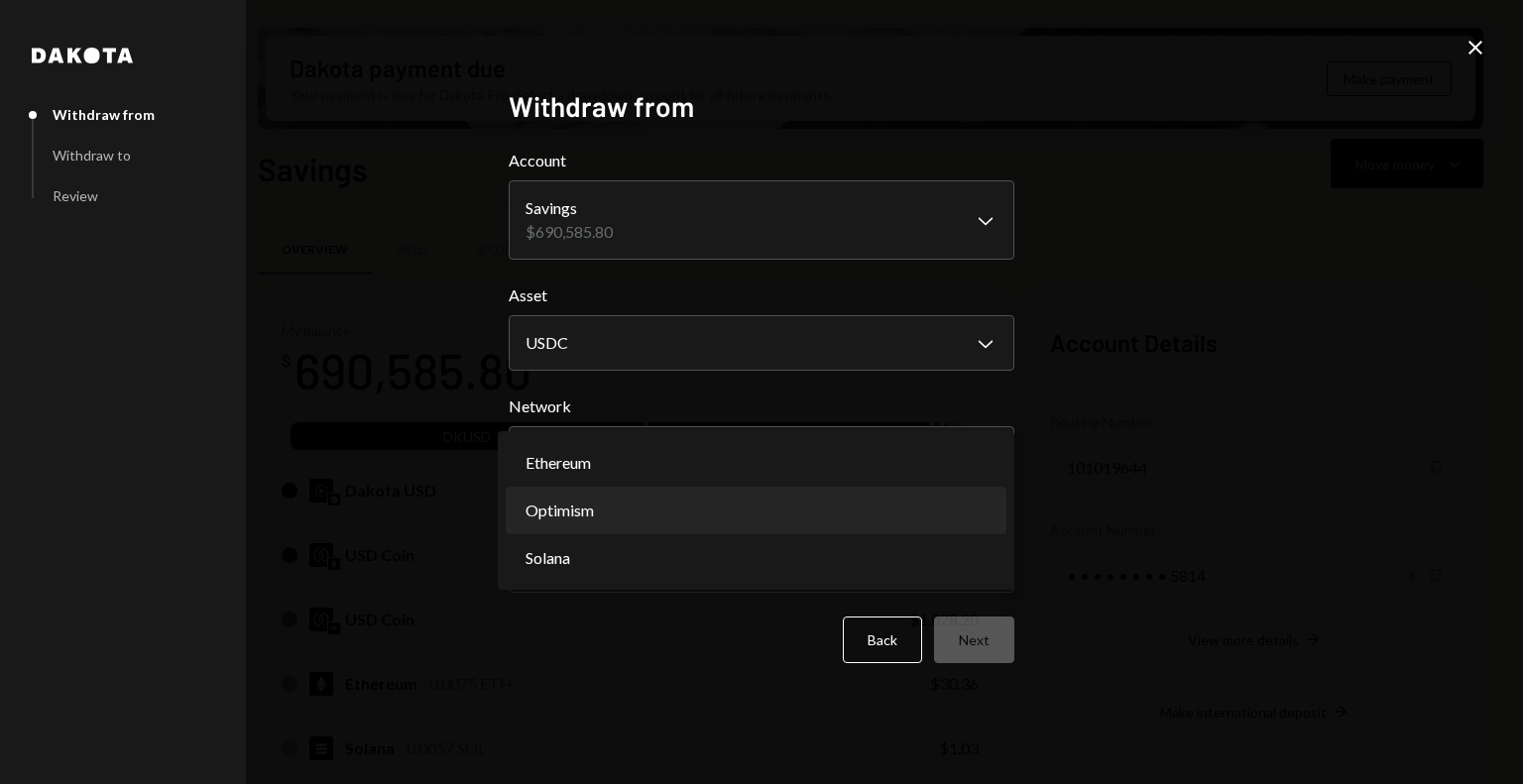 select on "**********" 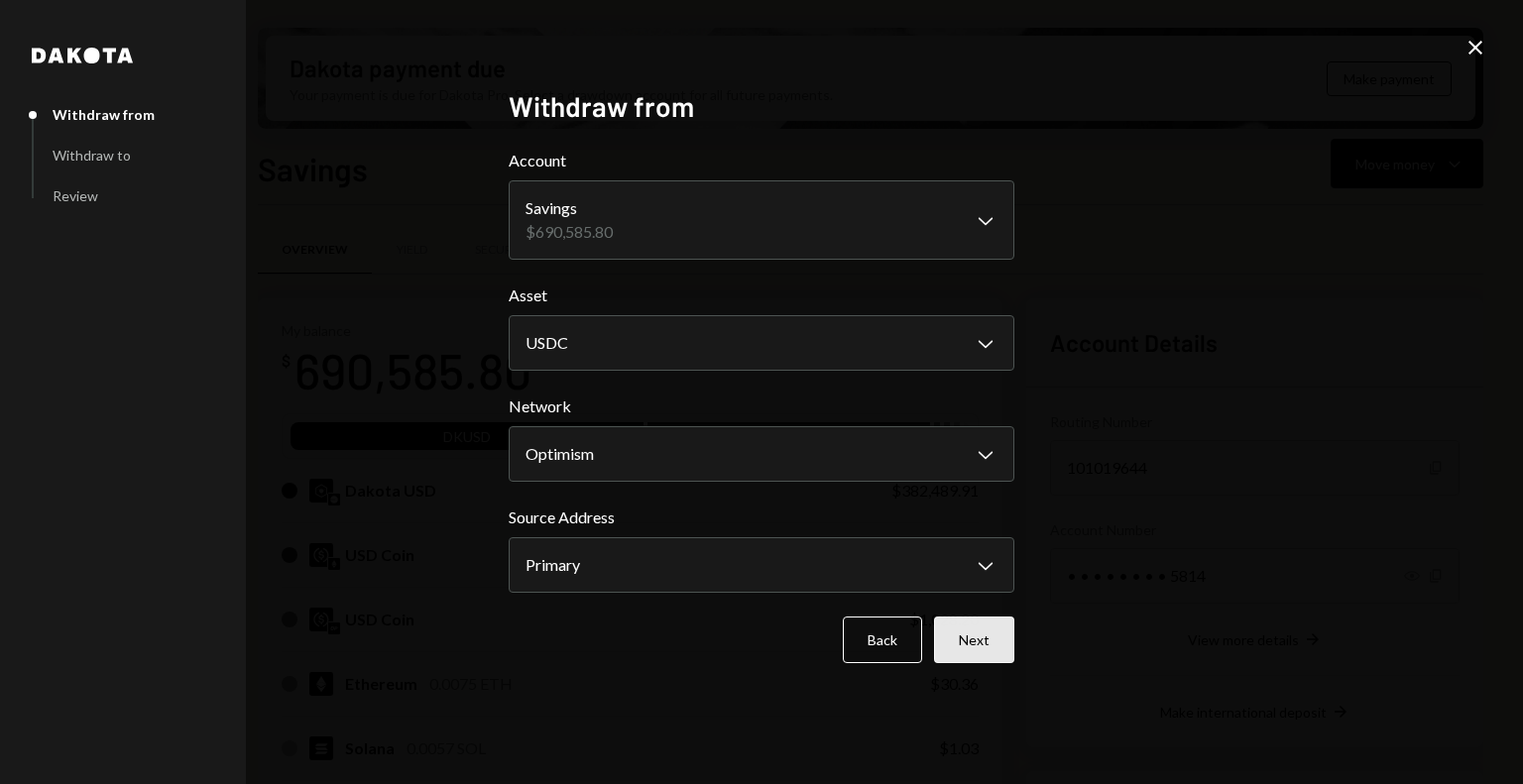 click on "Next" at bounding box center (974, 639) 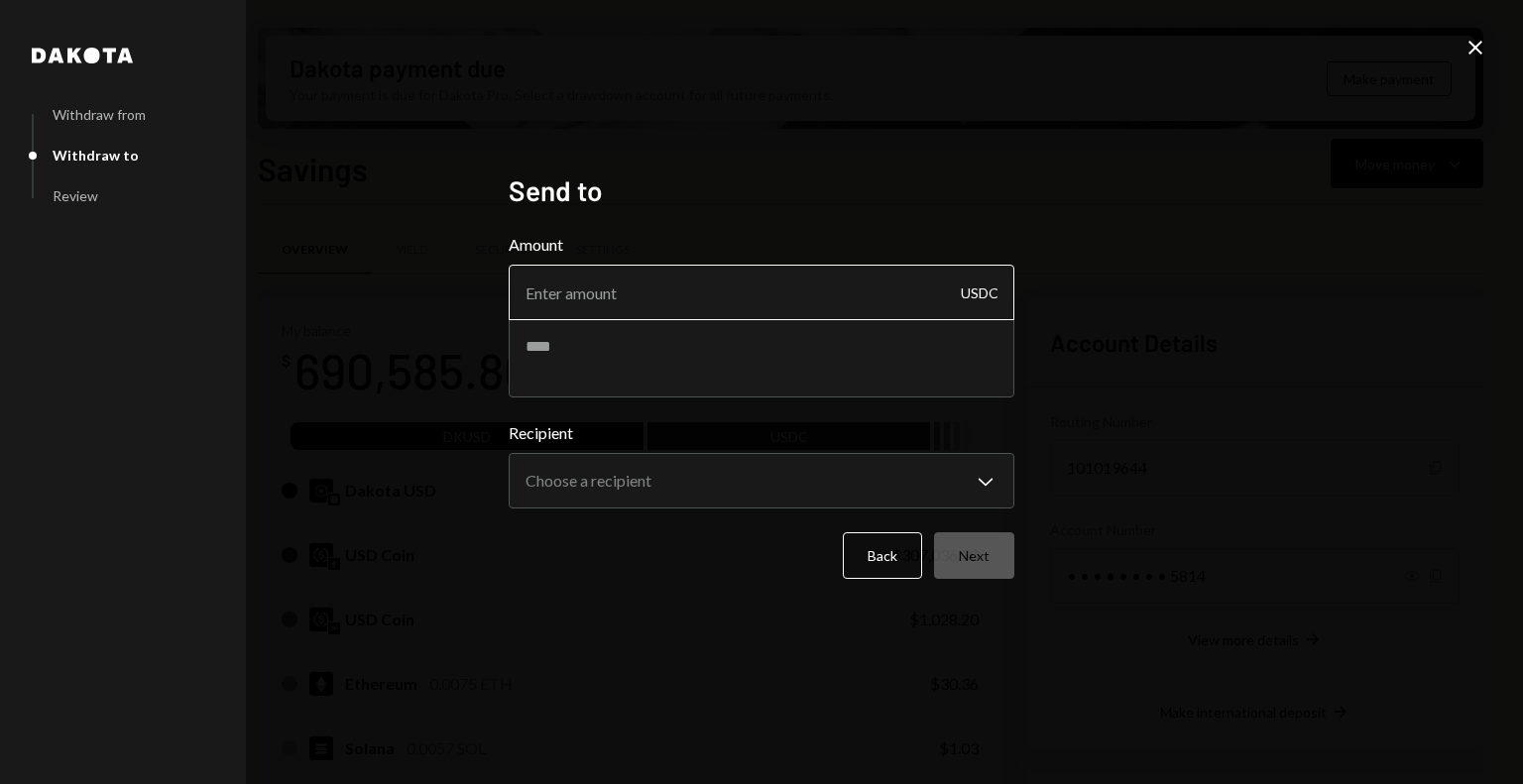 click on "Amount" at bounding box center [762, 292] 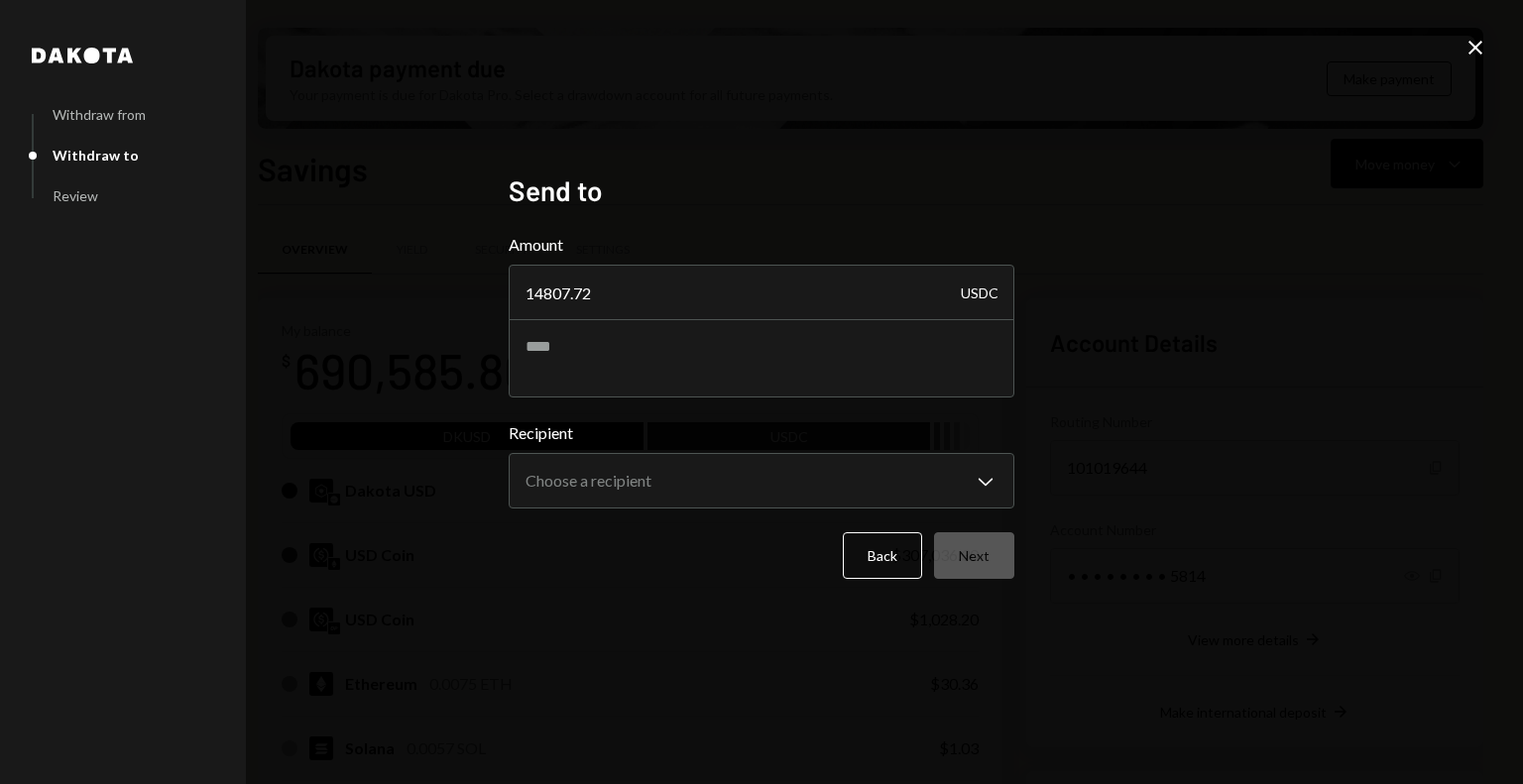 type on "14807.72" 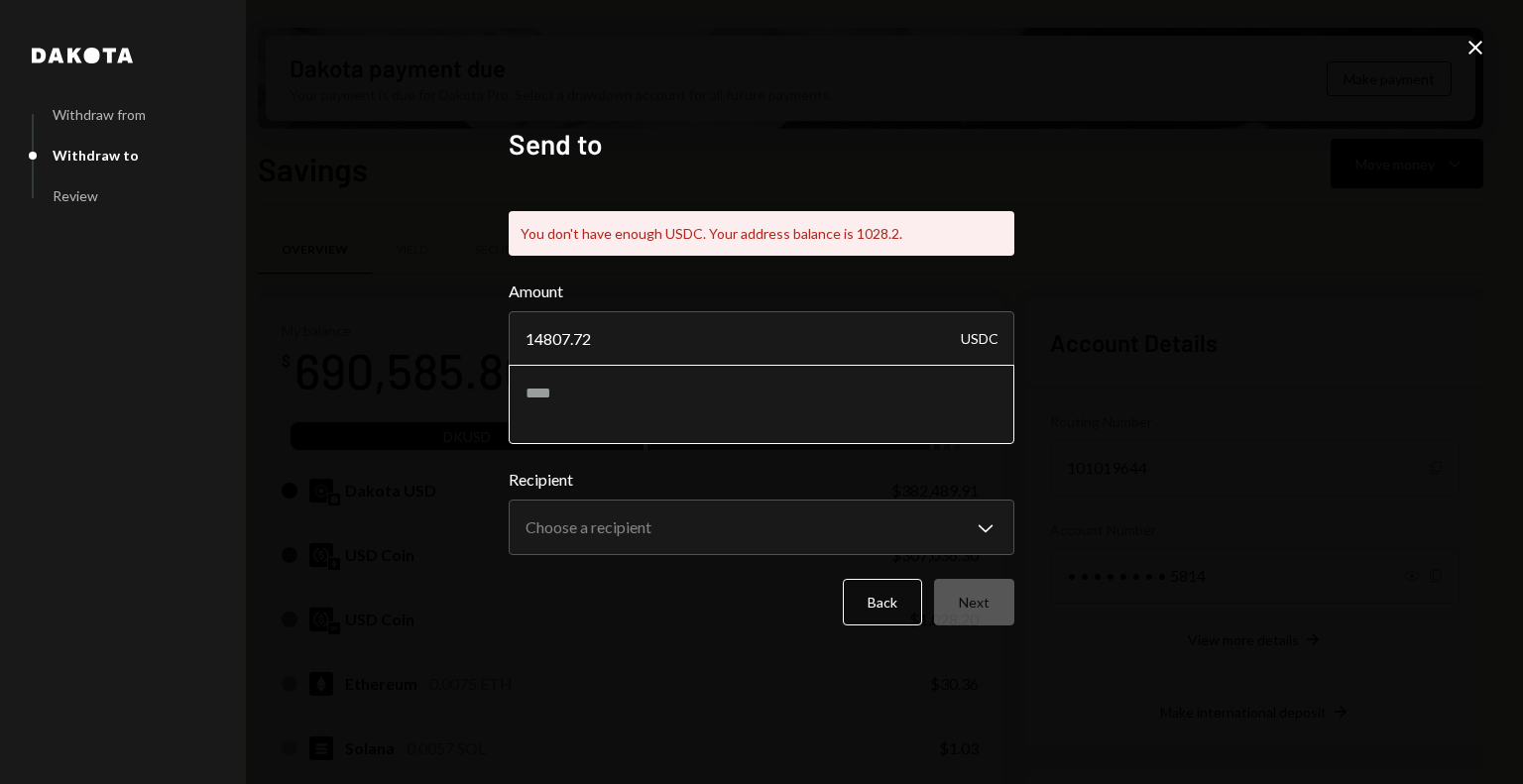 click at bounding box center (762, 404) 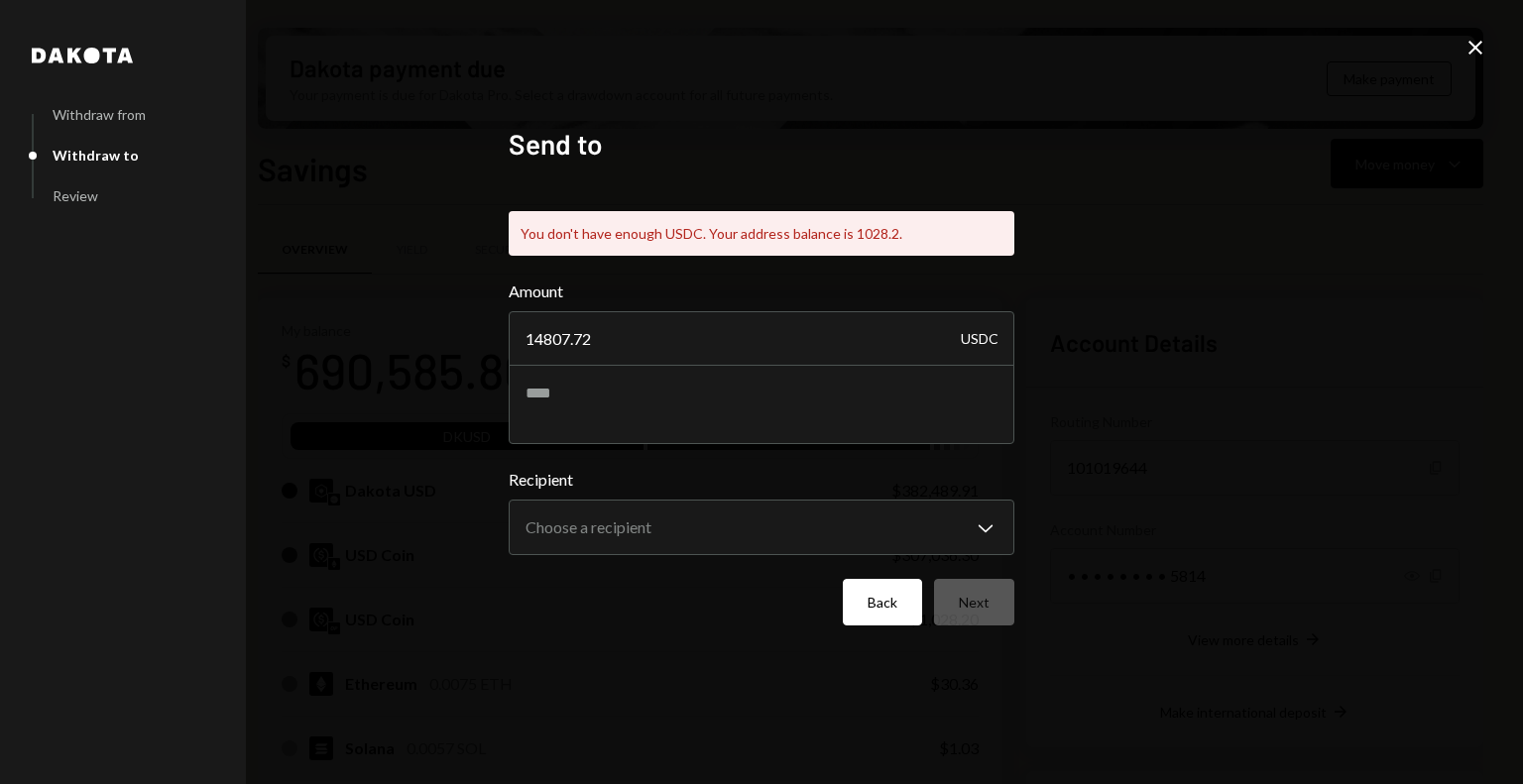 click on "Back" at bounding box center (882, 602) 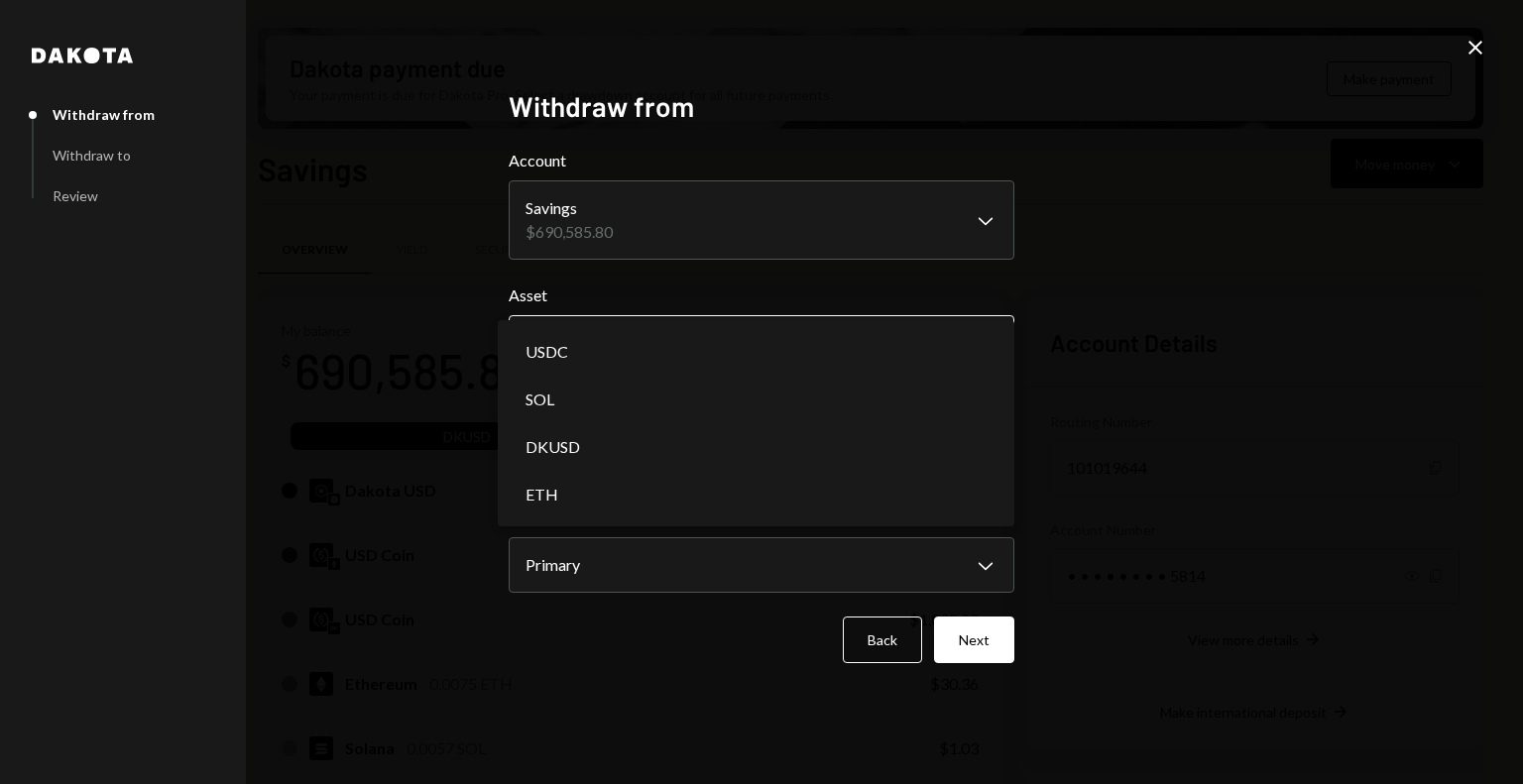 click on "M Monad Foundation Caret Down Home Home Inbox Inbox Activities Transactions Accounts Accounts Caret Down Savings $690,585.80 Checking $0.00 Treasury $0.00 Cards $0.00 Dollar Rewards User Recipients Team Team Dakota payment due Your payment is due for Dakota Pro. Select a drawdown account for all future payments. Make payment Savings Move money Caret Down Overview Yield Security Settings My balance $ 690,585.80 DKUSD USDC Dakota USD $382,489.91 USD Coin $307,036.30 USD Coin $1,028.20 Ethereum 0.0075  ETH $30.36 Solana 0.0057  SOL $1.03 USD Coin $0.00 Recent Transactions View all Type Initiated By Initiated At Status Withdrawal 10  USDC [FIRST] [LAST] [DATE] [TIME] Completed Withdrawal 10  USDC [FIRST] [LAST] [DATE] [TIME] Completed Withdrawal 10  USDC [FIRST] [LAST] [DATE] [TIME] Completed Bank Payment $1,162.01 [FIRST] [LAST] [DATE] [TIME] Pending Bank Payment $12,320.59 [FIRST] [LAST] [DATE] [TIME] Pending Account Details Routing Number 101019644 Copy Account Number Show Copy View more details DeFi" at bounding box center (762, 392) 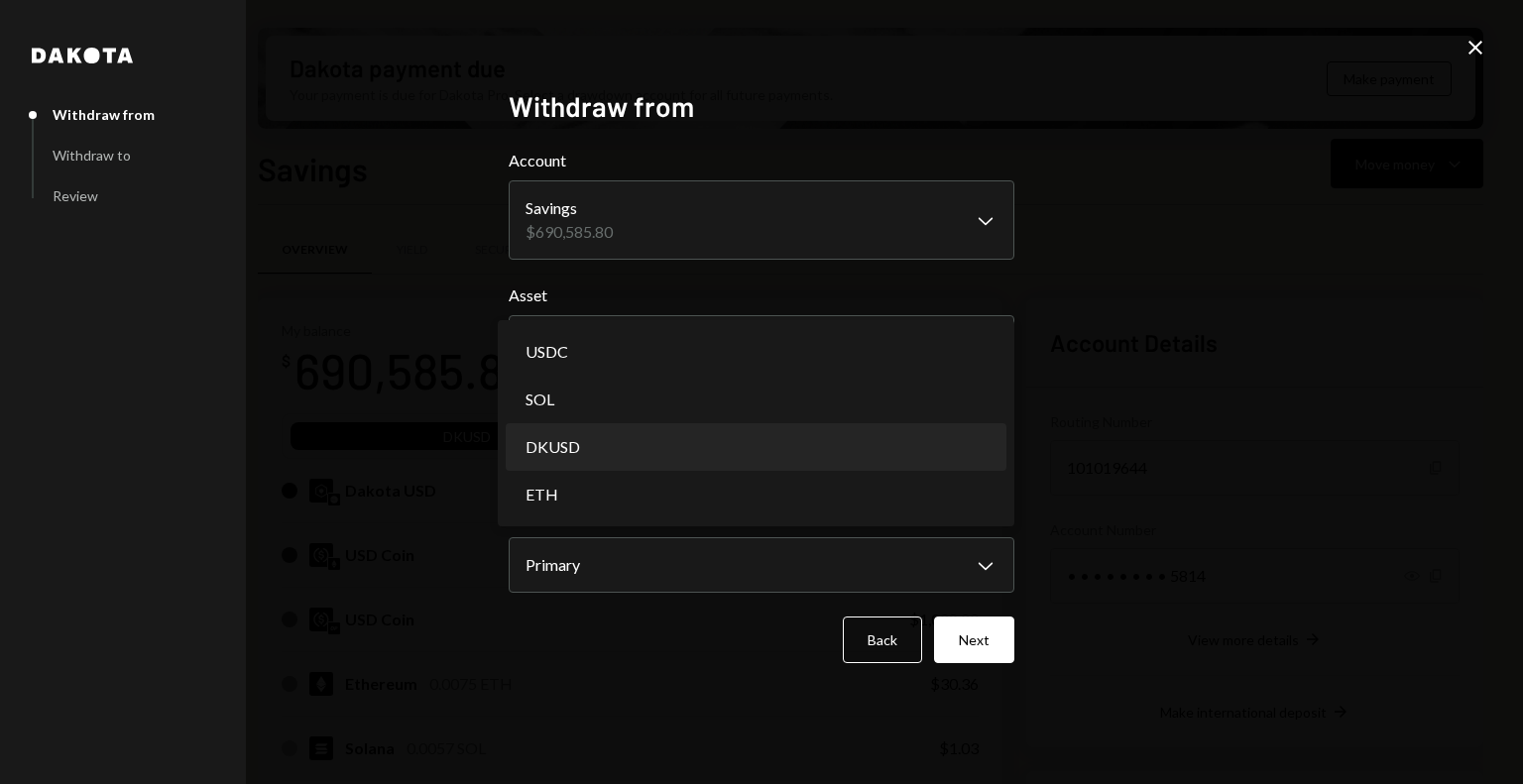 select on "*****" 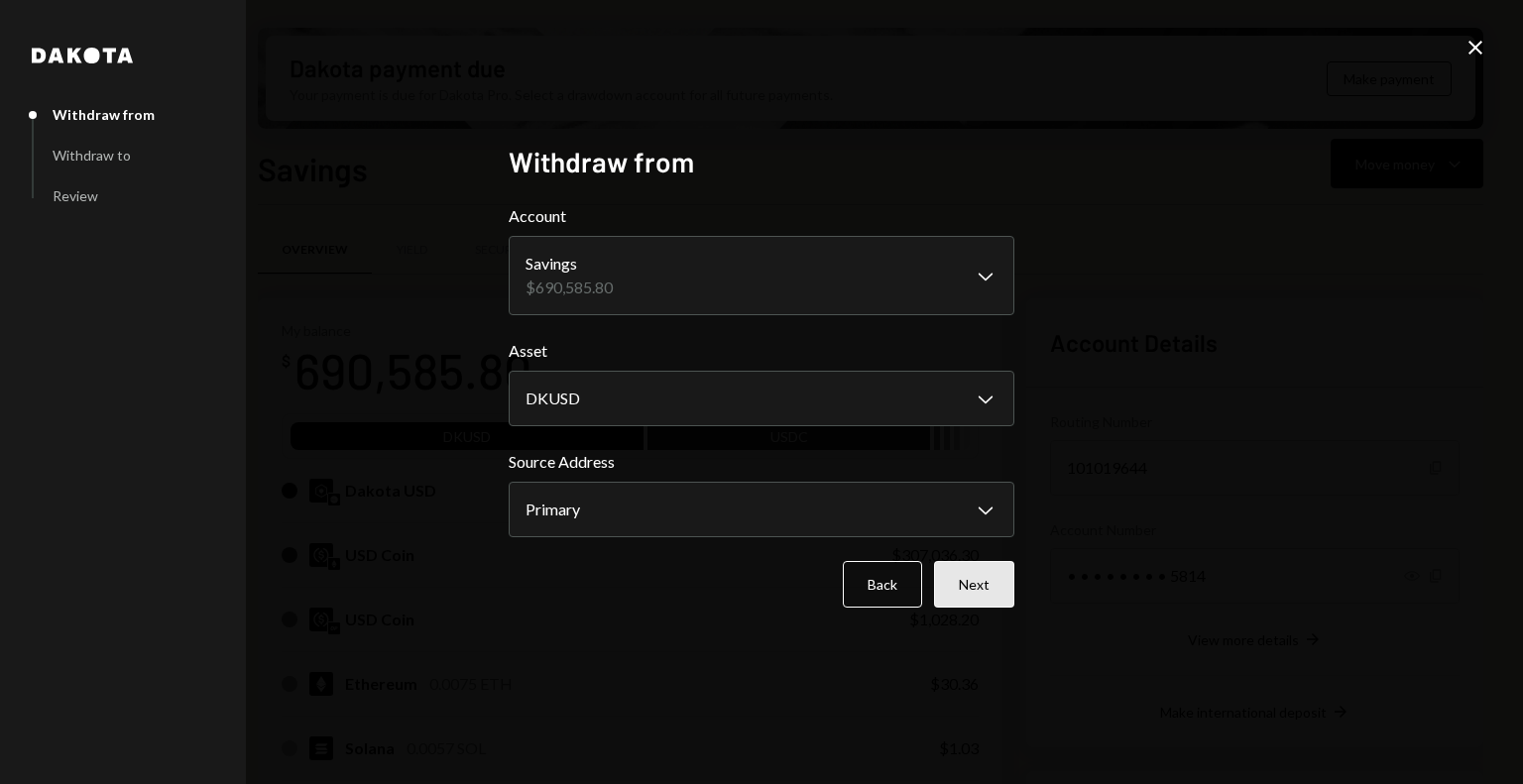 click on "Next" at bounding box center [974, 584] 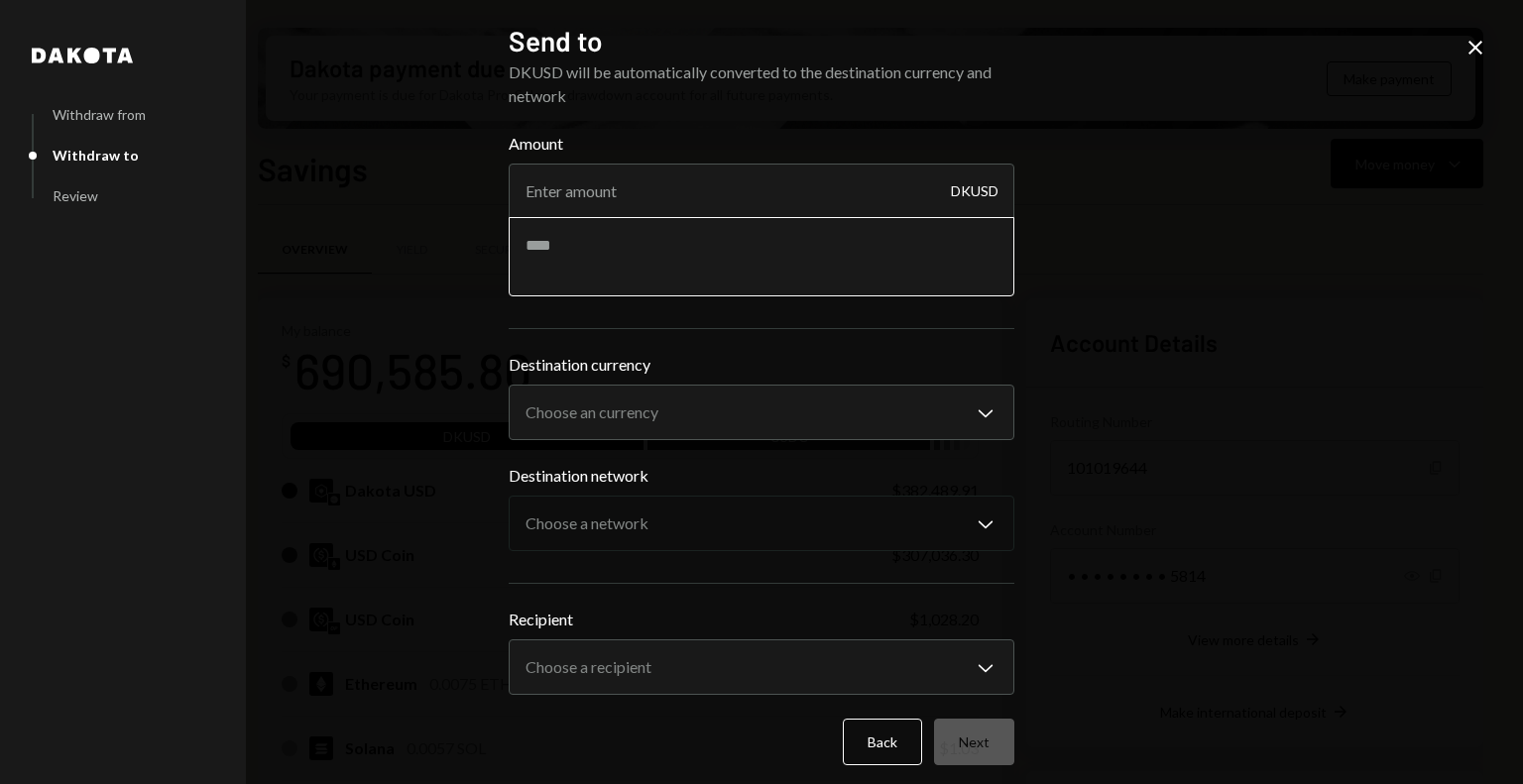 click at bounding box center (762, 257) 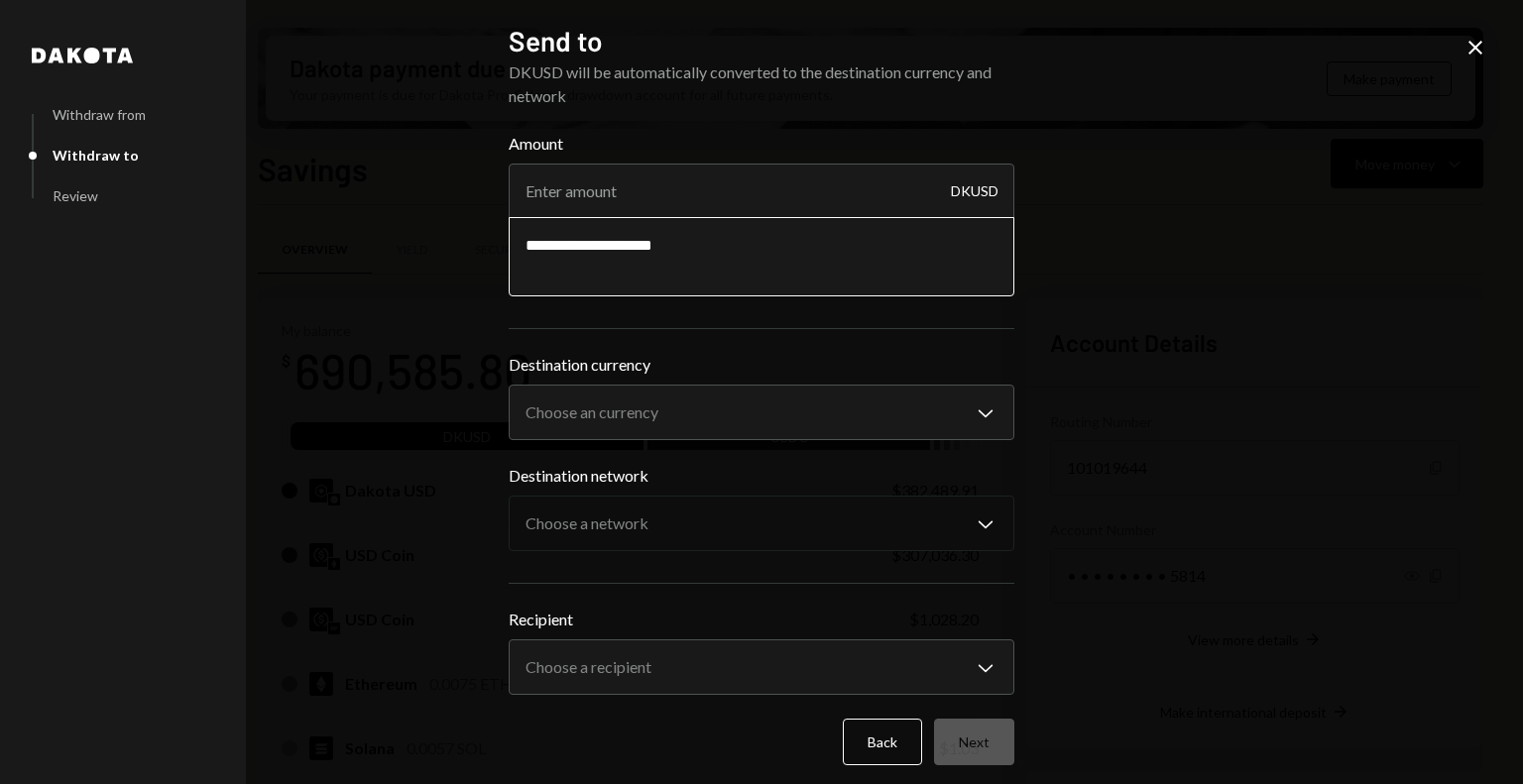 type on "**********" 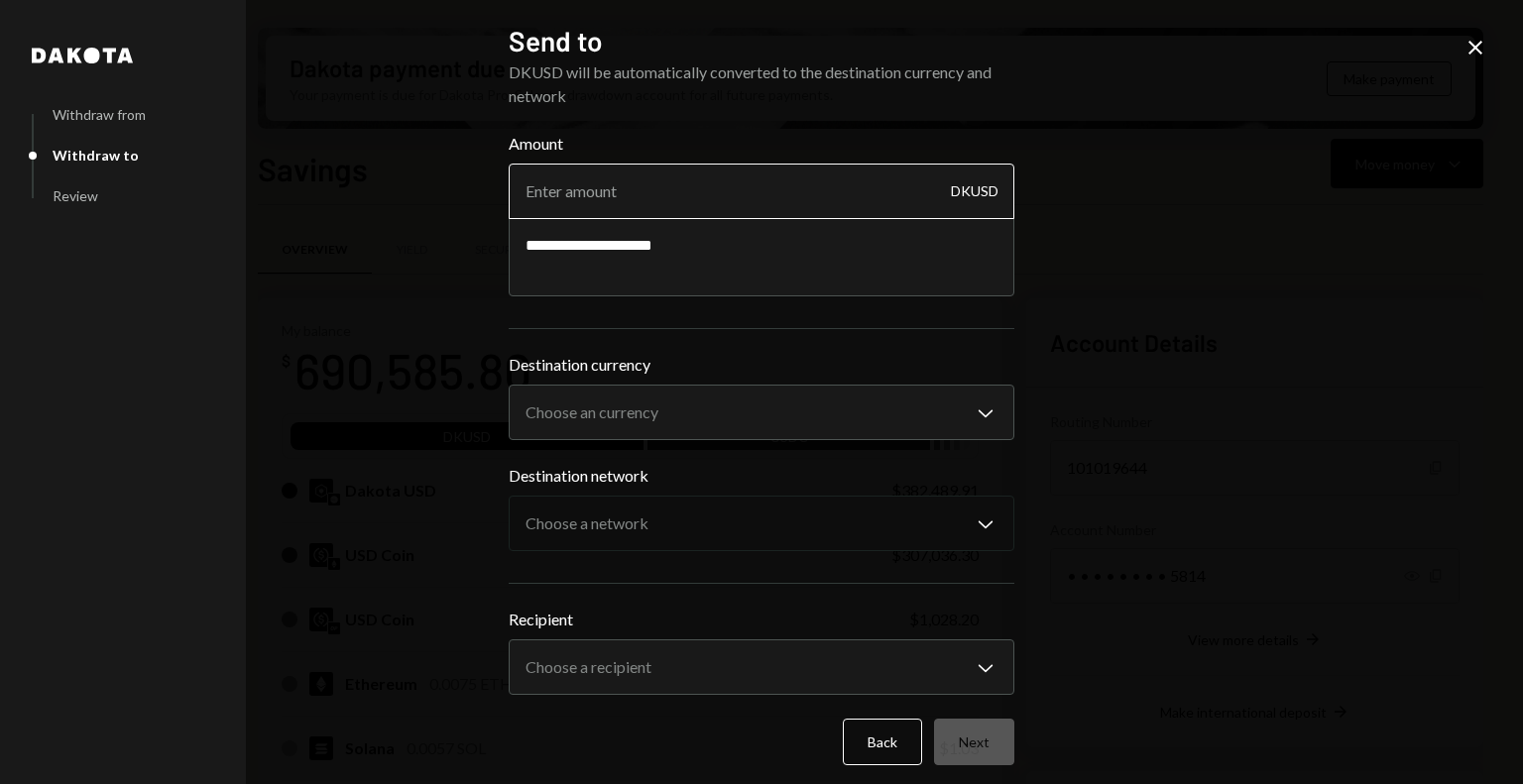 click on "Amount" at bounding box center (762, 191) 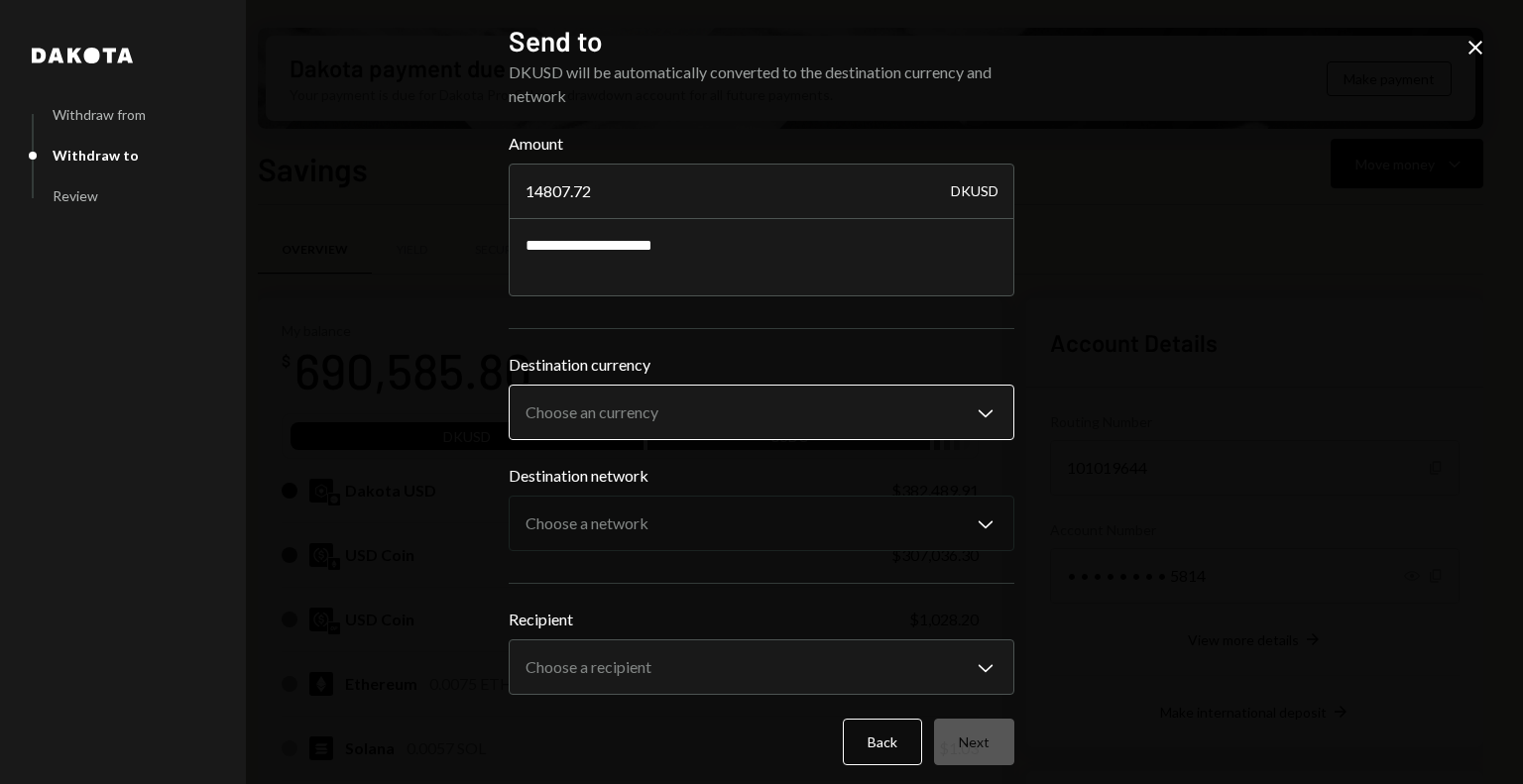 type on "14807.72" 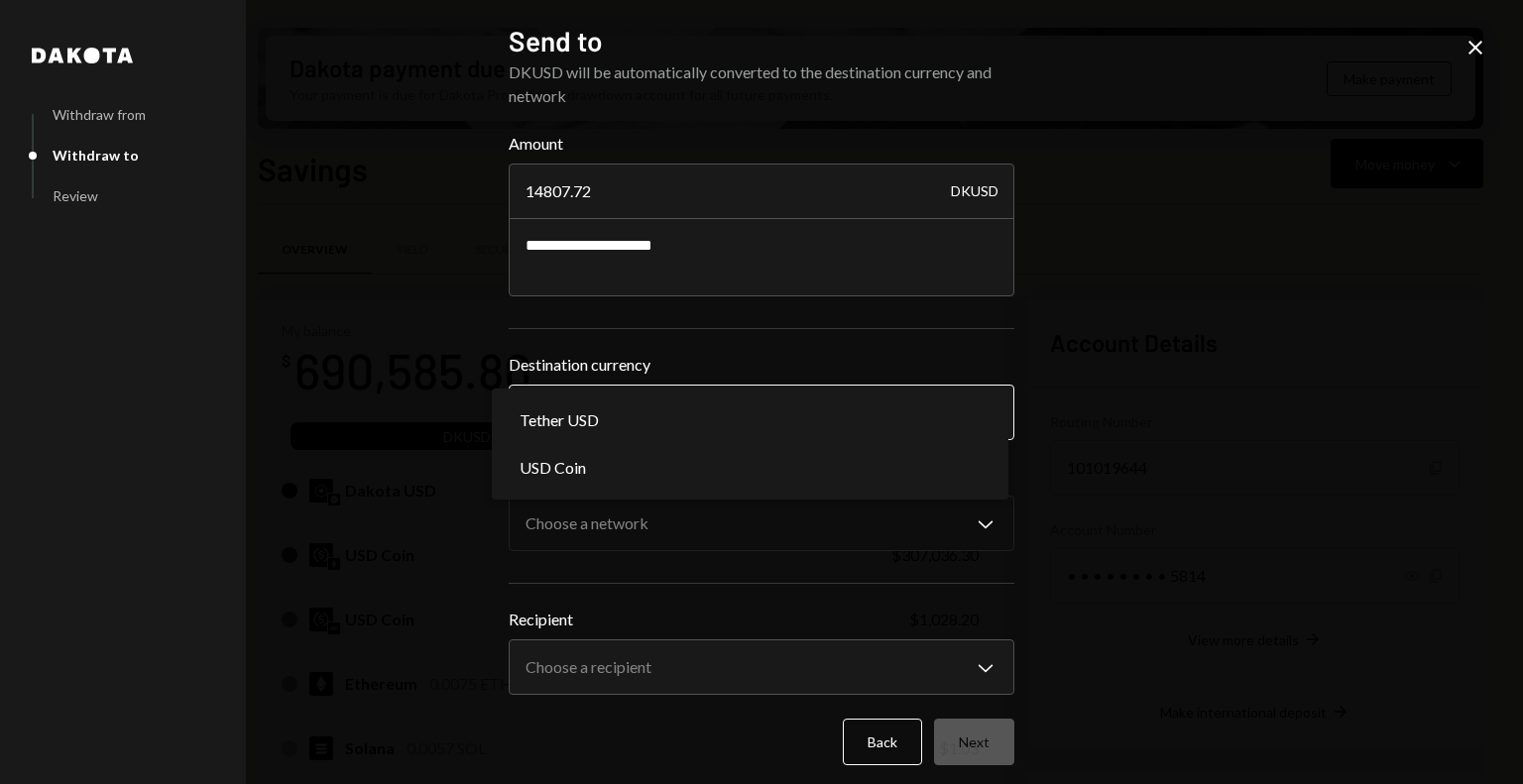 click on "M Monad Foundation Caret Down Home Home Inbox Inbox Activities Transactions Accounts Accounts Caret Down Savings $690,585.80 Checking $0.00 Treasury $0.00 Cards $0.00 Dollar Rewards User Recipients Team Team Dakota payment due Your payment is due for Dakota Pro. Select a drawdown account for all future payments. Make payment Savings Move money Caret Down Overview Yield Security Settings My balance $ 690,585.80 DKUSD USDC Dakota USD $382,489.91 USD Coin $307,036.30 USD Coin $1,028.20 Ethereum 0.0075  ETH $30.36 Solana 0.0057  SOL $1.03 USD Coin $0.00 Recent Transactions View all Type Initiated By Initiated At Status Withdrawal 10  USDC [FIRST] [LAST] [DATE] [TIME] Completed Withdrawal 10  USDC [FIRST] [LAST] [DATE] [TIME] Completed Withdrawal 10  USDC [FIRST] [LAST] [DATE] [TIME] Completed Bank Payment $1,162.01 [FIRST] [LAST] [DATE] [TIME] Pending Bank Payment $12,320.59 [FIRST] [LAST] [DATE] [TIME] Pending Account Details Routing Number 101019644 Copy Account Number Show Copy View more details DeFi" at bounding box center (762, 392) 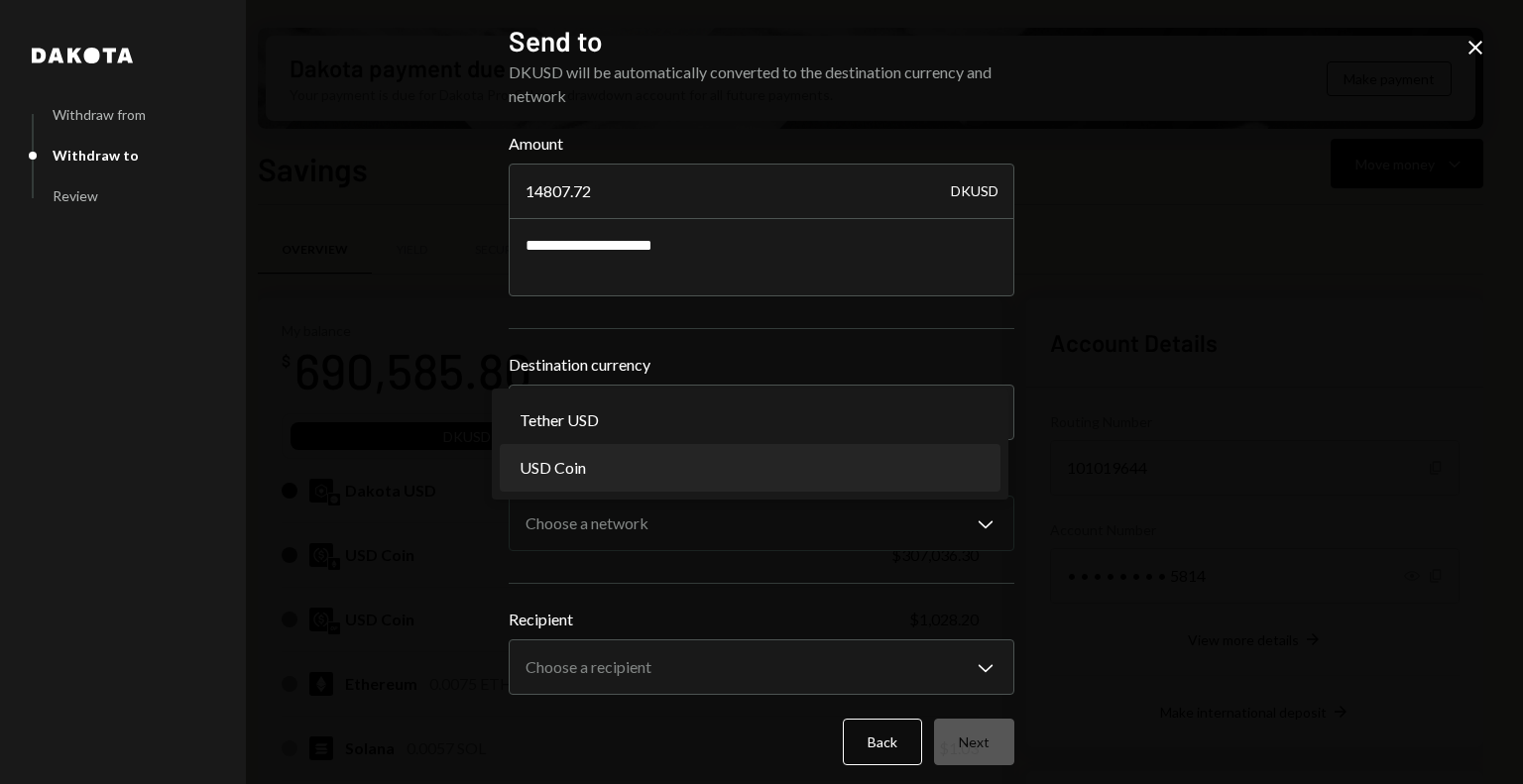 select on "****" 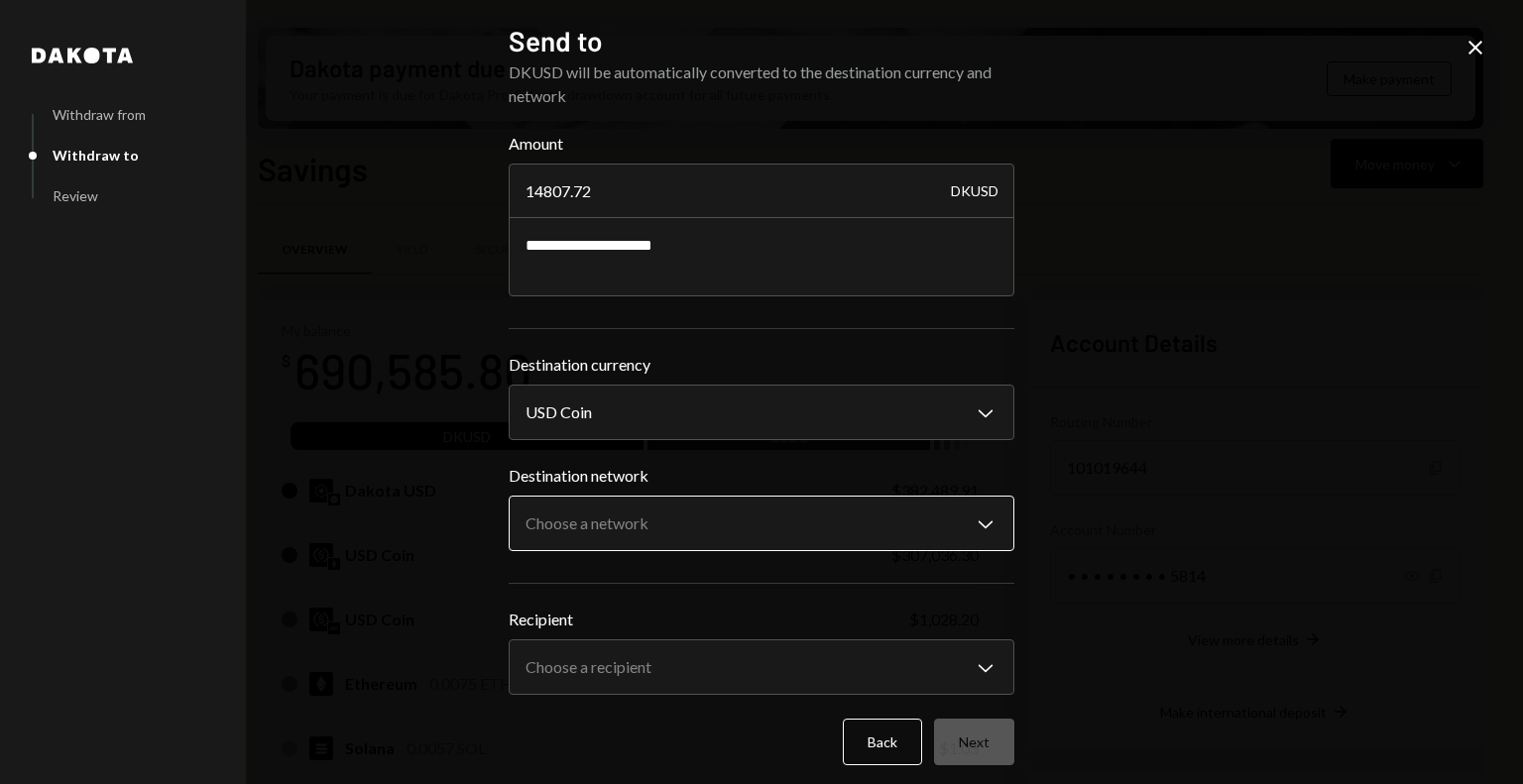 click on "M Monad Foundation Caret Down Home Home Inbox Inbox Activities Transactions Accounts Accounts Caret Down Savings $690,585.80 Checking $0.00 Treasury $0.00 Cards $0.00 Dollar Rewards User Recipients Team Team Dakota payment due Your payment is due for Dakota Pro. Select a drawdown account for all future payments. Make payment Savings Move money Caret Down Overview Yield Security Settings My balance $ 690,585.80 DKUSD USDC Dakota USD $382,489.91 USD Coin $307,036.30 USD Coin $1,028.20 Ethereum 0.0075  ETH $30.36 Solana 0.0057  SOL $1.03 USD Coin $0.00 Recent Transactions View all Type Initiated By Initiated At Status Withdrawal 10  USDC [FIRST] [LAST] [DATE] [TIME] Completed Withdrawal 10  USDC [FIRST] [LAST] [DATE] [TIME] Completed Withdrawal 10  USDC [FIRST] [LAST] [DATE] [TIME] Completed Bank Payment $1,162.01 [FIRST] [LAST] [DATE] [TIME] Pending Bank Payment $12,320.59 [FIRST] [LAST] [DATE] [TIME] Pending Account Details Routing Number 101019644 Copy Account Number Show Copy View more details DeFi" at bounding box center [762, 392] 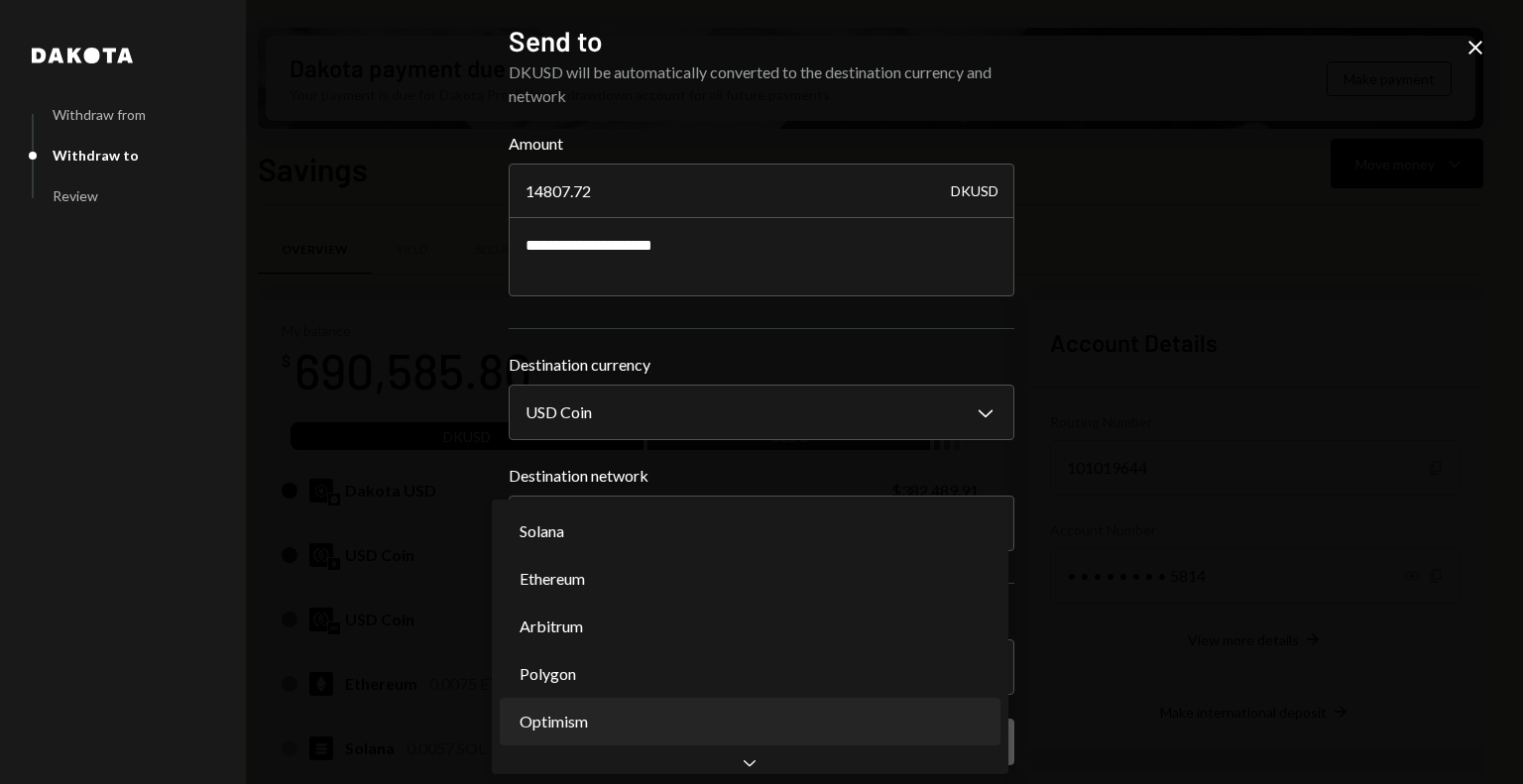 select on "**********" 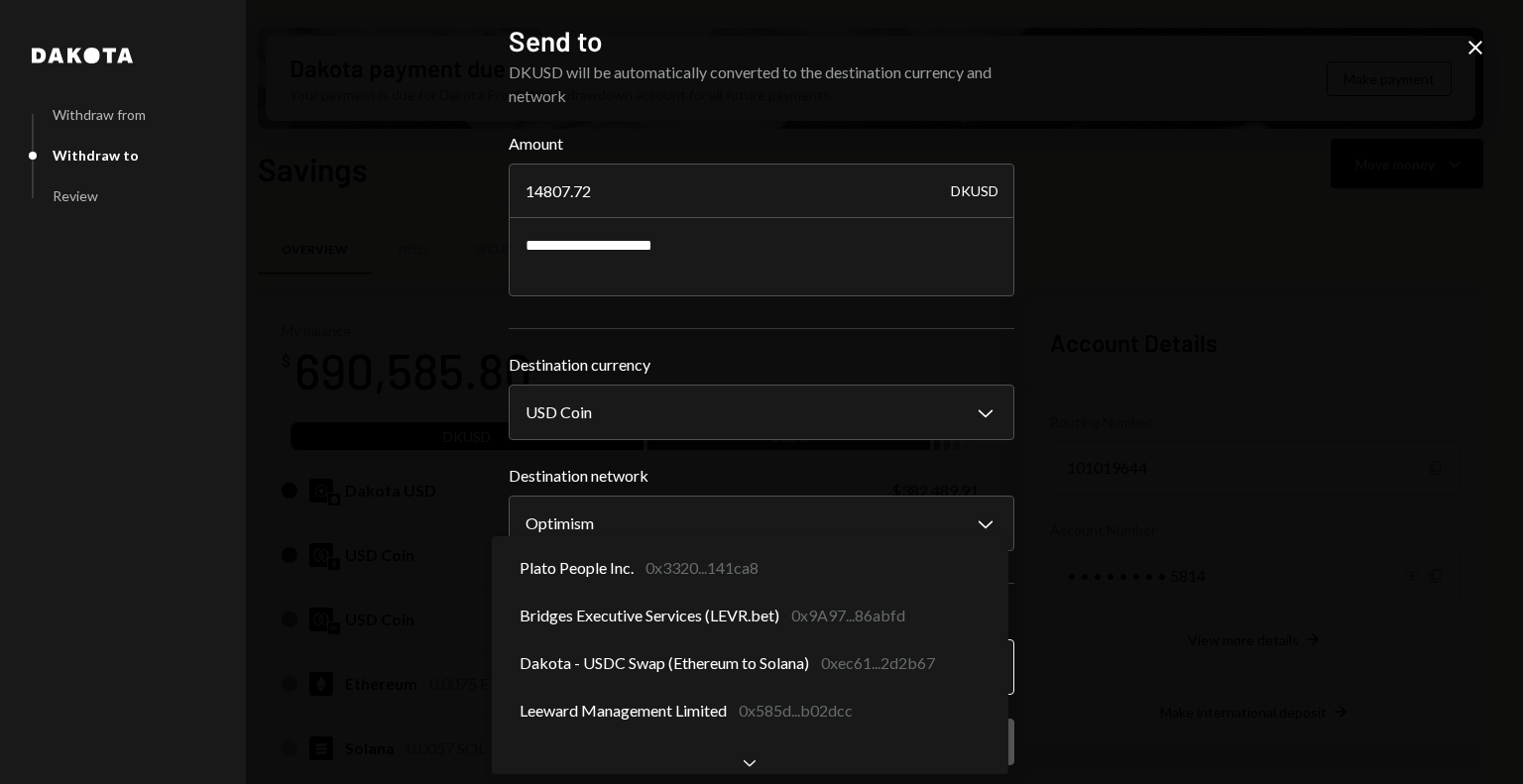 click on "M Monad Foundation Caret Down Home Home Inbox Inbox Activities Transactions Accounts Accounts Caret Down Savings $690,585.80 Checking $0.00 Treasury $0.00 Cards $0.00 Dollar Rewards User Recipients Team Team Dakota payment due Your payment is due for Dakota Pro. Select a drawdown account for all future payments. Make payment Savings Move money Caret Down Overview Yield Security Settings My balance $ 690,585.80 DKUSD USDC Dakota USD $382,489.91 USD Coin $307,036.30 USD Coin $1,028.20 Ethereum 0.0075  ETH $30.36 Solana 0.0057  SOL $1.03 USD Coin $0.00 Recent Transactions View all Type Initiated By Initiated At Status Withdrawal 10  USDC [FIRST] [LAST] [DATE] [TIME] Completed Withdrawal 10  USDC [FIRST] [LAST] [DATE] [TIME] Completed Withdrawal 10  USDC [FIRST] [LAST] [DATE] [TIME] Completed Bank Payment $1,162.01 [FIRST] [LAST] [DATE] [TIME] Pending Bank Payment $12,320.59 [FIRST] [LAST] [DATE] [TIME] Pending Account Details Routing Number 101019644 Copy Account Number Show Copy View more details DeFi" at bounding box center [762, 392] 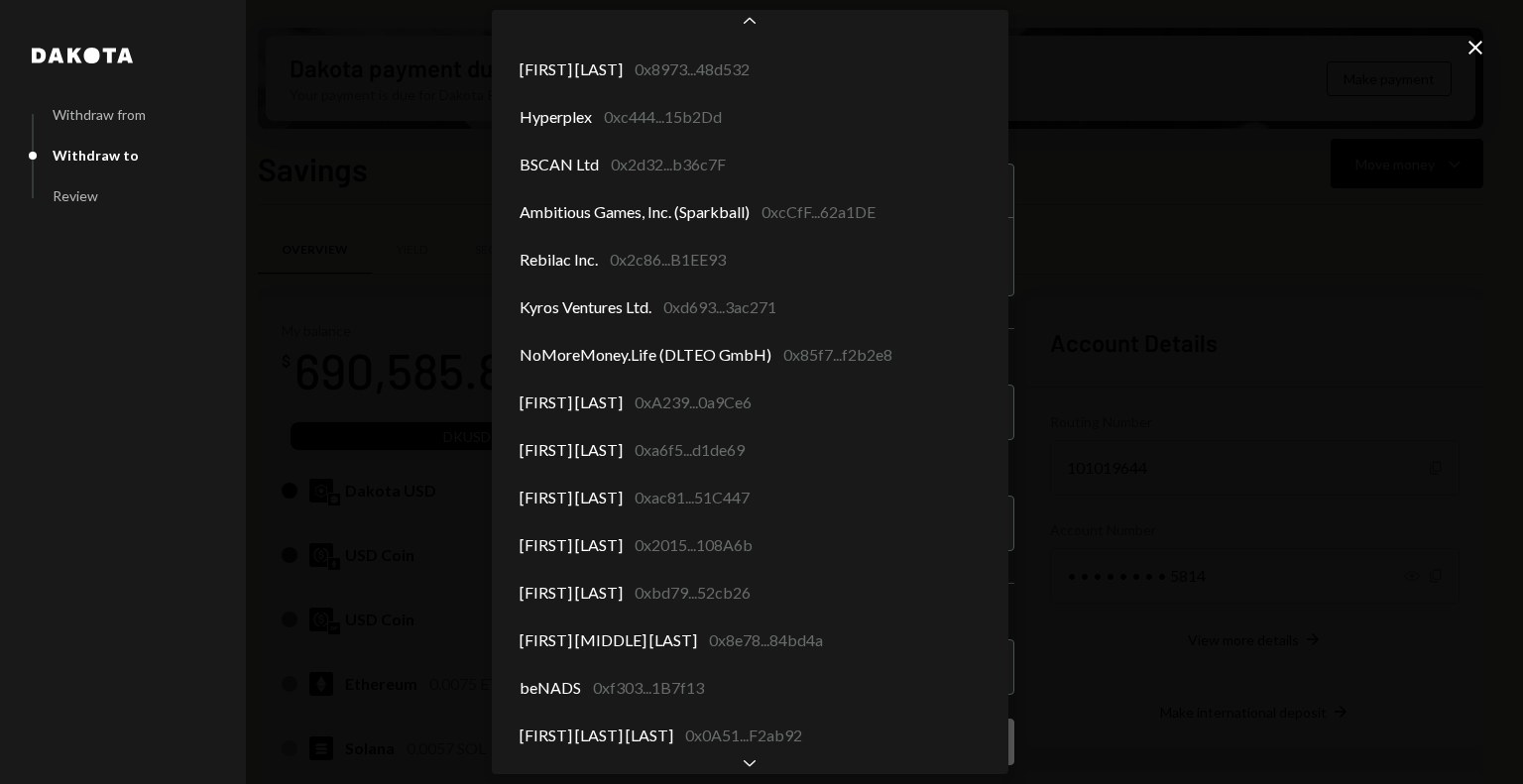 scroll, scrollTop: 2375, scrollLeft: 0, axis: vertical 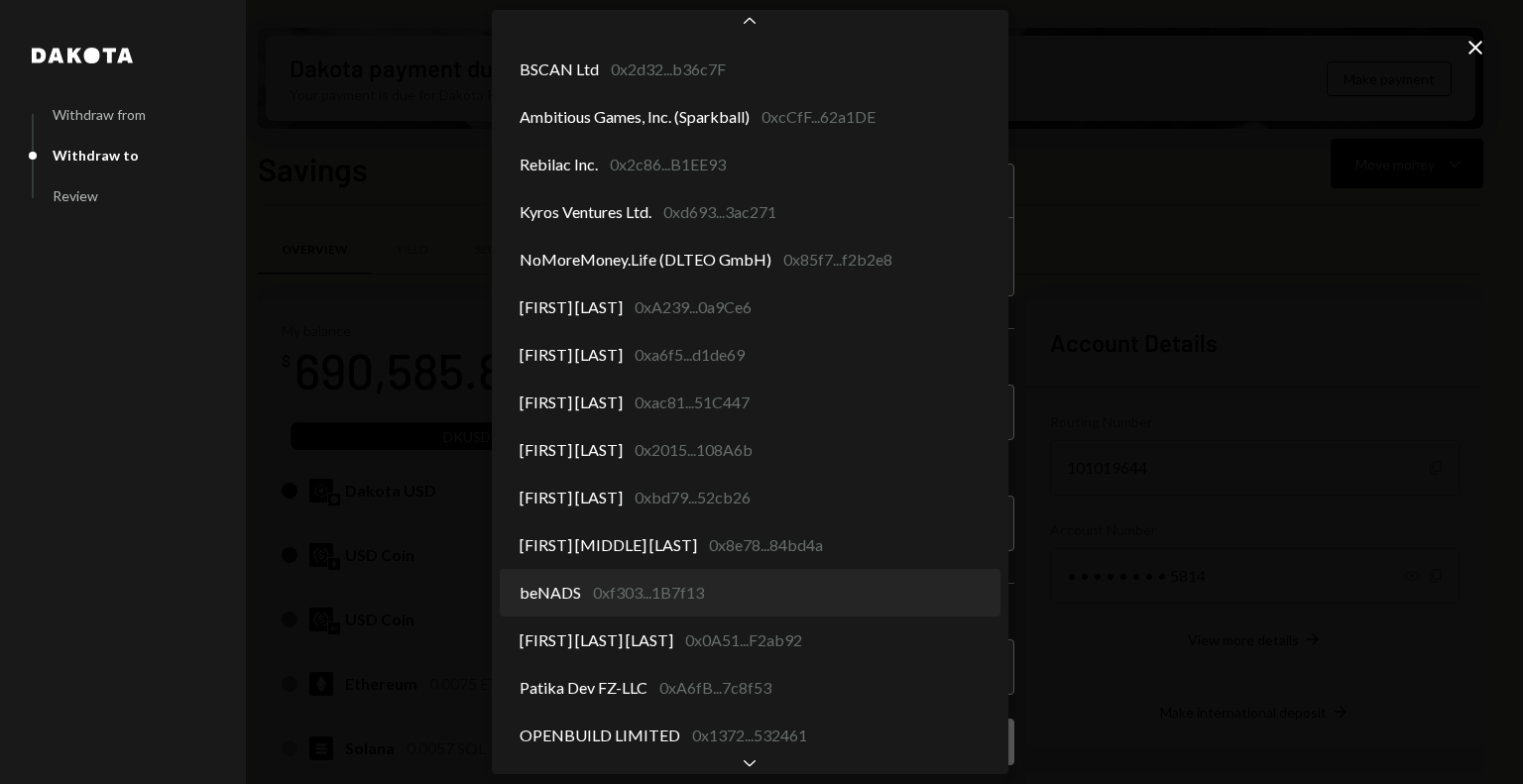 select on "**********" 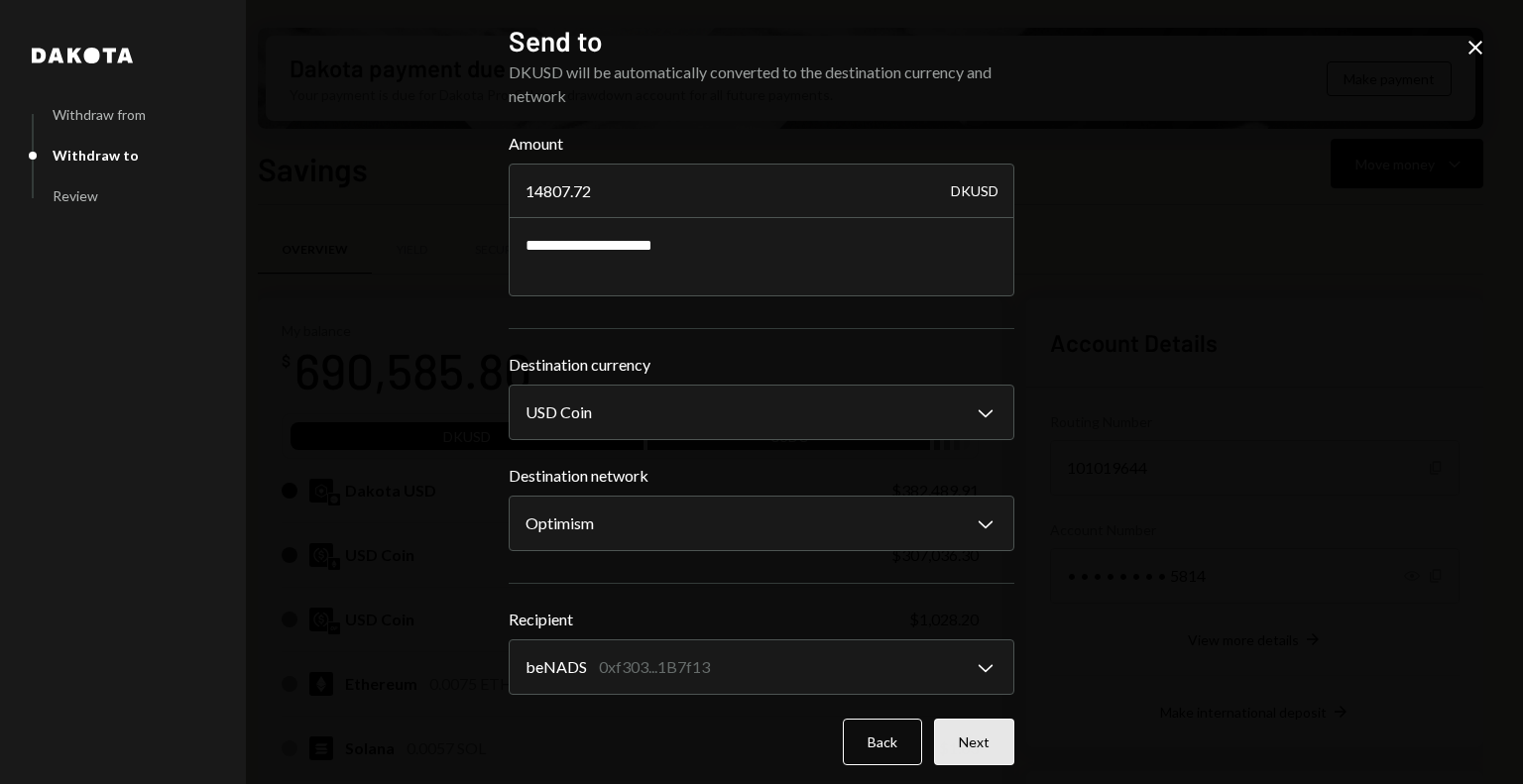 click on "Next" at bounding box center (974, 741) 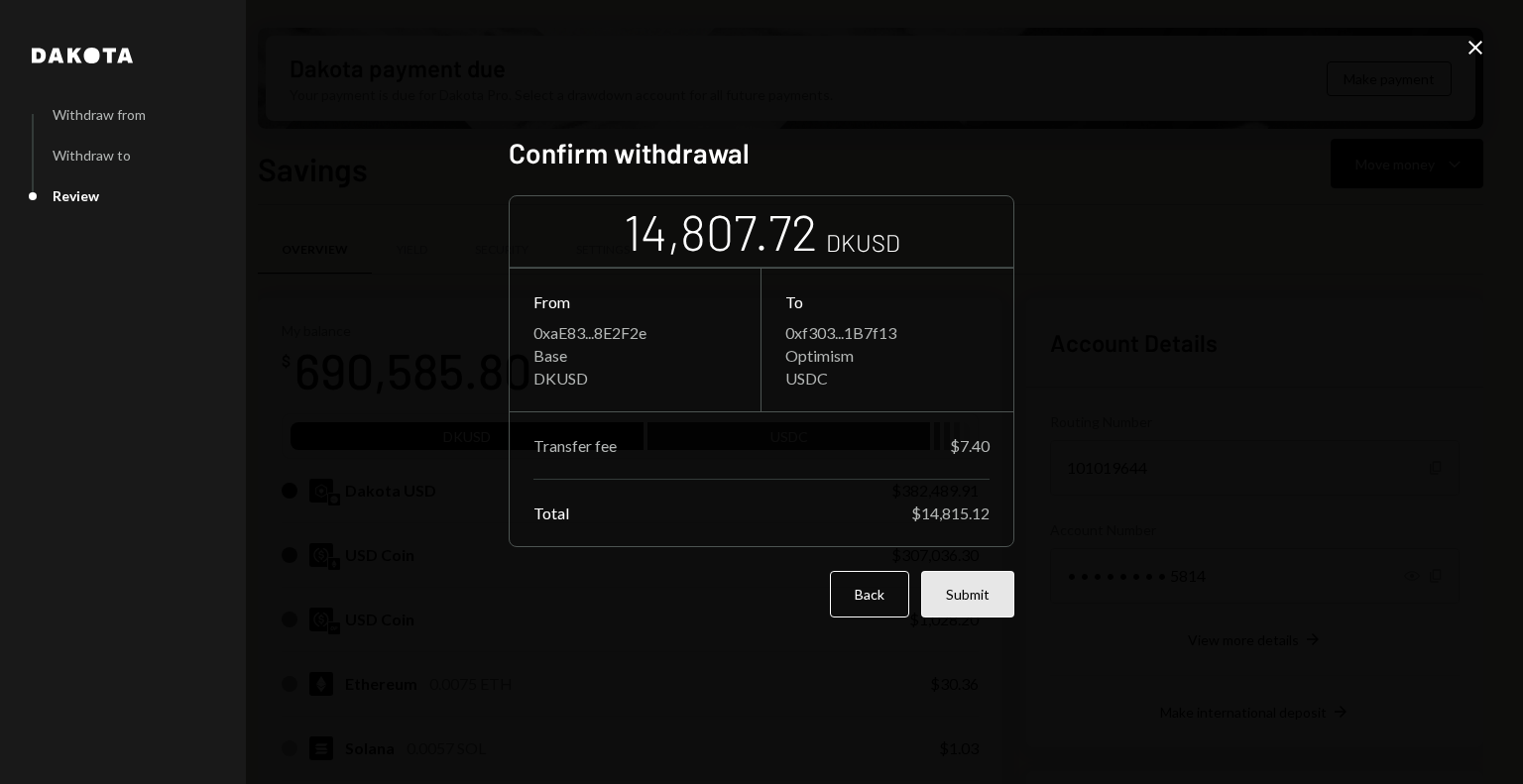 click on "Submit" at bounding box center [968, 594] 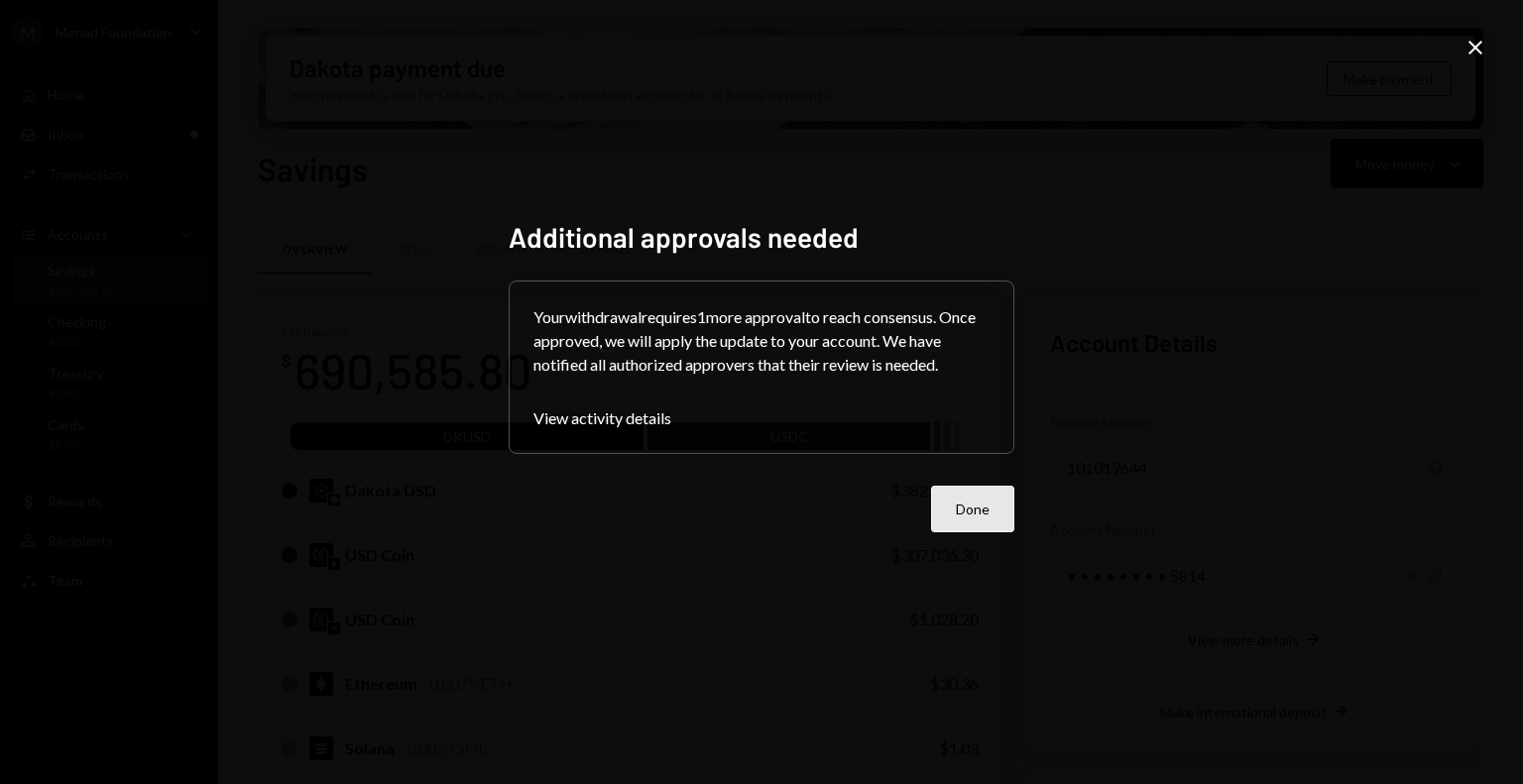 click on "Done" at bounding box center (973, 508) 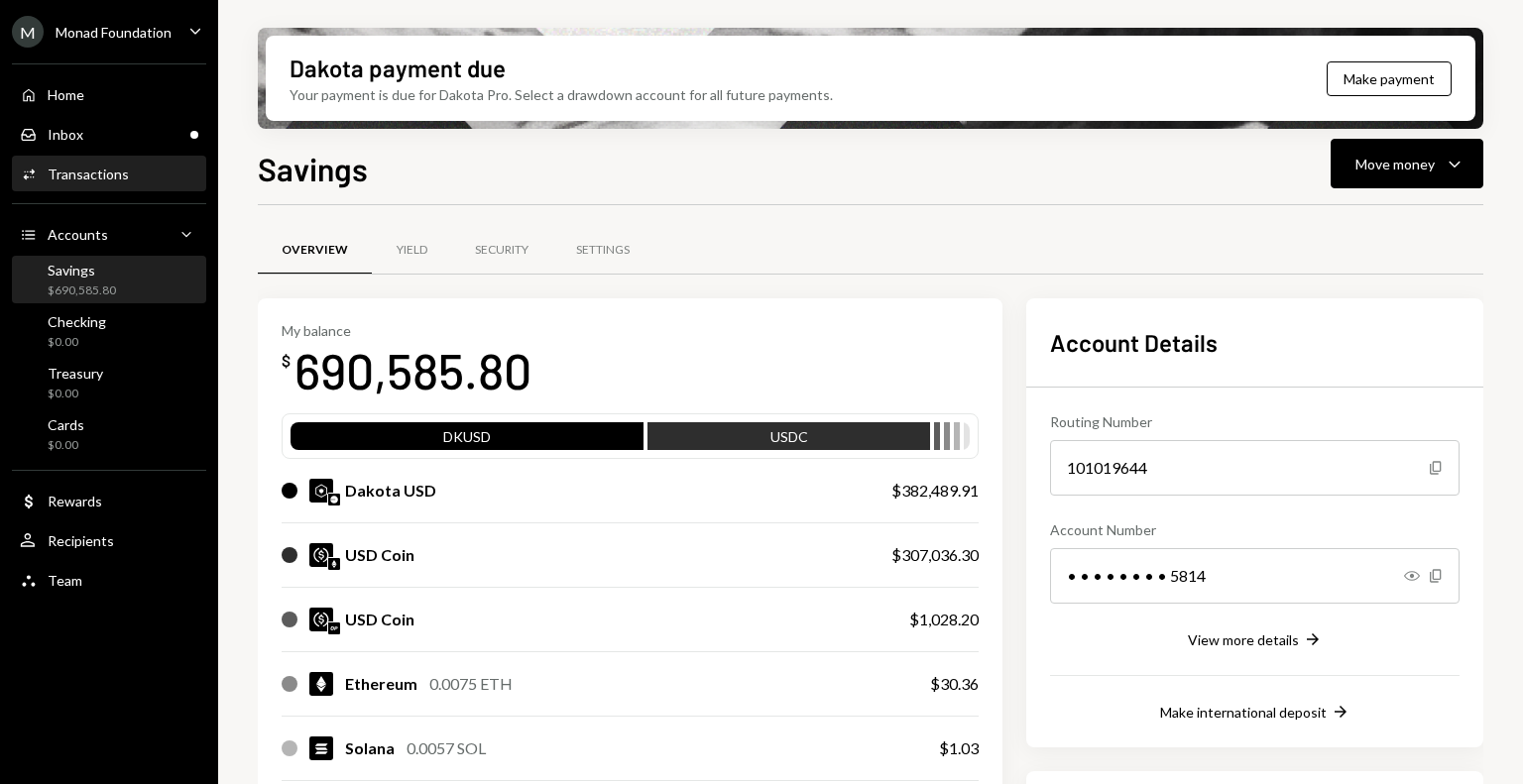 click on "Activities Transactions" at bounding box center [109, 174] 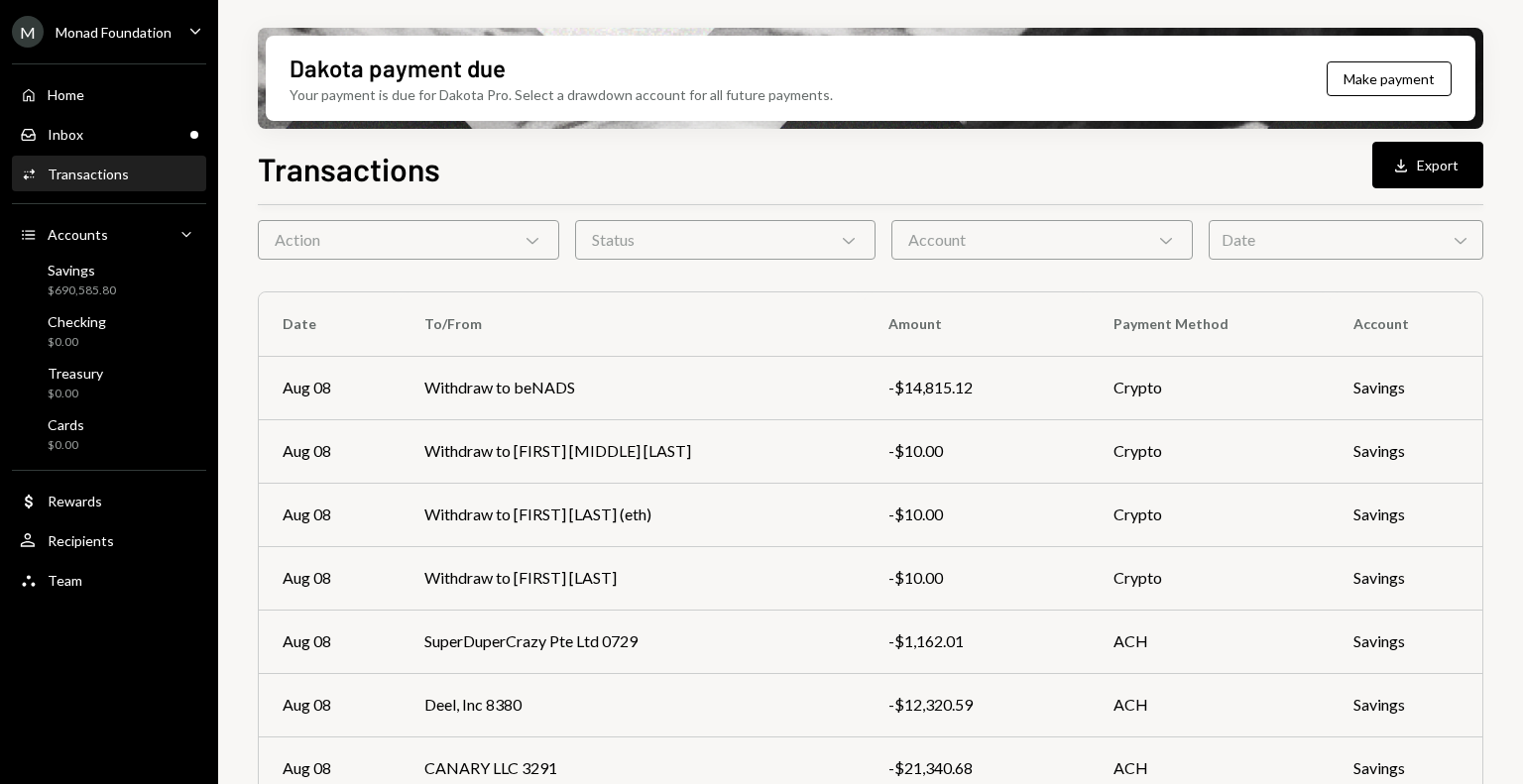 scroll, scrollTop: 75, scrollLeft: 0, axis: vertical 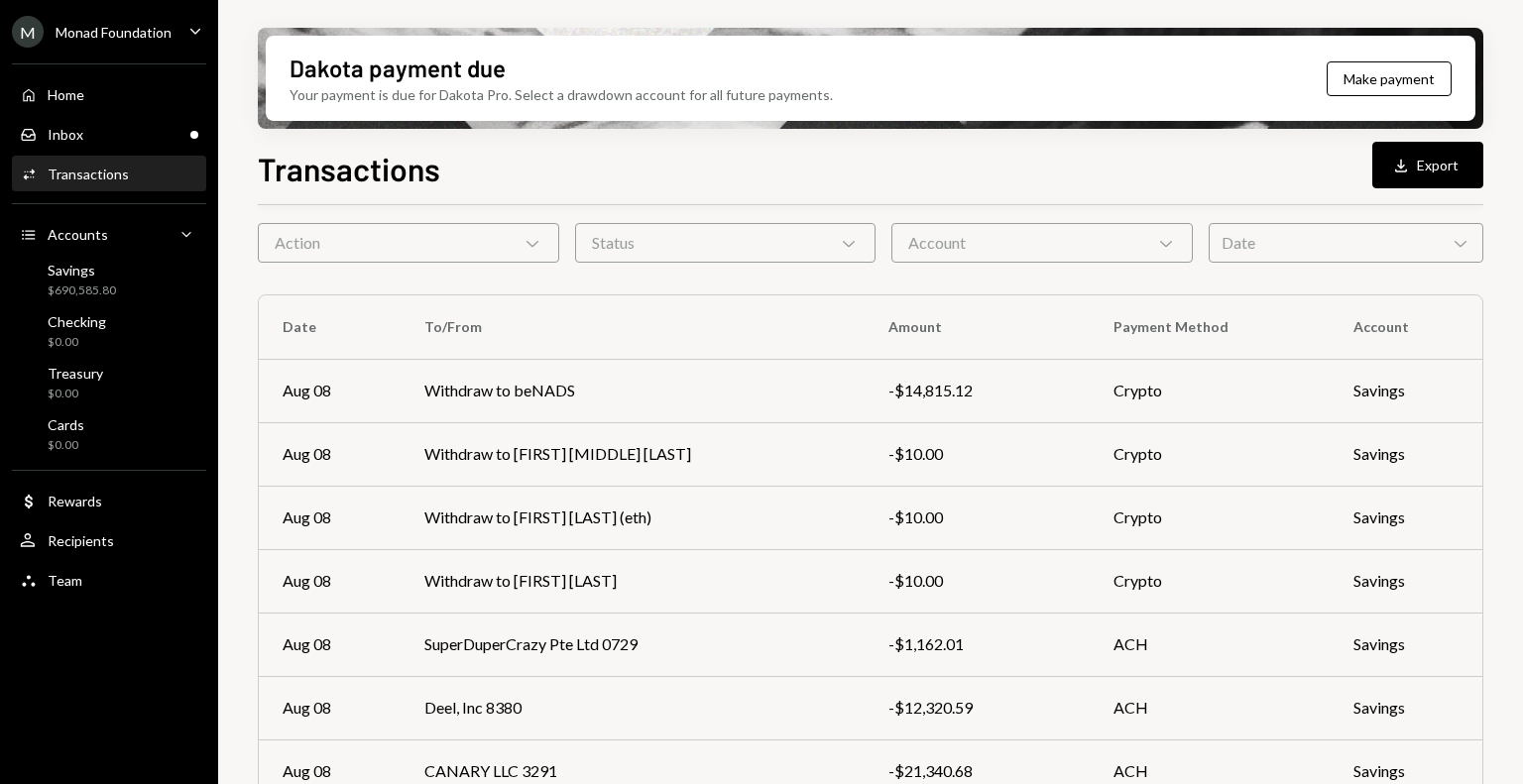click on "Withdraw to beNADS" at bounding box center [633, 391] 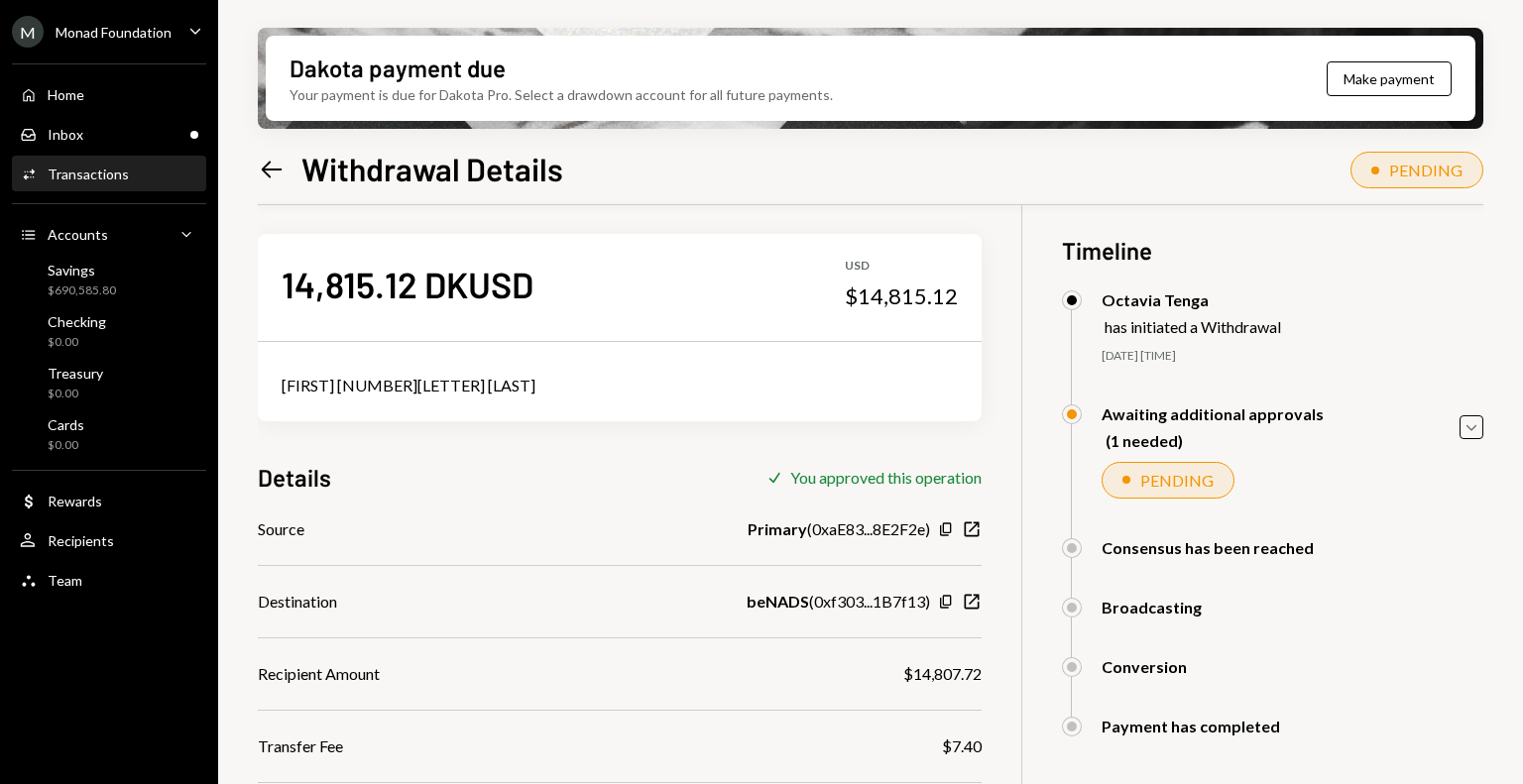 scroll, scrollTop: 8, scrollLeft: 0, axis: vertical 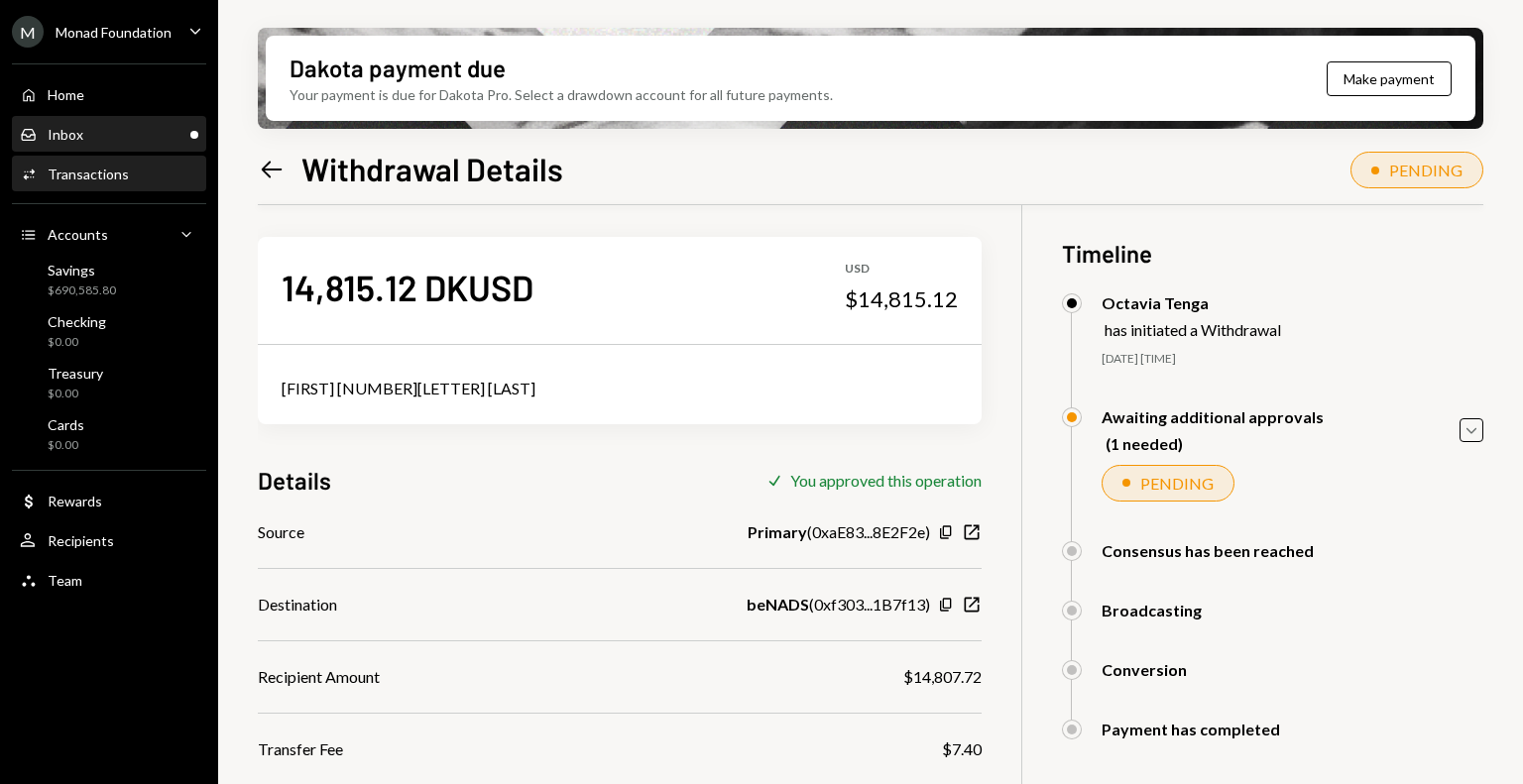 click on "Inbox Inbox" at bounding box center [109, 135] 